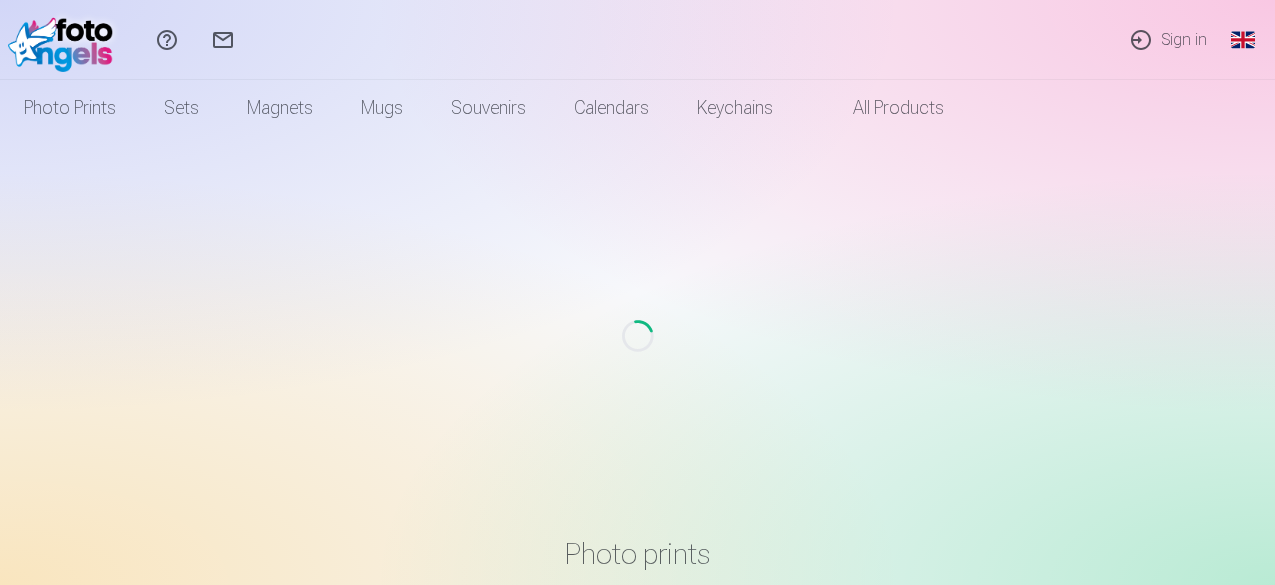 scroll, scrollTop: 0, scrollLeft: 0, axis: both 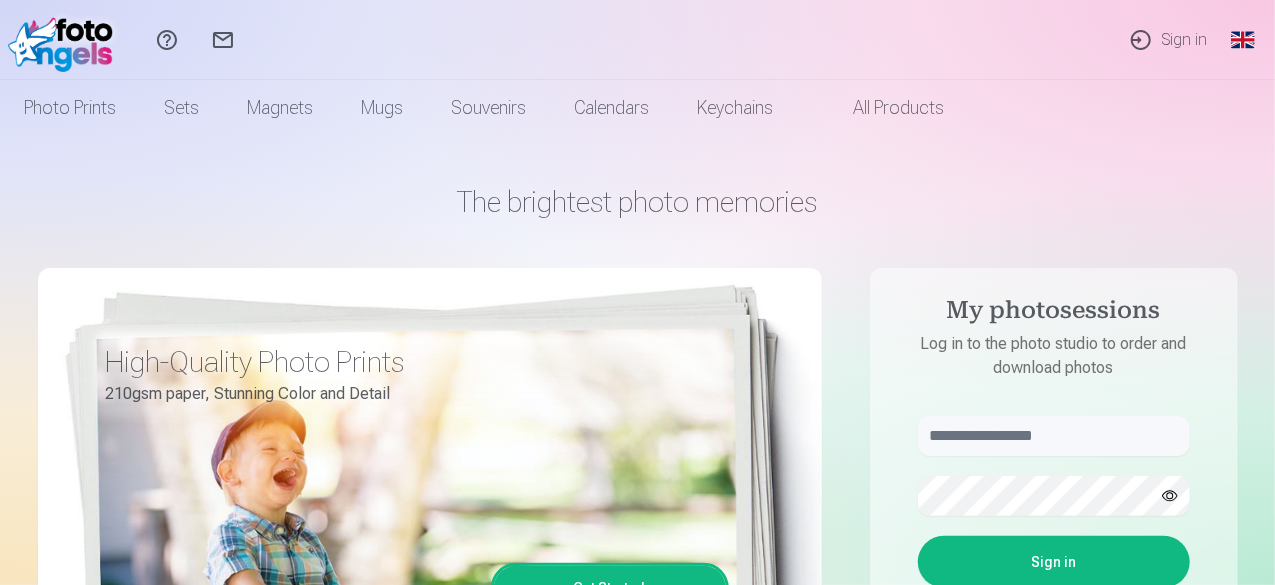 click on "Global" at bounding box center (1243, 40) 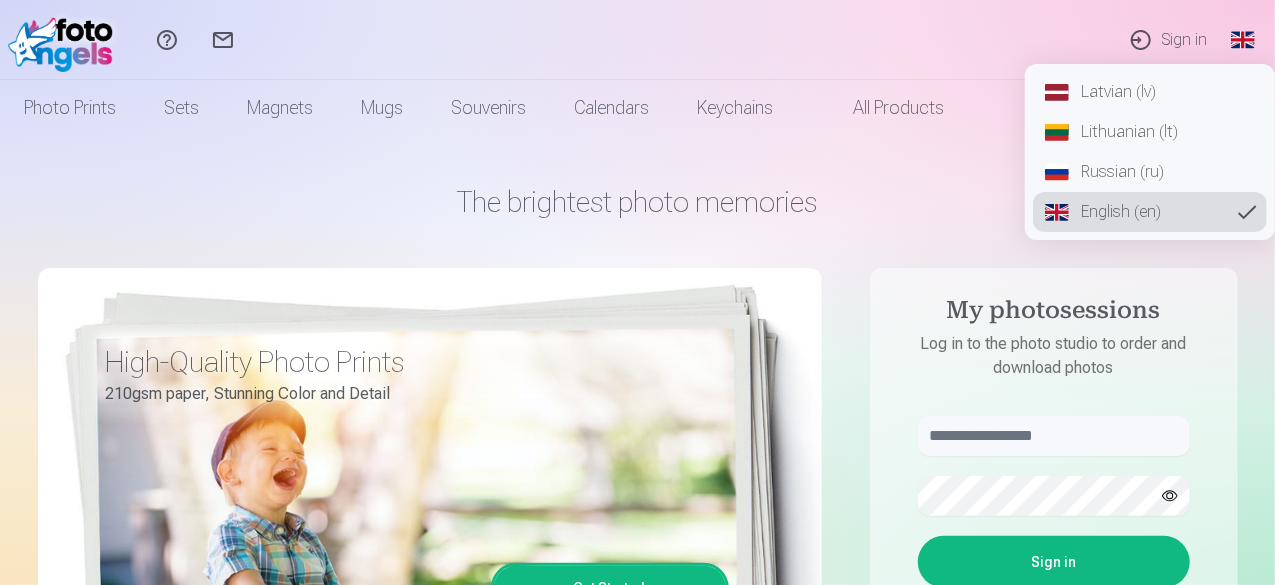 click on "Latvian (lv)" at bounding box center (1150, 92) 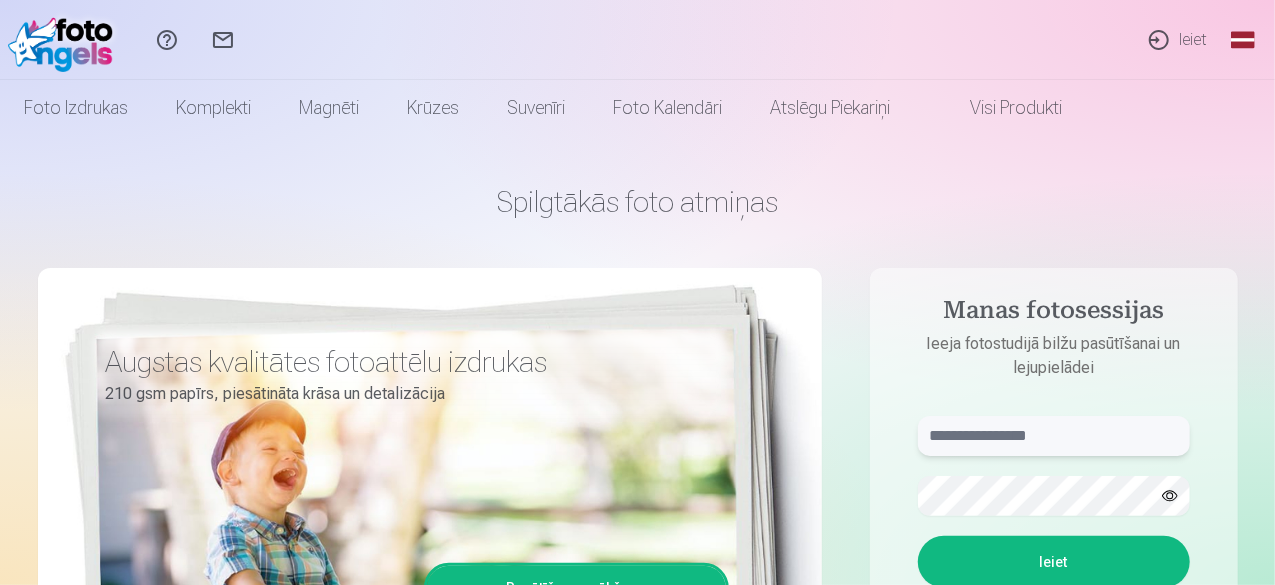 click at bounding box center [1054, 436] 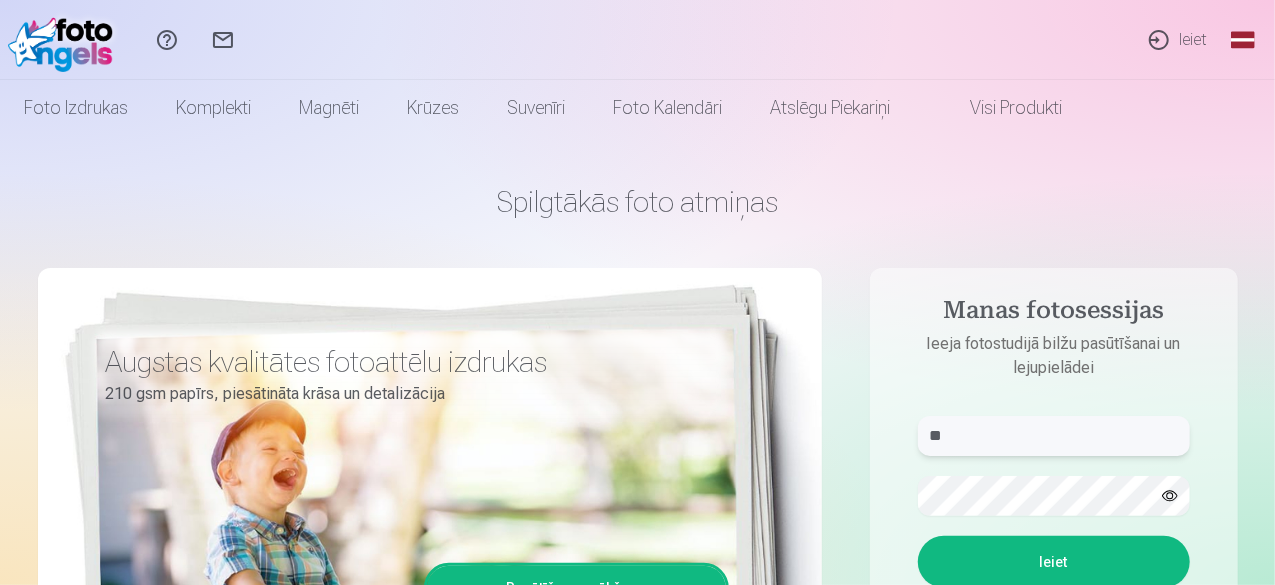 type on "*" 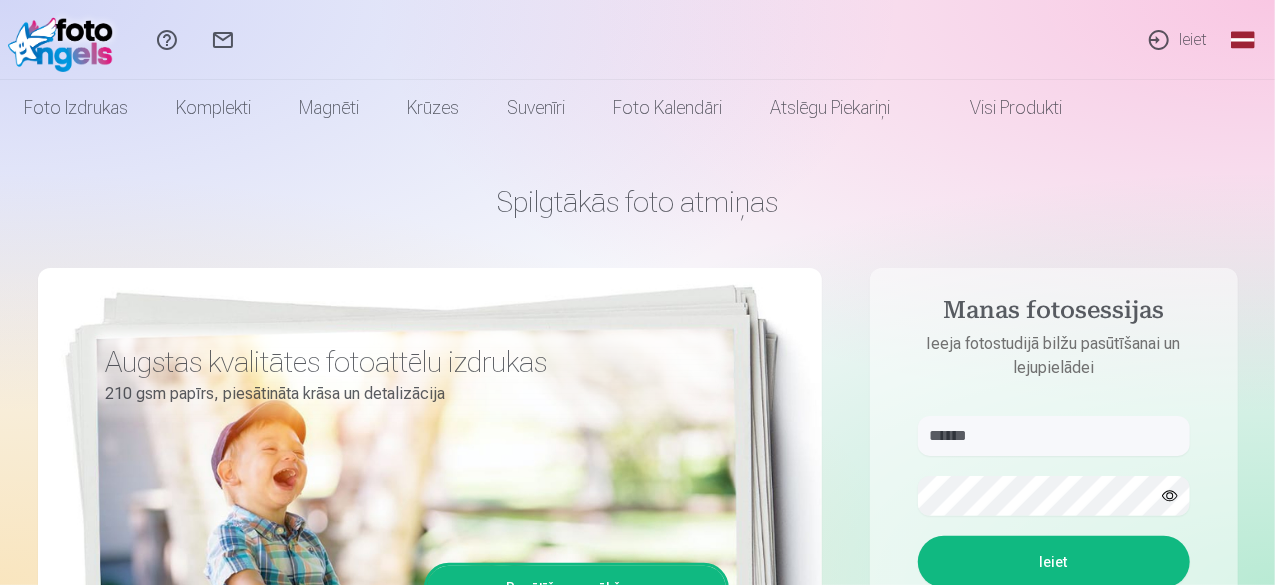 click on "Ieiet" at bounding box center [1054, 562] 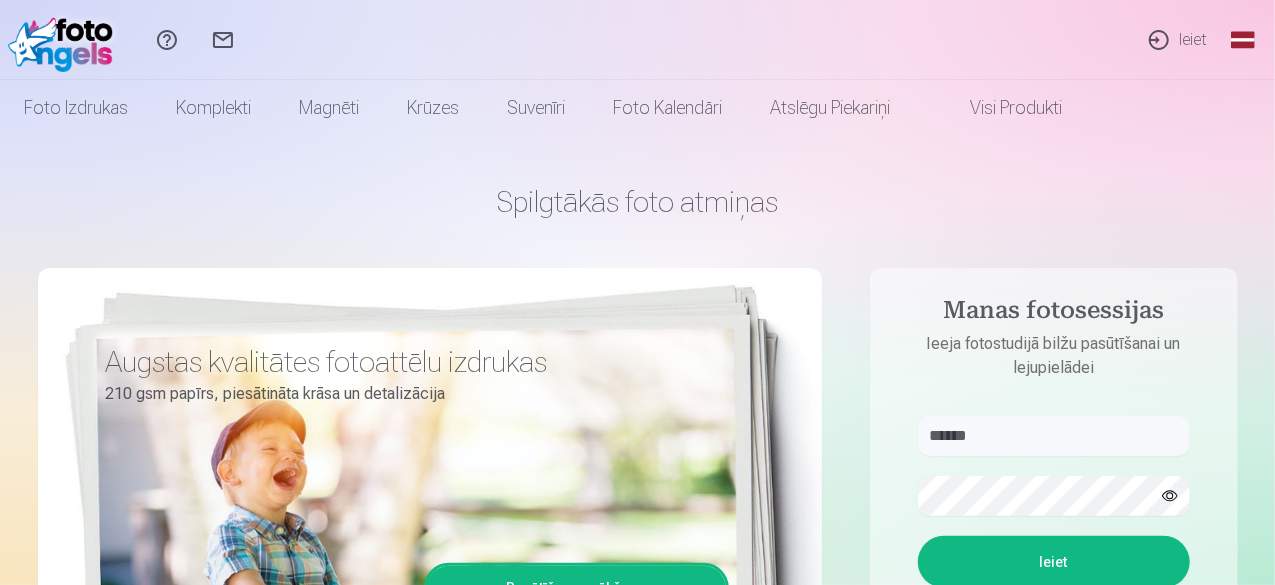 click at bounding box center (1170, 496) 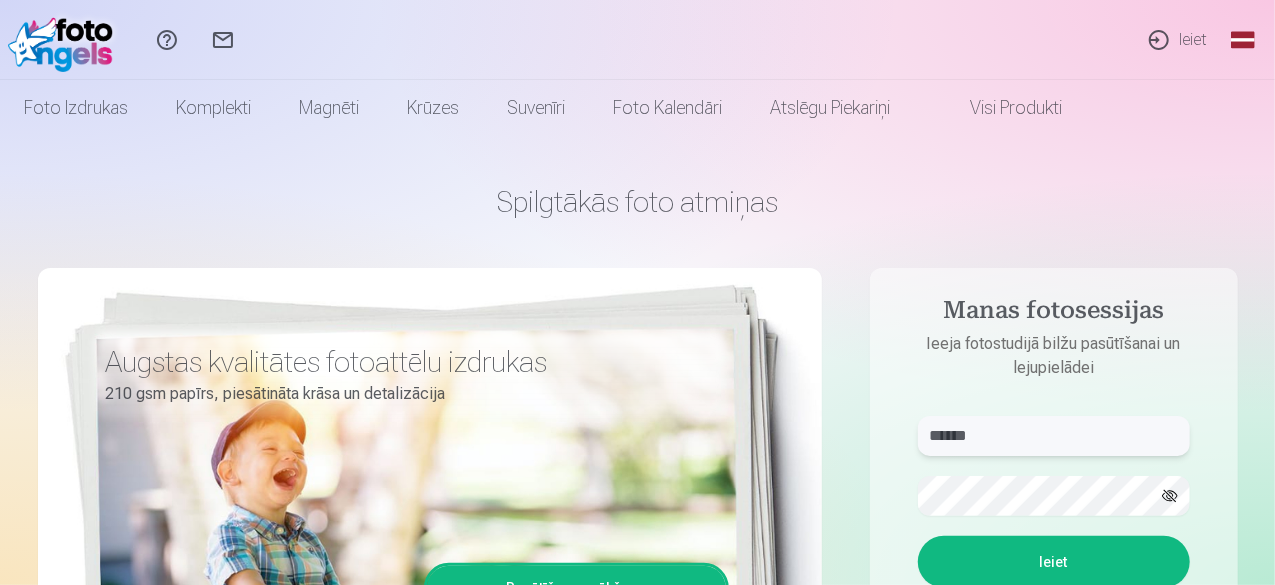 click on "******" at bounding box center (1054, 436) 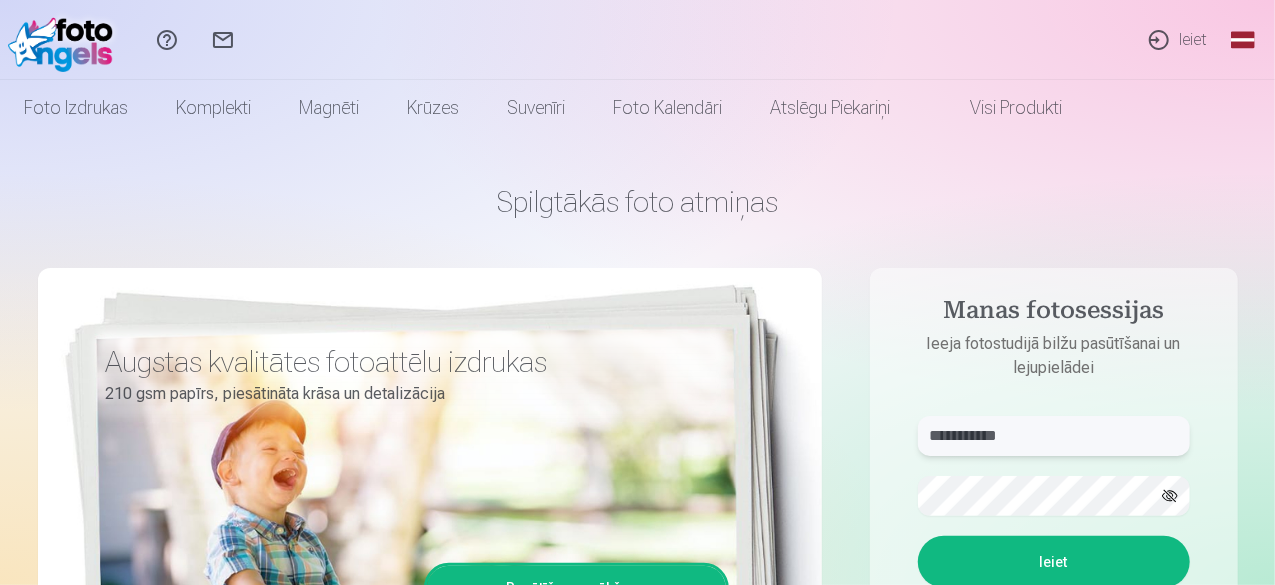 type on "**********" 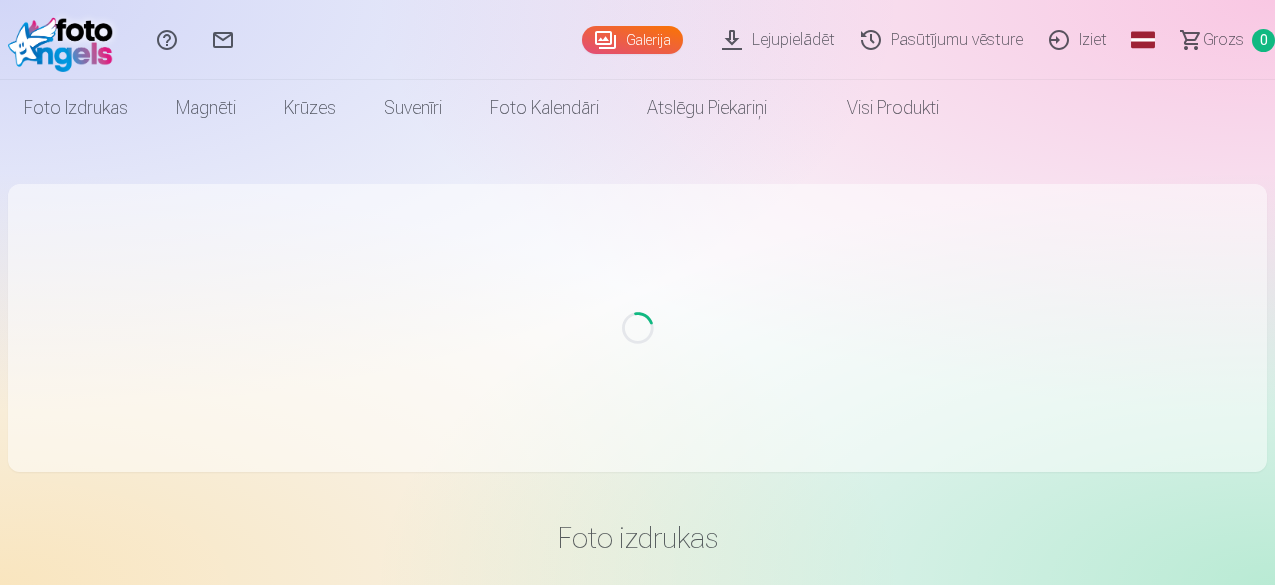 scroll, scrollTop: 0, scrollLeft: 0, axis: both 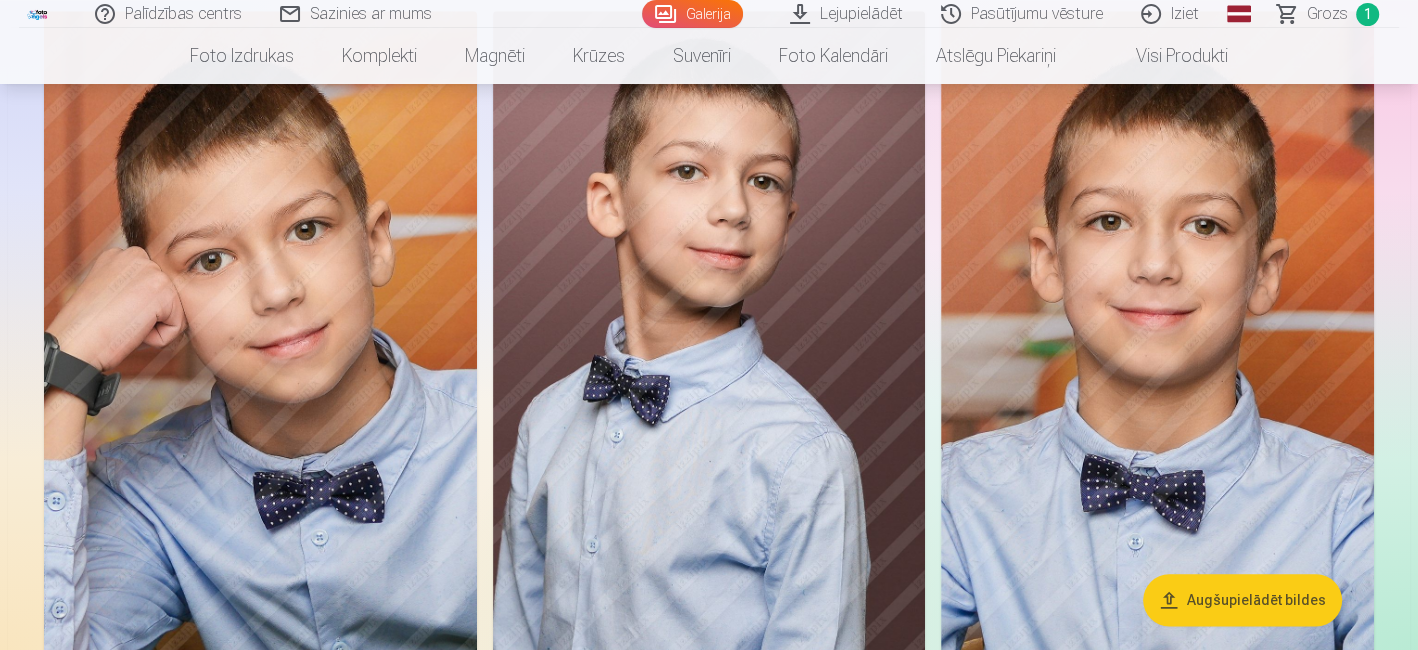 click at bounding box center [709, 335] 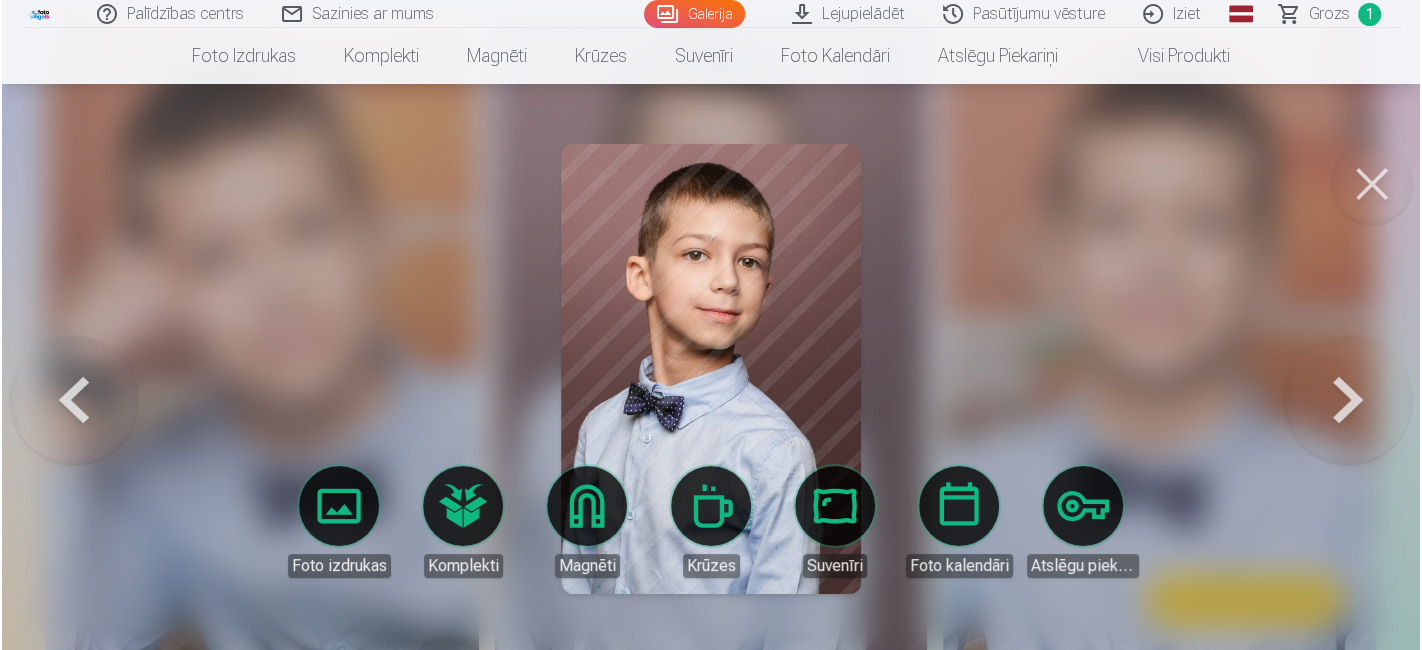 scroll, scrollTop: 1782, scrollLeft: 0, axis: vertical 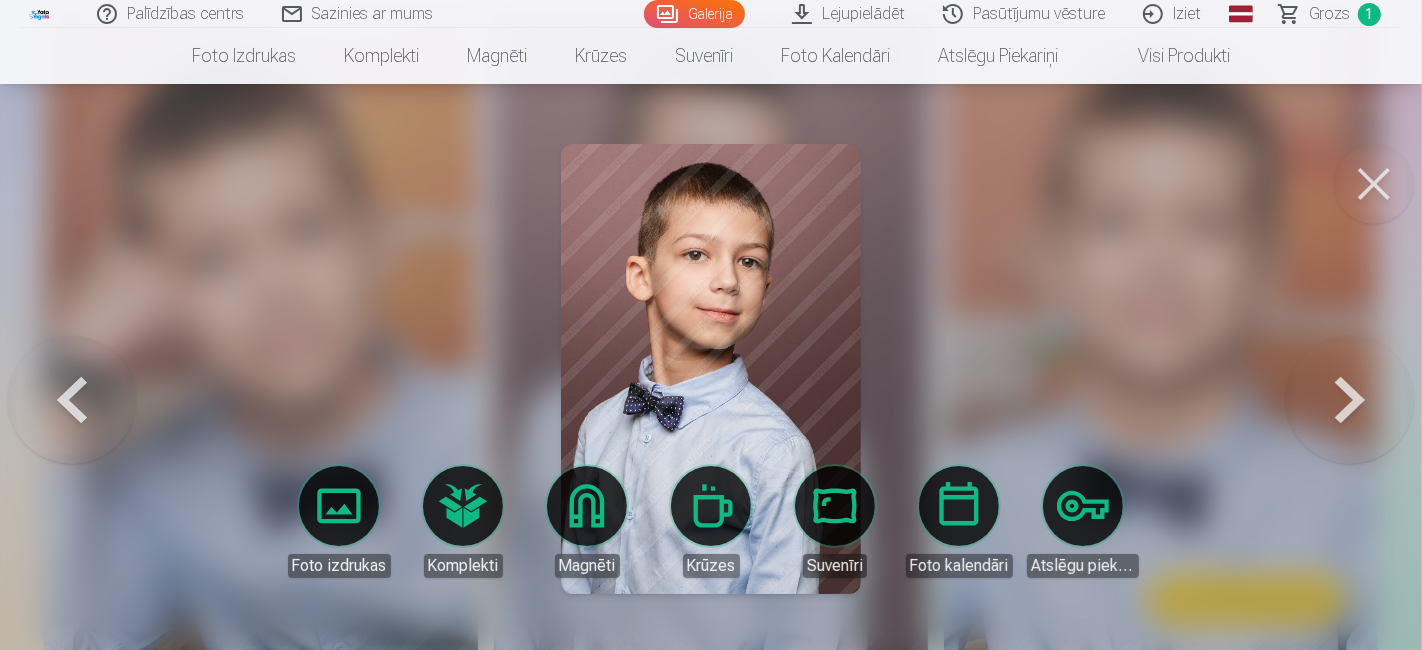 click at bounding box center (1350, 369) 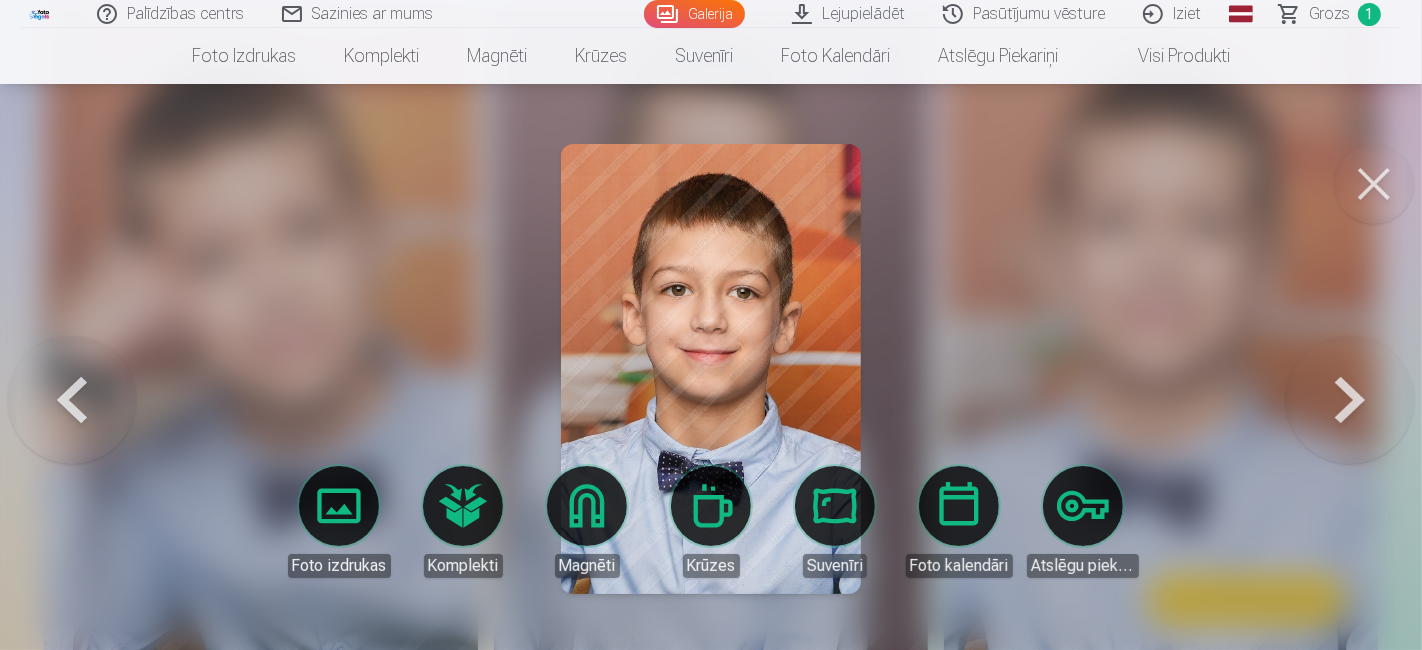 click at bounding box center (1350, 369) 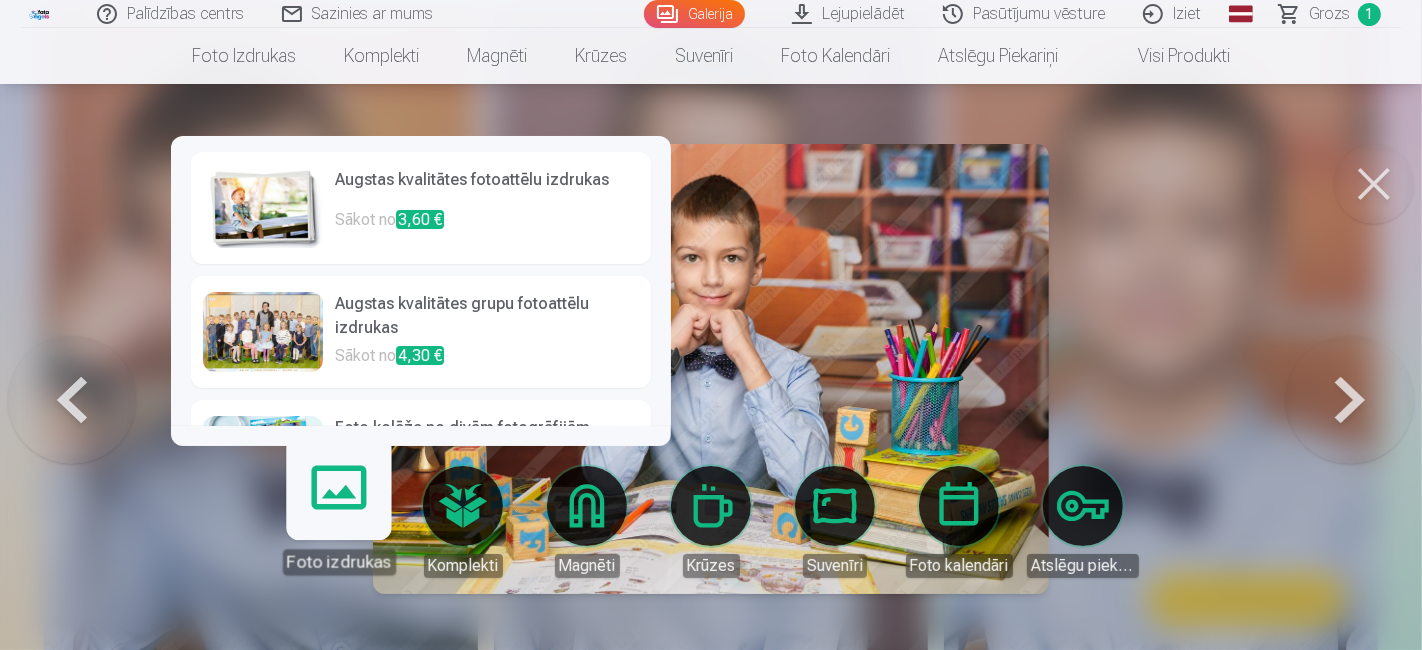 click on "Palīdzības centrs Sazinies ar mums Galerija Lejupielādēt Pasūtījumu vēsture Iziet Global Latvian (lv) Lithuanian (lt) Russian (ru) English (en) Grozs 1 Foto izdrukas Augstas kvalitātes fotoattēlu izdrukas 210 gsm papīrs, piesātināta krāsa un detalizācija Sākot no  3,60 € Augstas kvalitātes grupu fotoattēlu izdrukas Spilgtas krāsas uz Fuji Film Crystal fotopapīra Sākot no  4,30 € Foto kolāža no divām fotogrāfijām Divi neaizmirstami mirkļi vienā skaistā bildē Sākot no  4,10 € Foto izdrukas dokumentiem Universālas foto izdrukas dokumentiem (6 fotogrāfijas) Sākot no  4,40 € Augstas izšķirtspējas digitālais fotoattēls JPG formātā Iemūžiniet savas atmiņas ērtā digitālā veidā Sākot no  6,00 € See all products Komplekti Pilns Atmiņu Komplekts – Drukātas (15×23cm, 40% ATLAIDE) un 🎁 Digitālas Fotogrāfijas   Klasiskais komplekts Sākot no  19,20 € Populārs komplekts Sākot no  24,00 € Premium komplekts + 🎁  Sākot no  31,90 € Krūzes" at bounding box center [711, -1457] 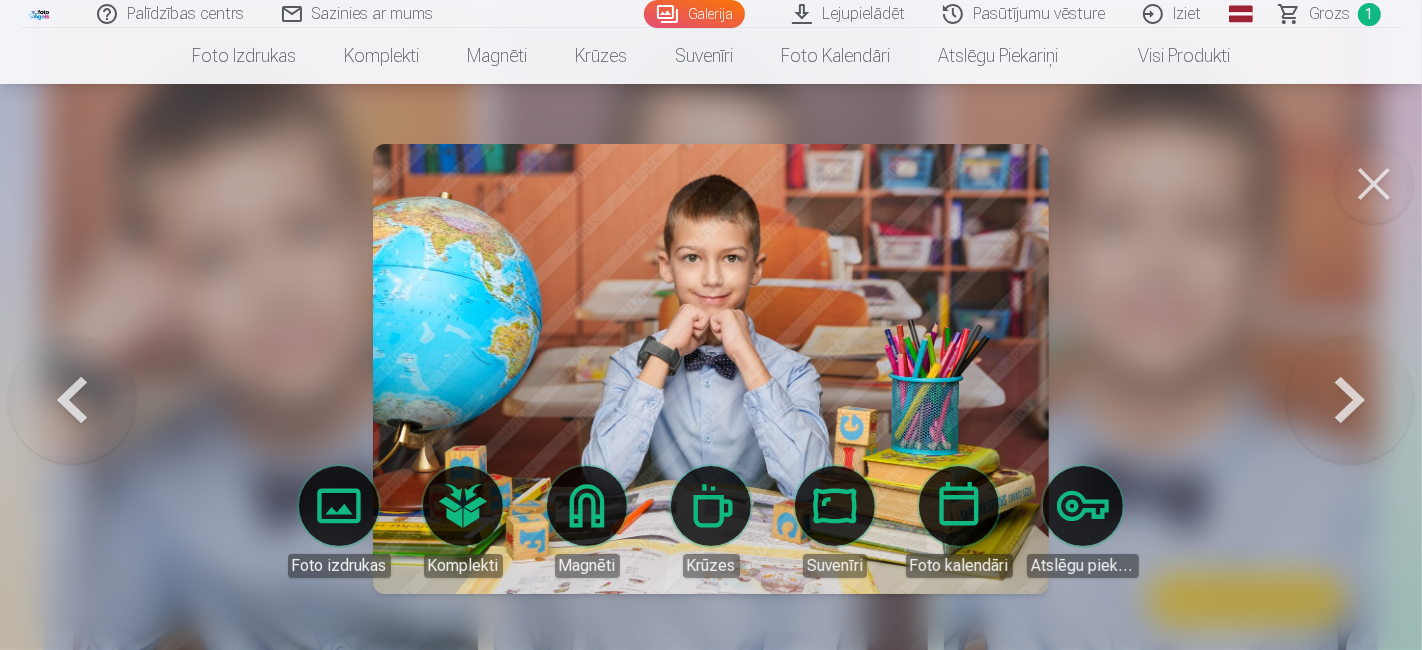 click at bounding box center (711, 325) 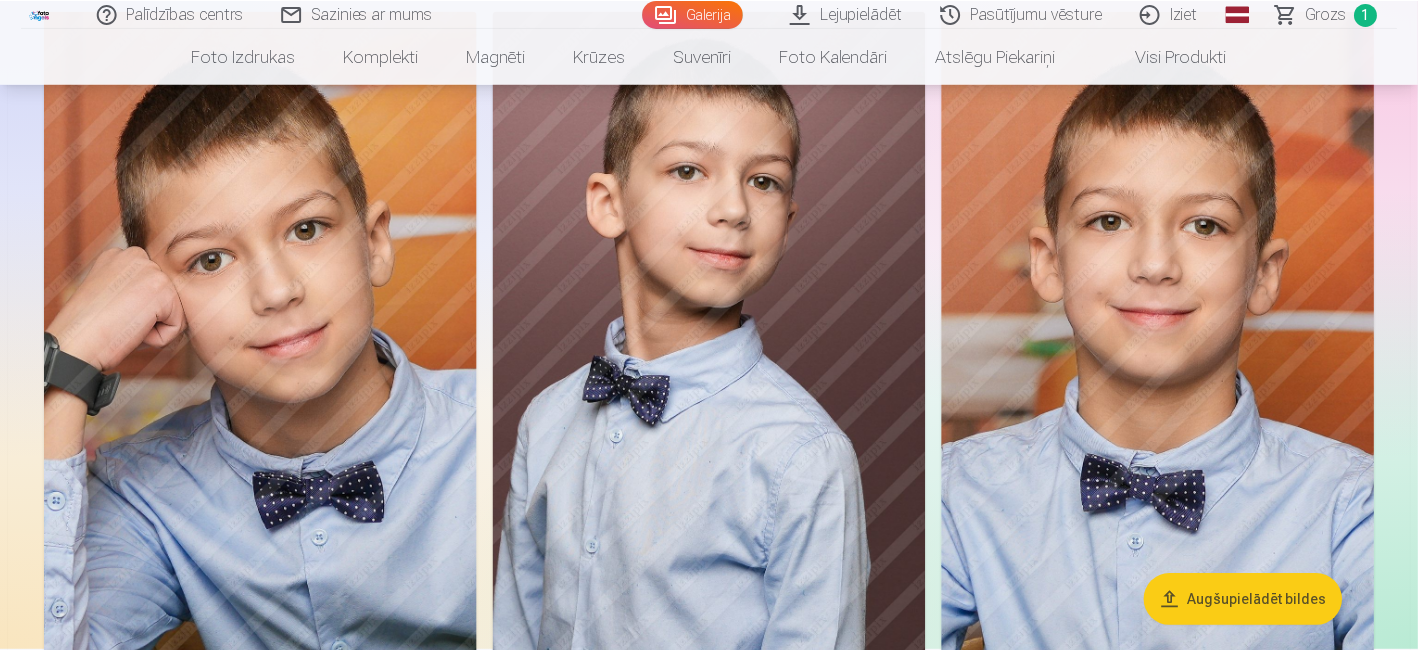 scroll, scrollTop: 1777, scrollLeft: 0, axis: vertical 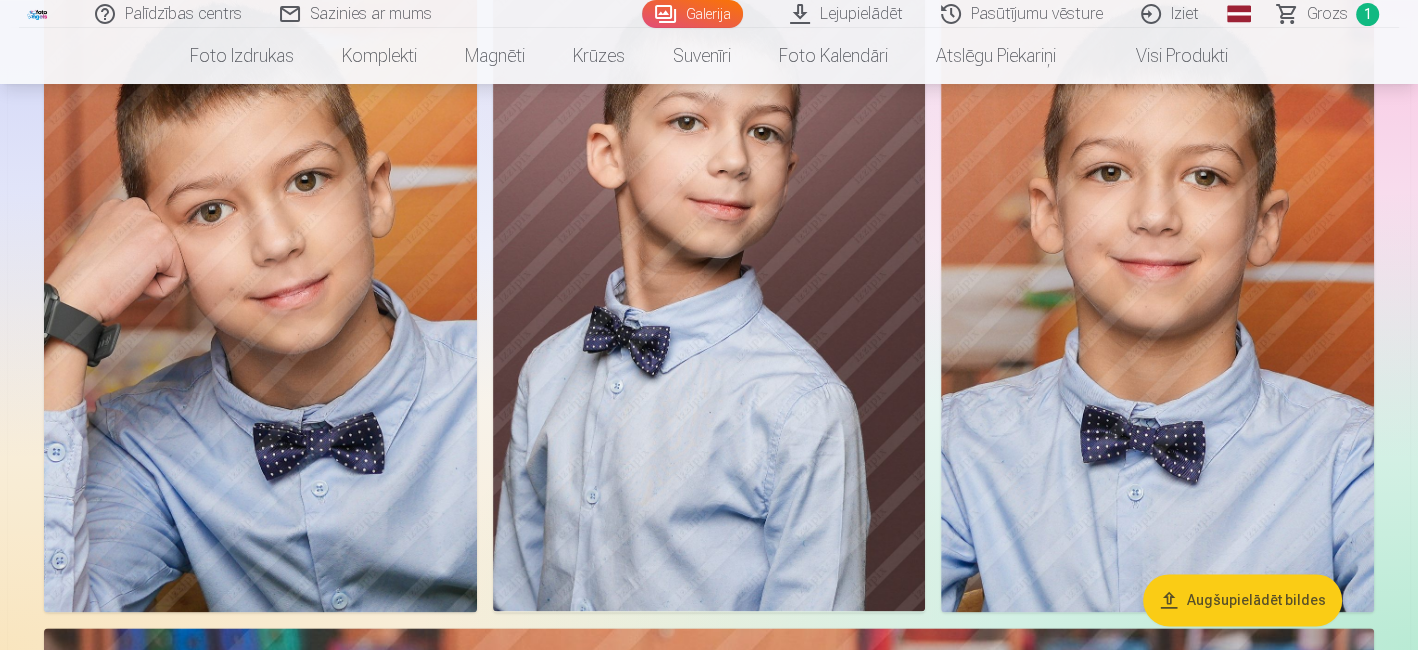 click on "Augšupielādēt bildes" at bounding box center [1242, 600] 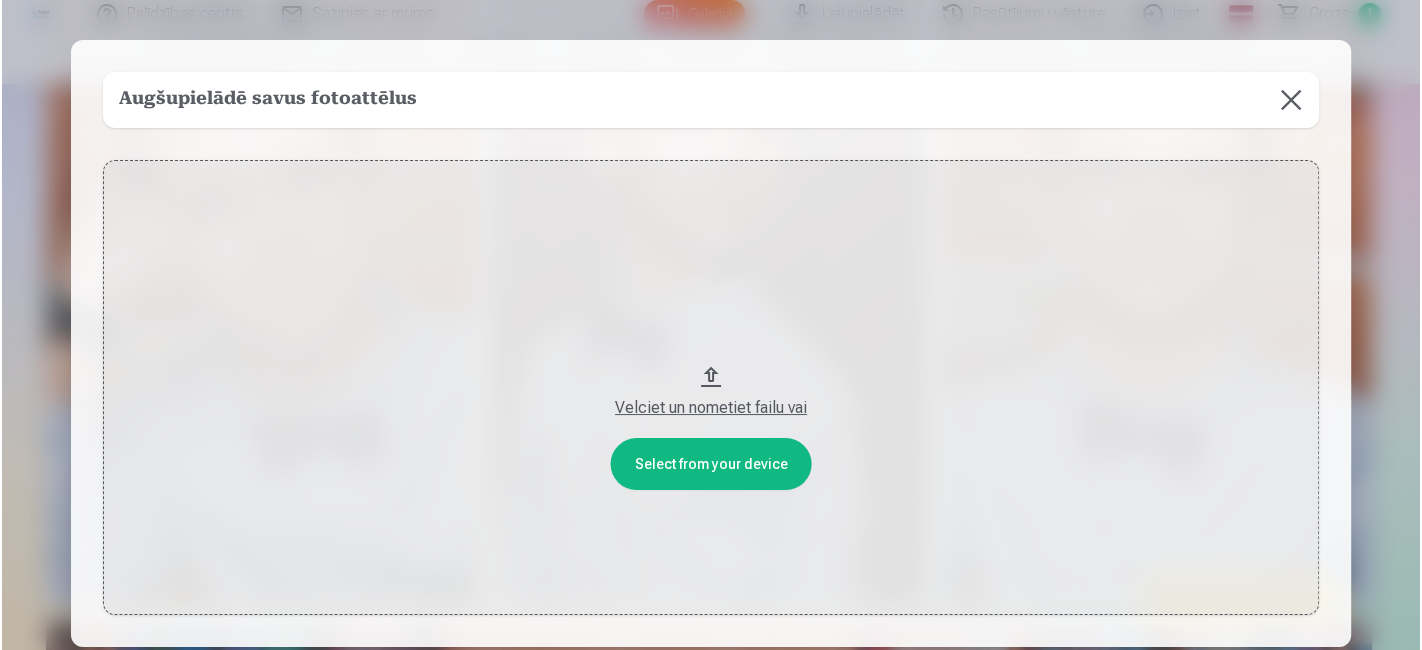 scroll, scrollTop: 1831, scrollLeft: 0, axis: vertical 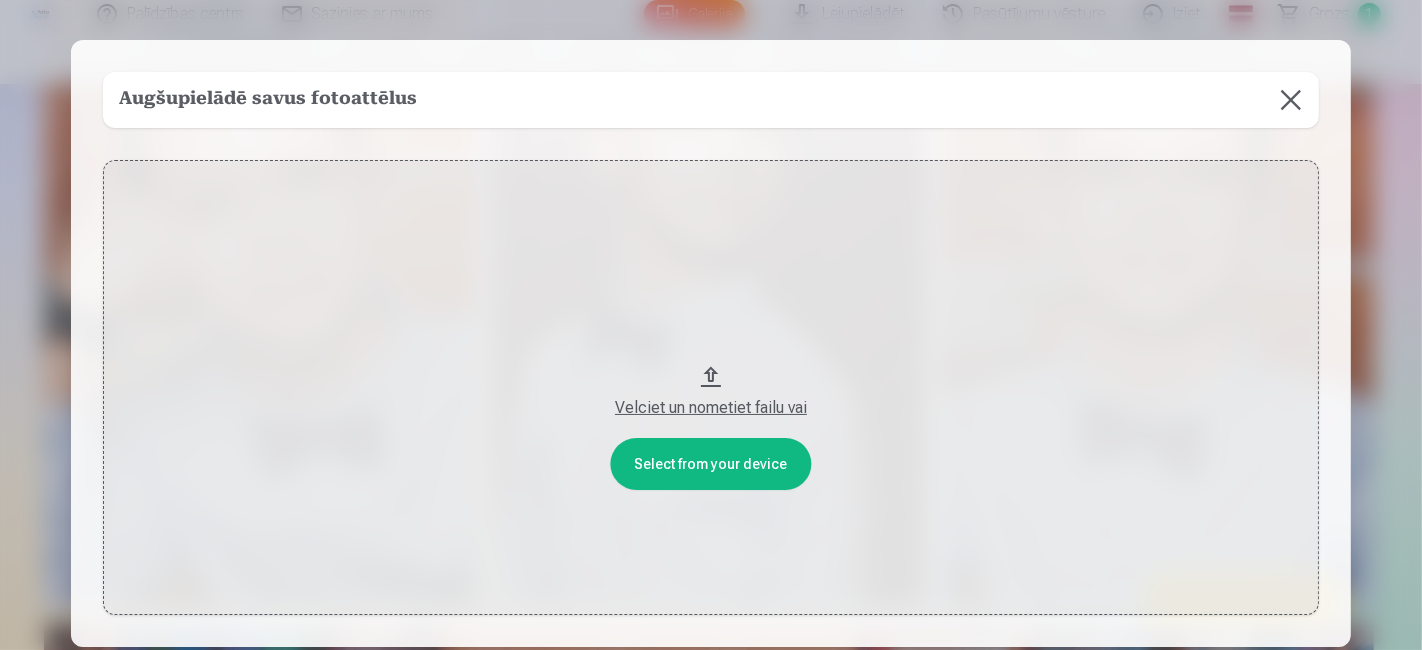 click at bounding box center (1291, 100) 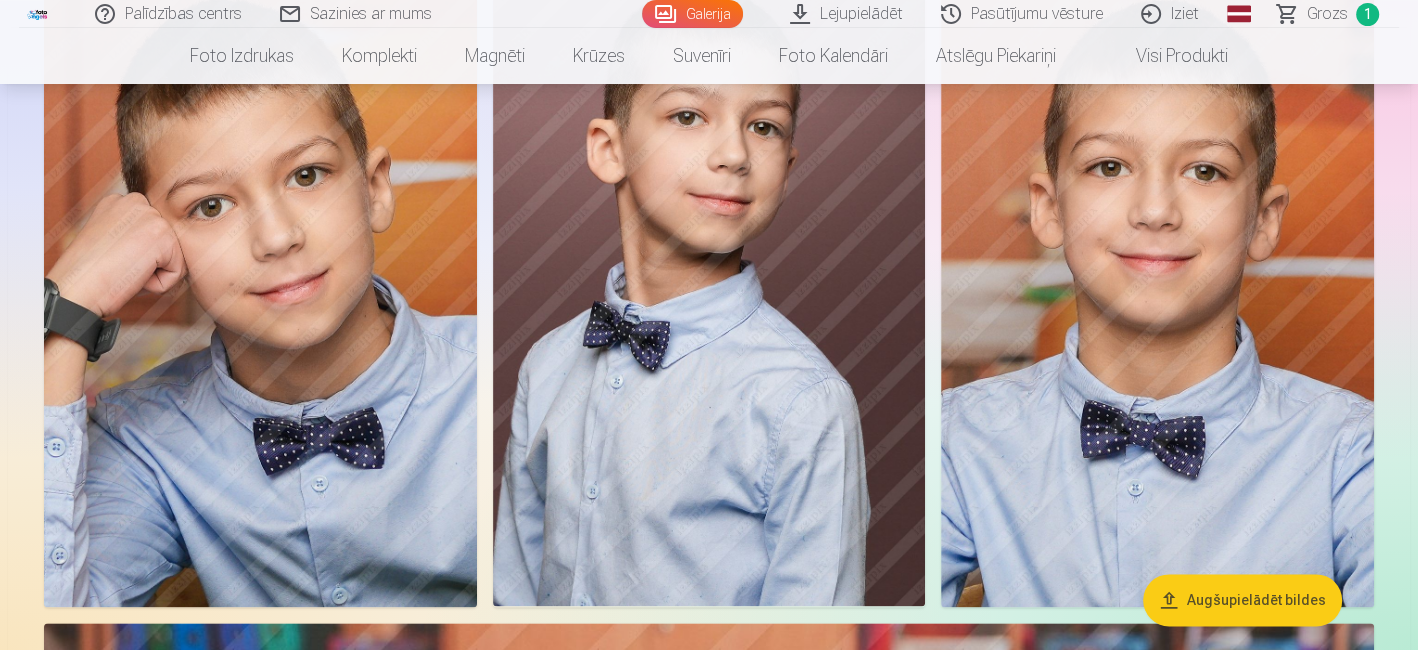 click at bounding box center (260, 281) 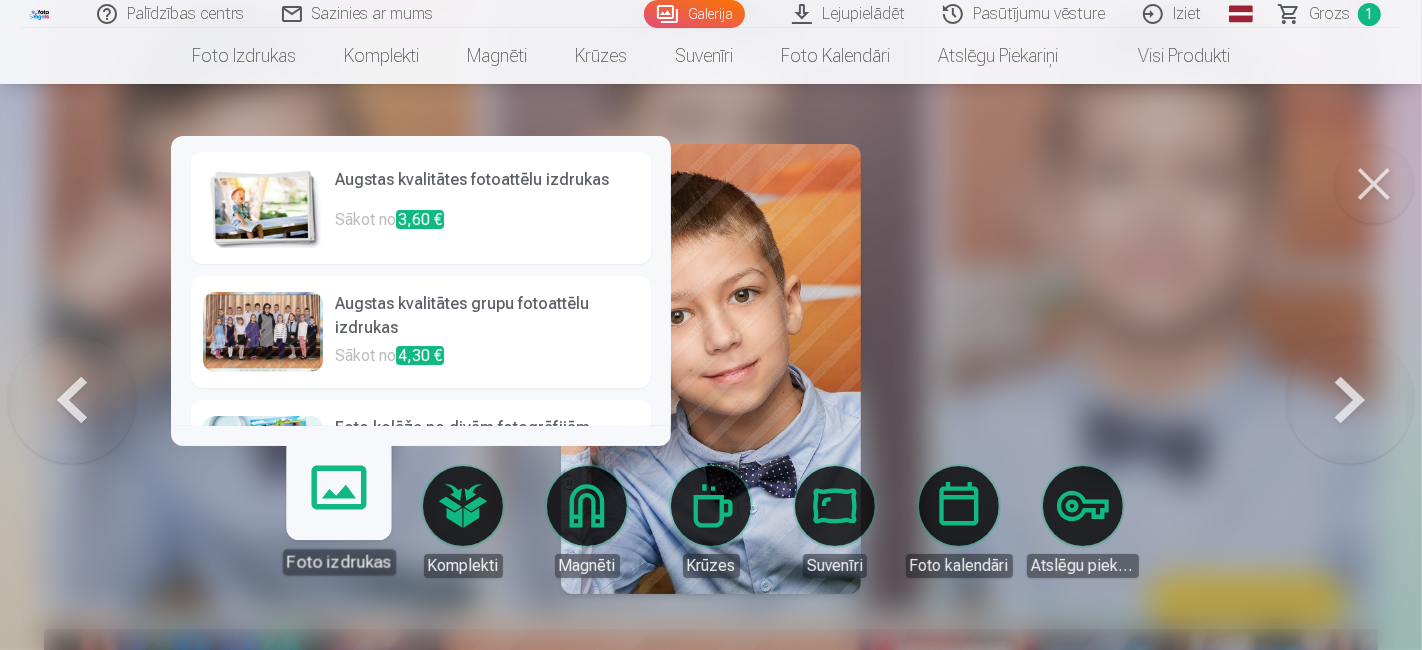 click on "Foto izdrukas" at bounding box center [338, 513] 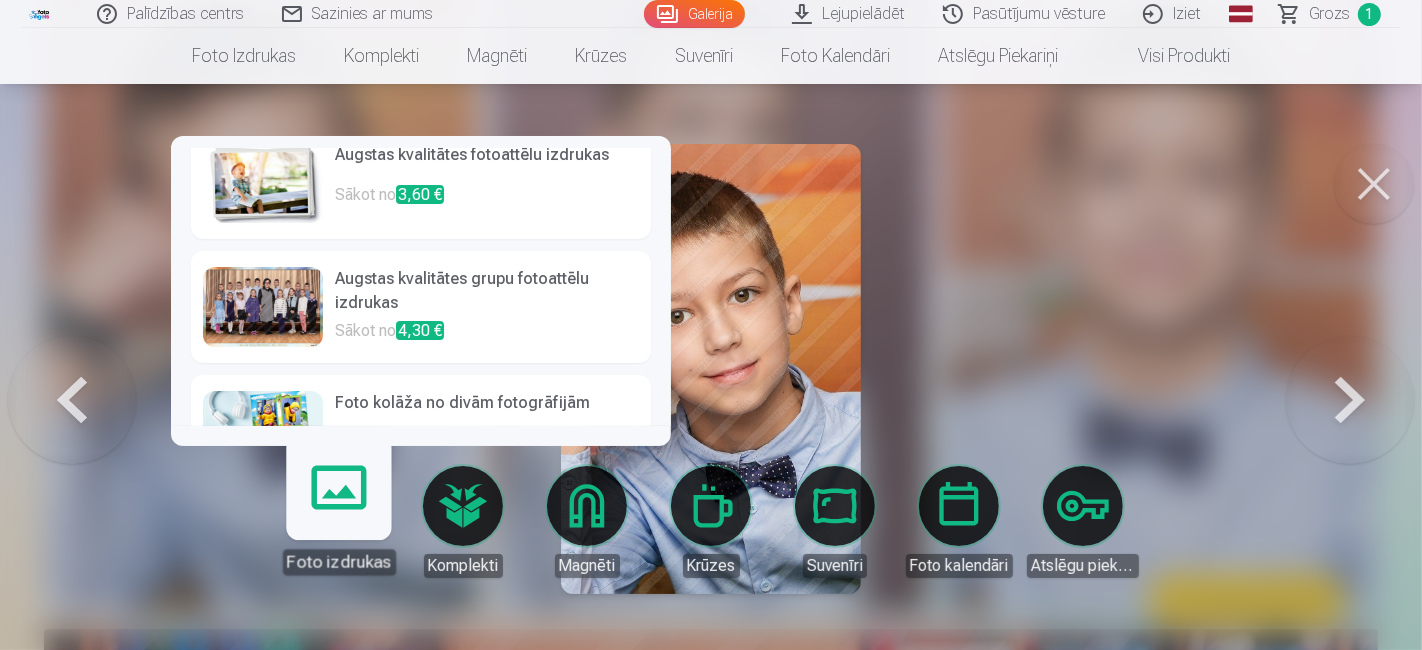 scroll, scrollTop: 20, scrollLeft: 0, axis: vertical 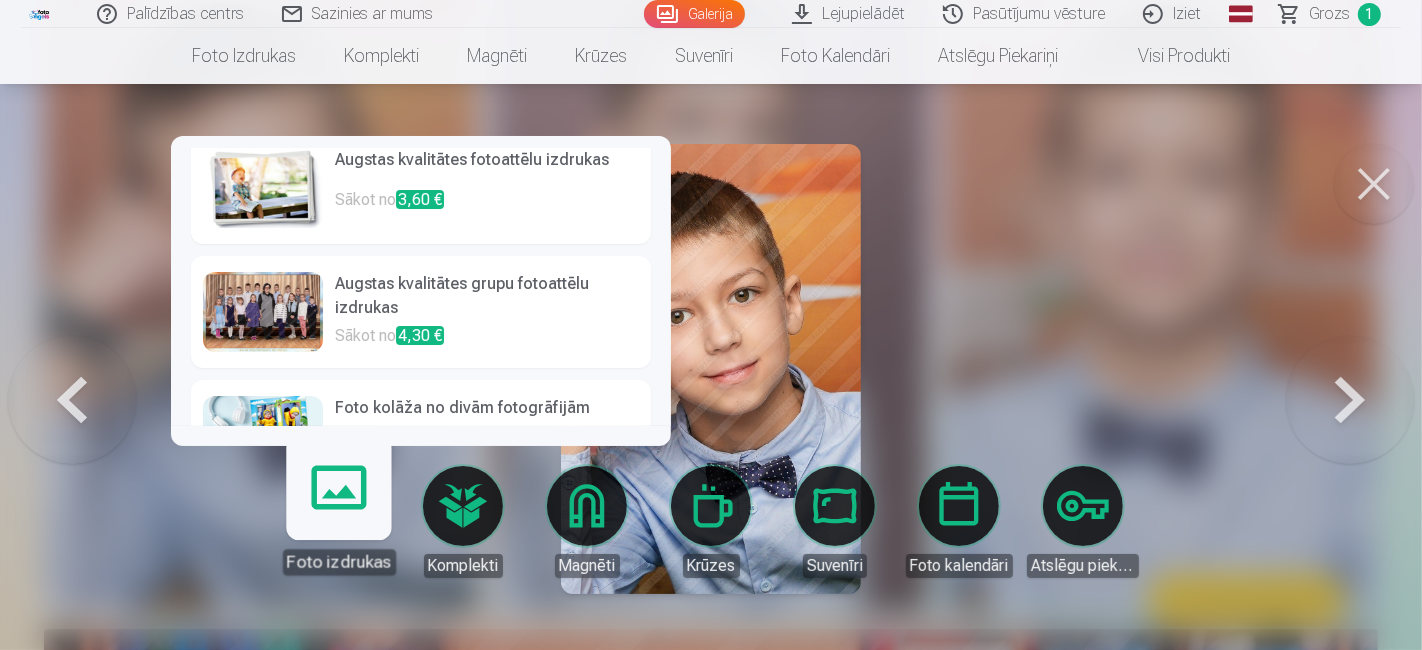 click on "Augstas kvalitātes fotoattēlu izdrukas" at bounding box center [487, 168] 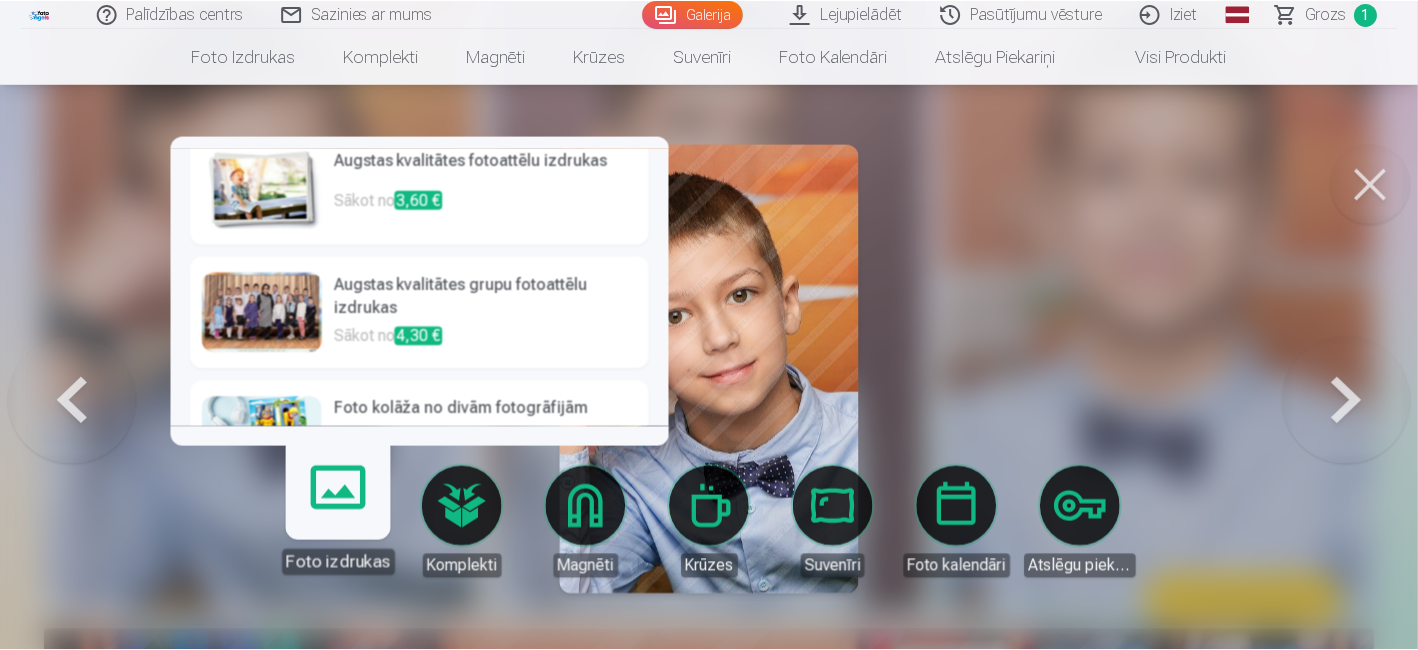 scroll, scrollTop: 0, scrollLeft: 0, axis: both 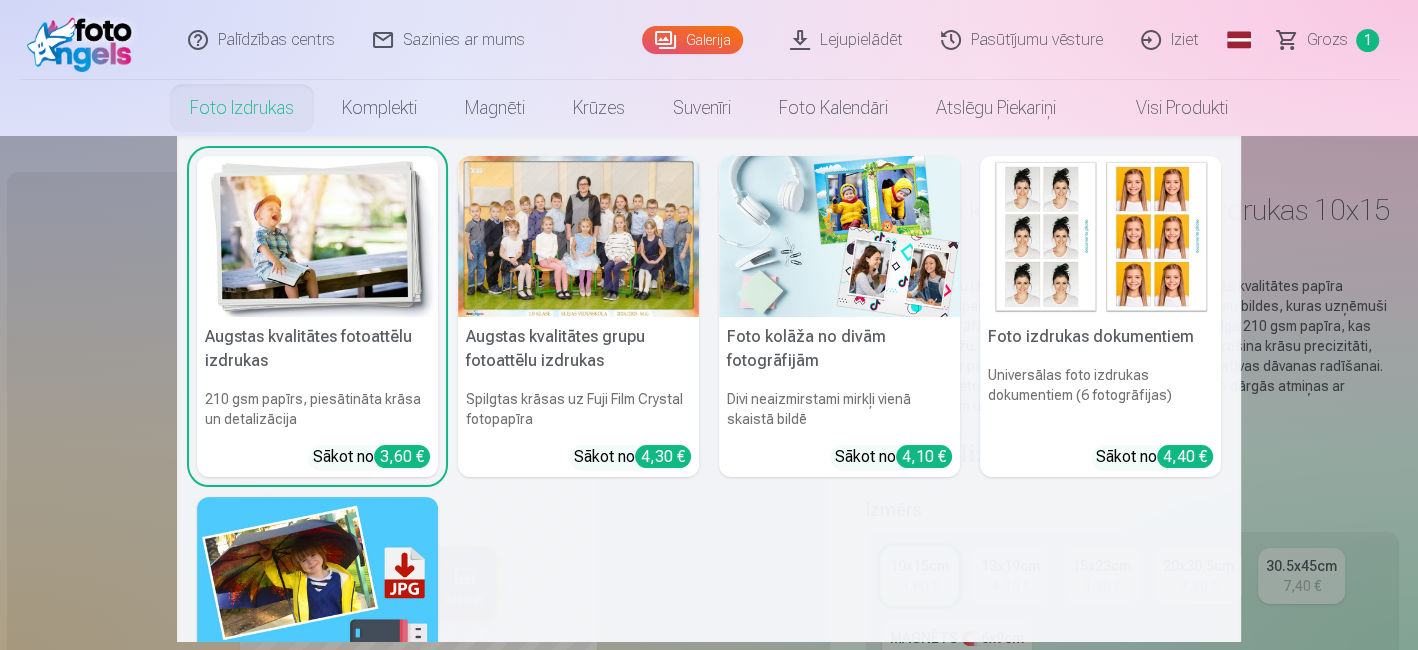 click on "Foto izdrukas" at bounding box center [242, 108] 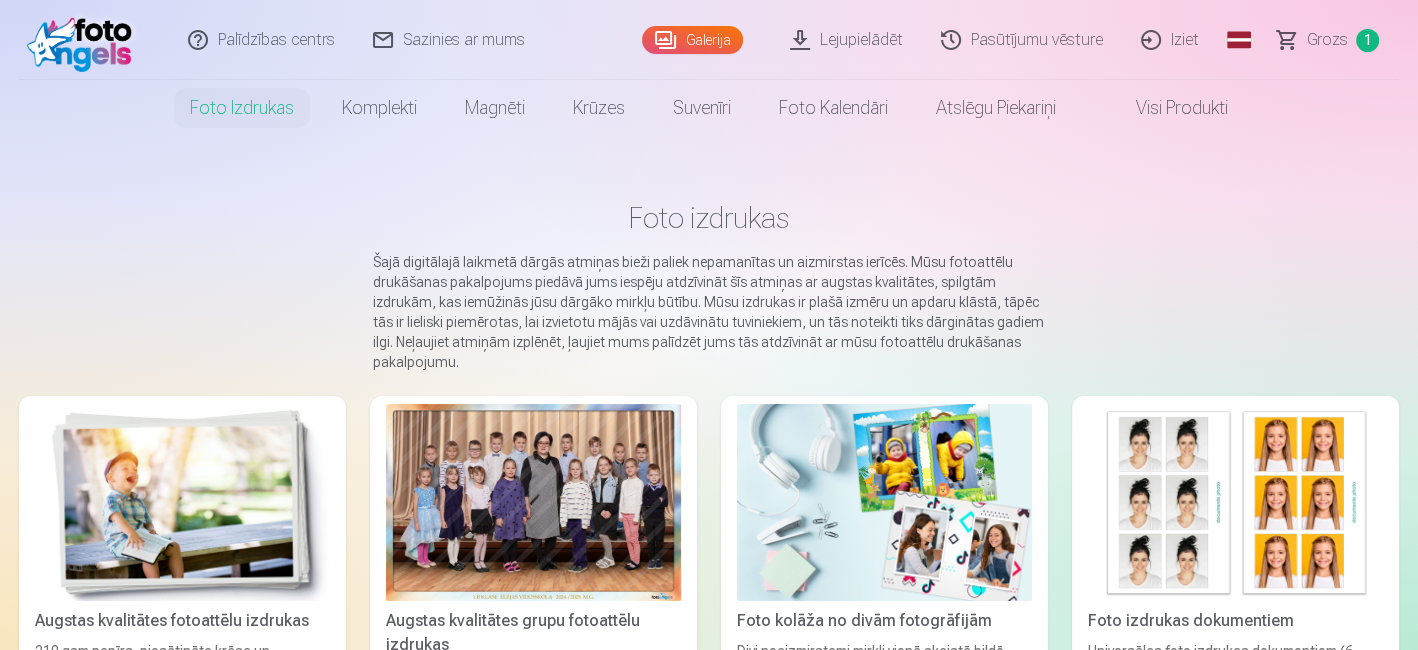 click on "Galerija" at bounding box center (692, 40) 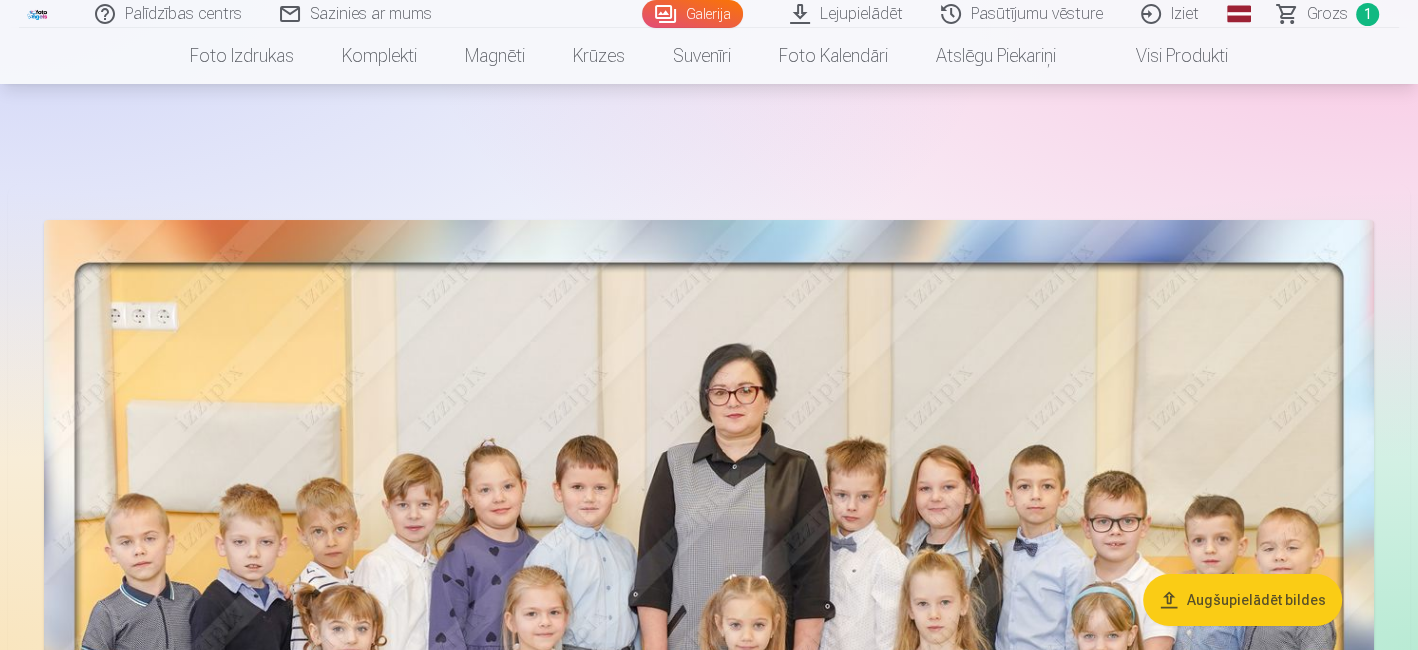 scroll, scrollTop: 309, scrollLeft: 0, axis: vertical 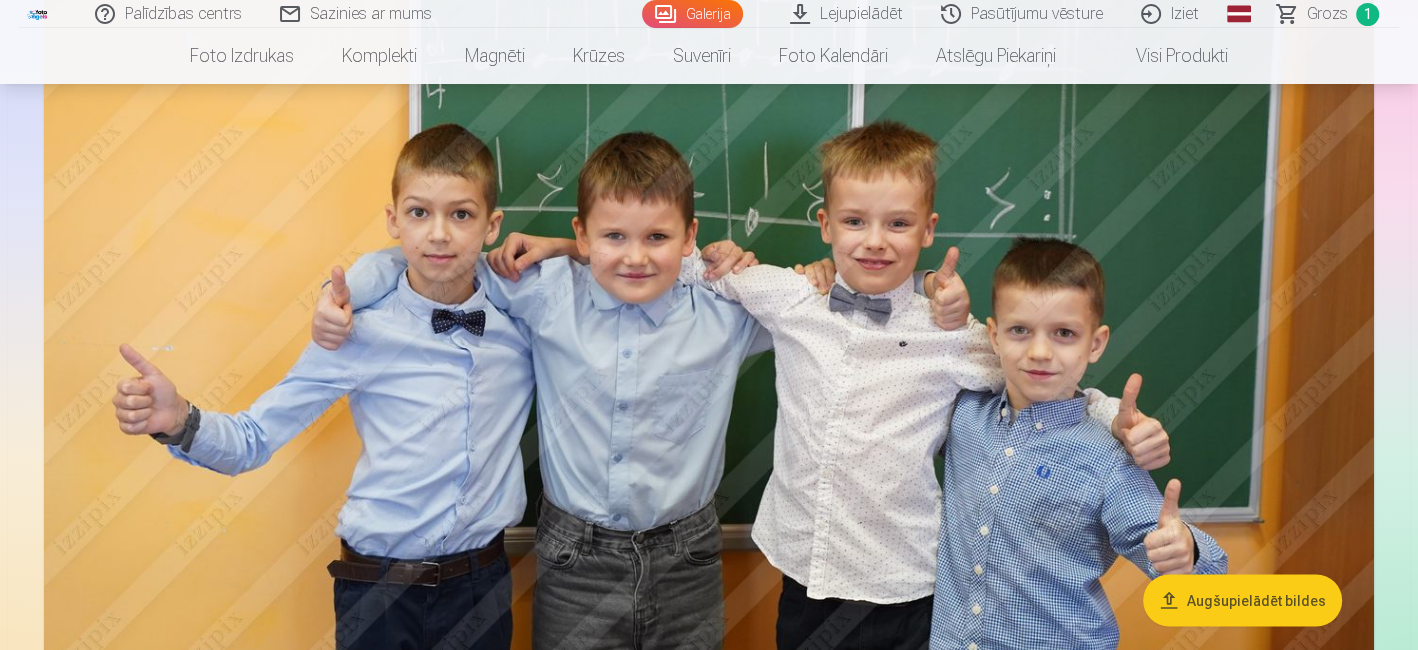 click at bounding box center [709, 300] 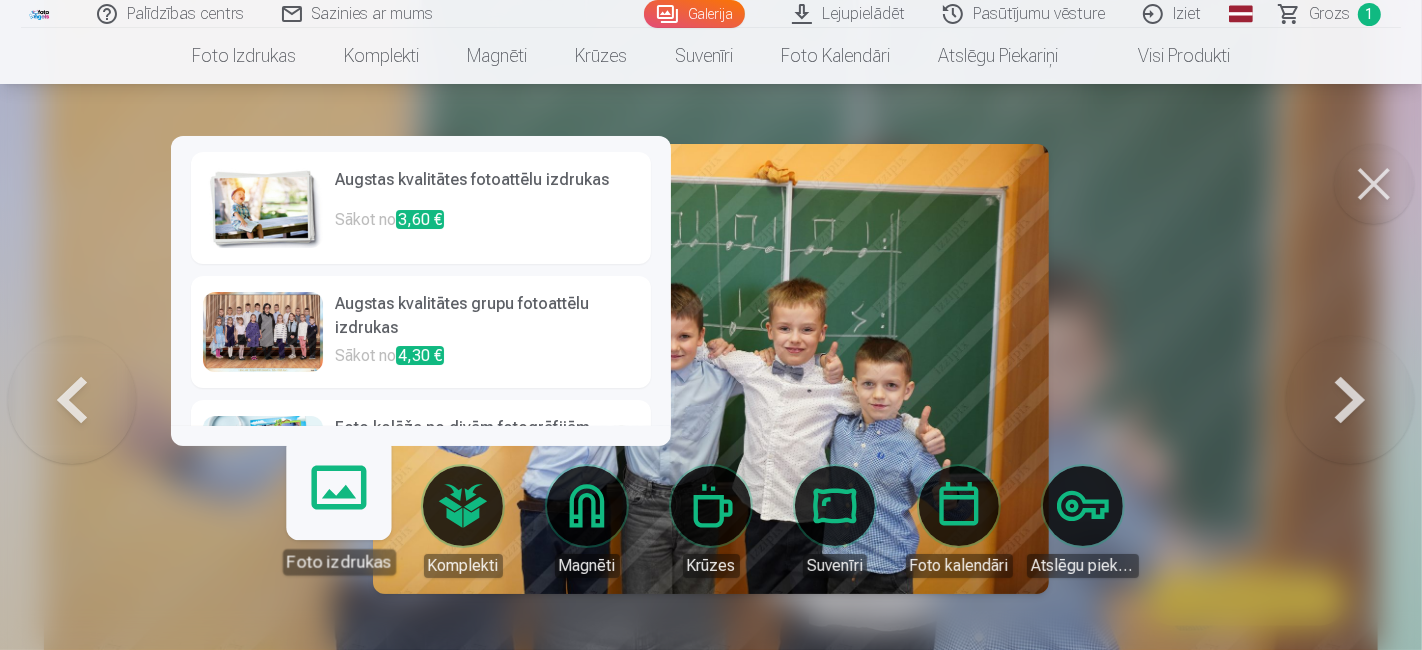 click on "Foto izdrukas" at bounding box center [338, 513] 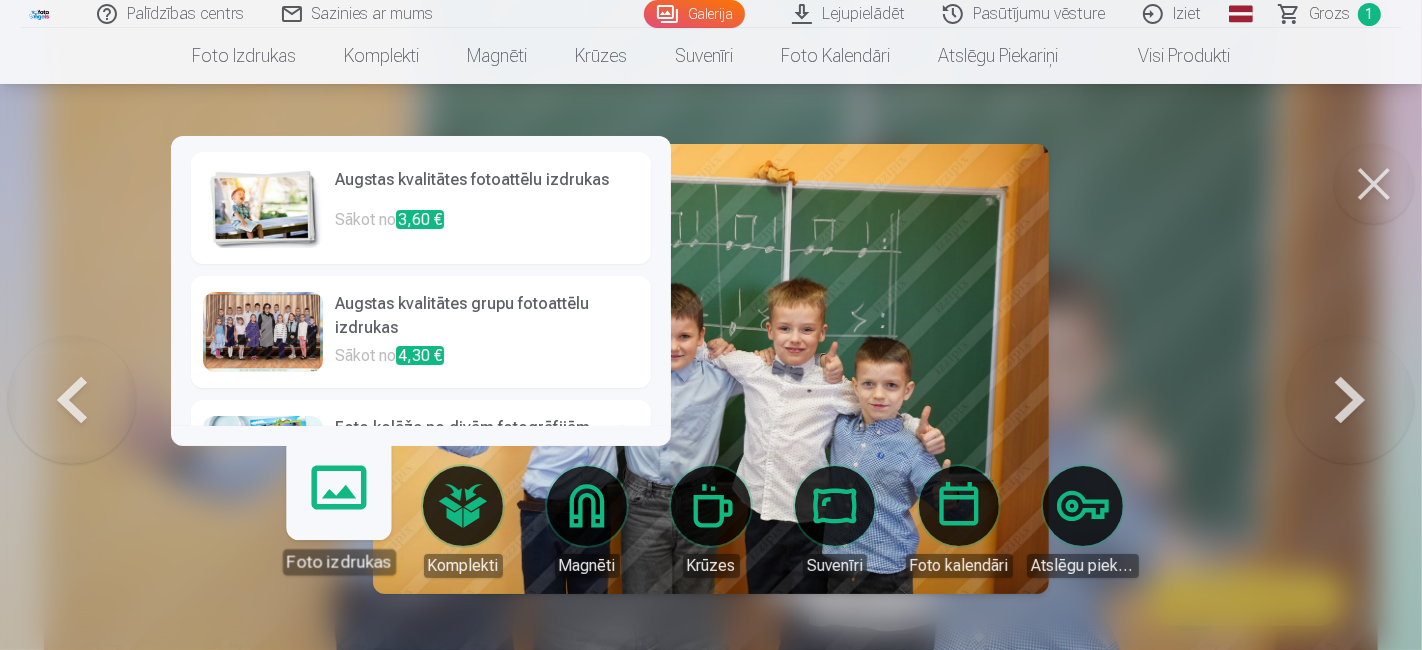 click on "Augstas kvalitātes fotoattēlu izdrukas" at bounding box center (487, 188) 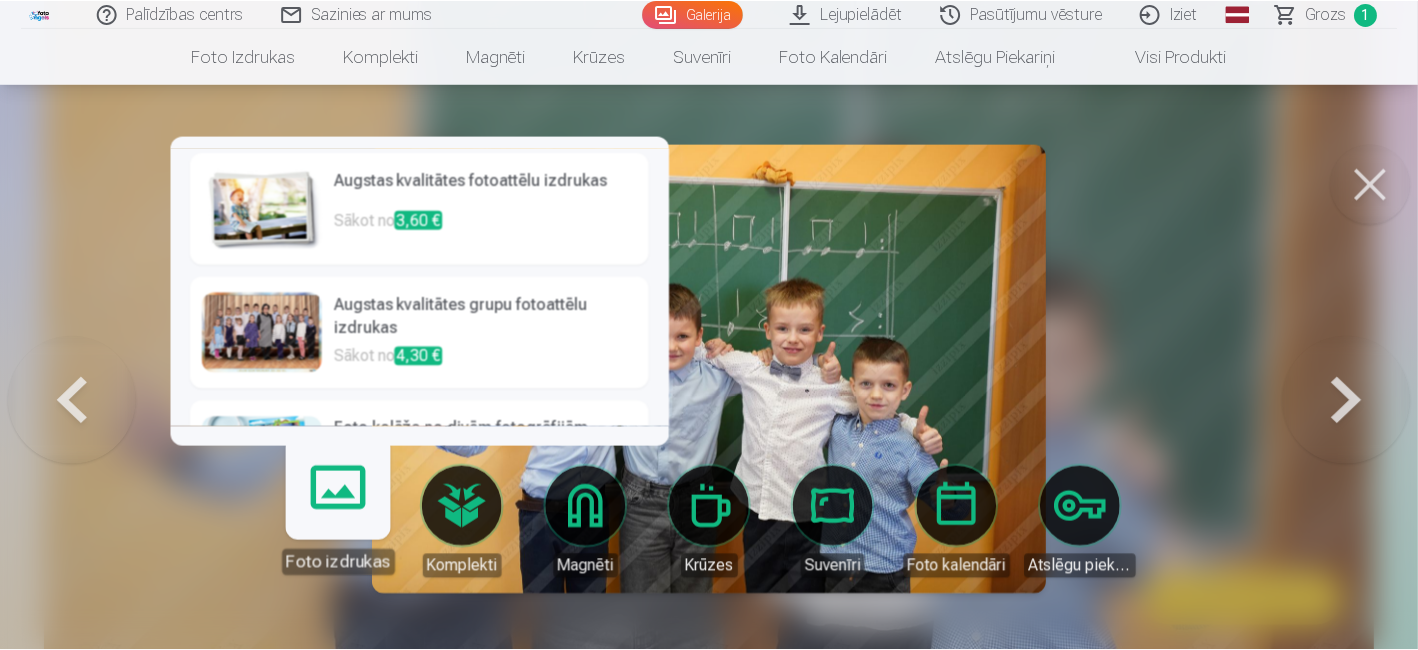 scroll, scrollTop: 0, scrollLeft: 0, axis: both 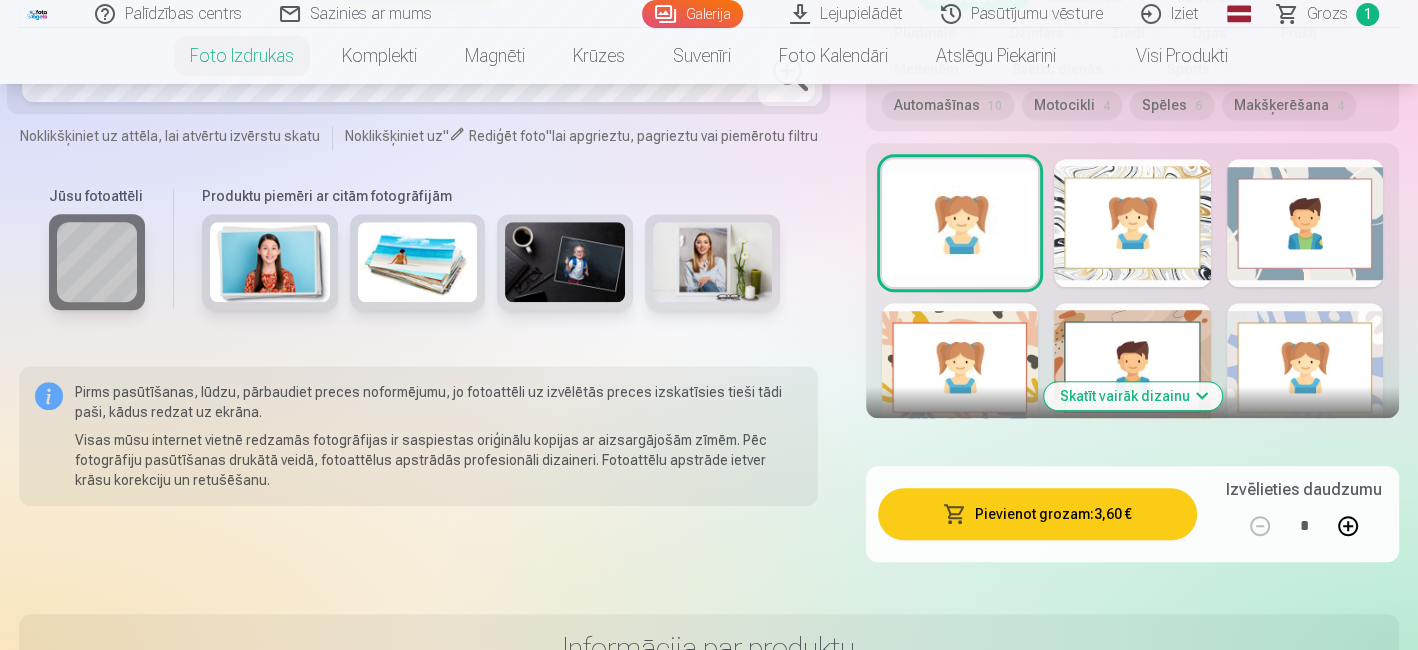 click on "Pievienot grozam :  3,60 €" at bounding box center [1037, 514] 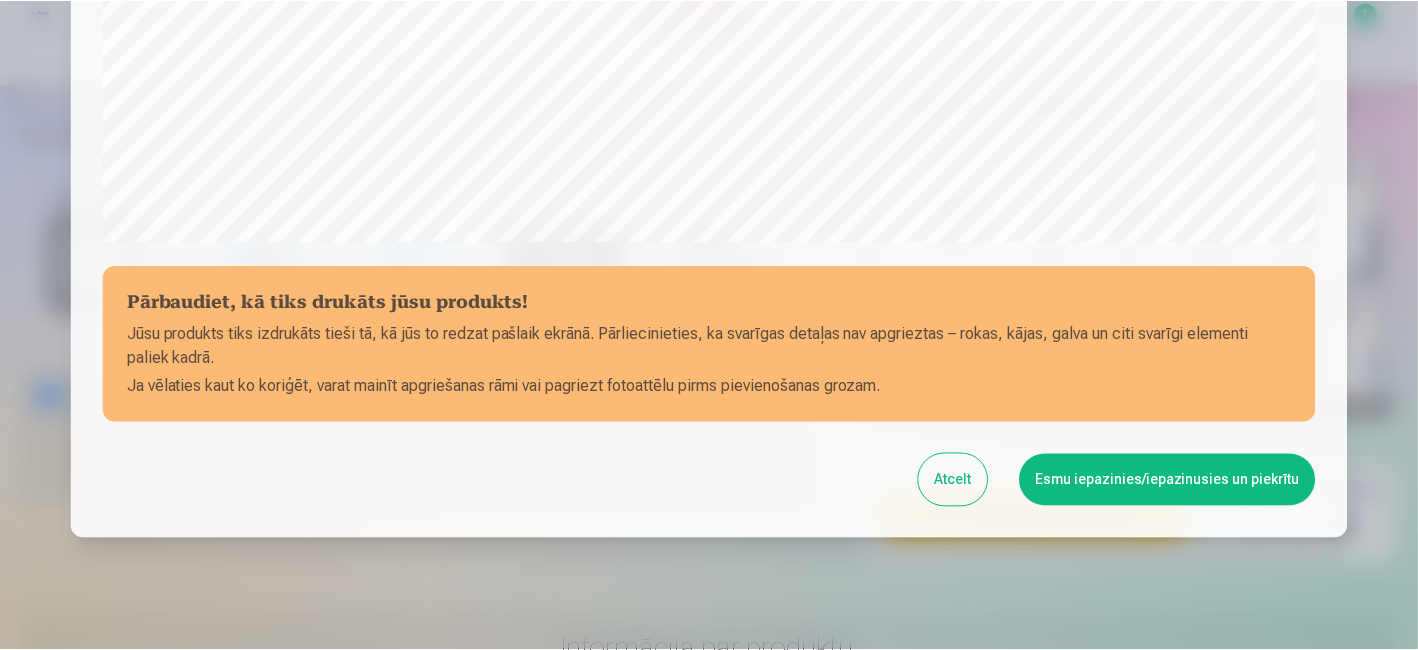 scroll, scrollTop: 789, scrollLeft: 0, axis: vertical 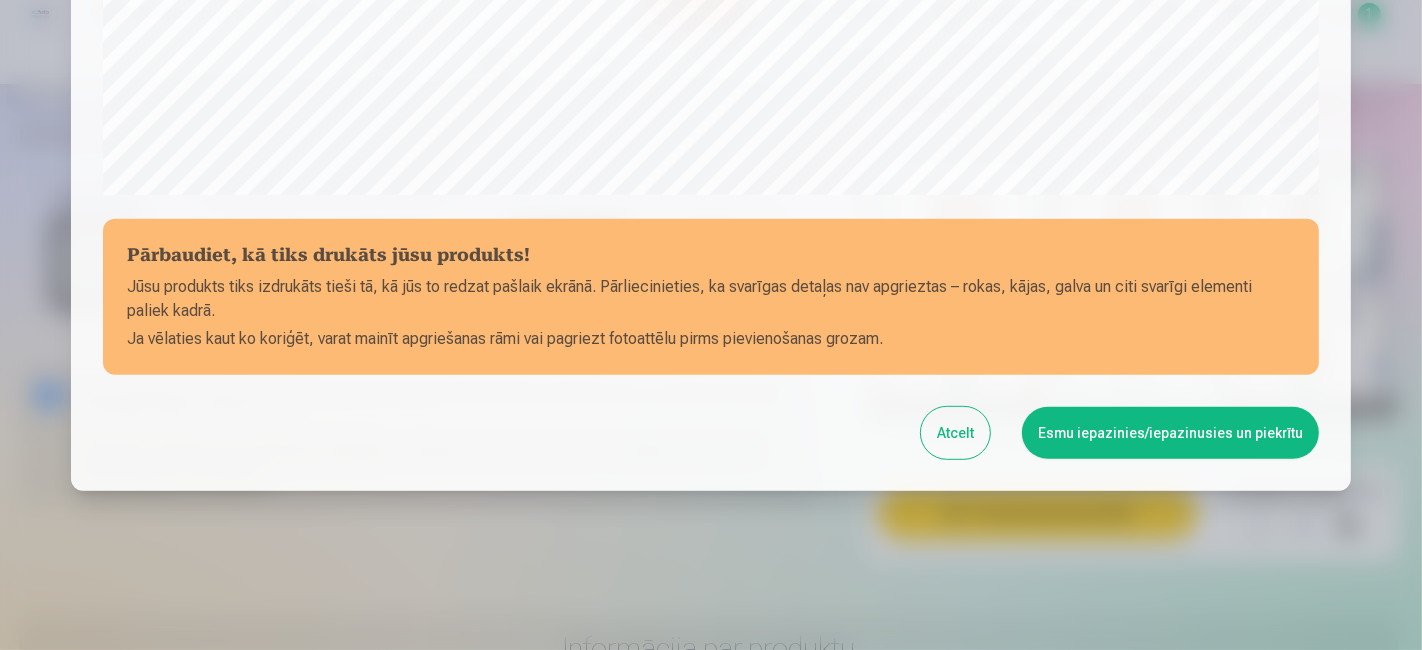 click on "Esmu iepazinies/iepazinusies un piekrītu" at bounding box center [1170, 433] 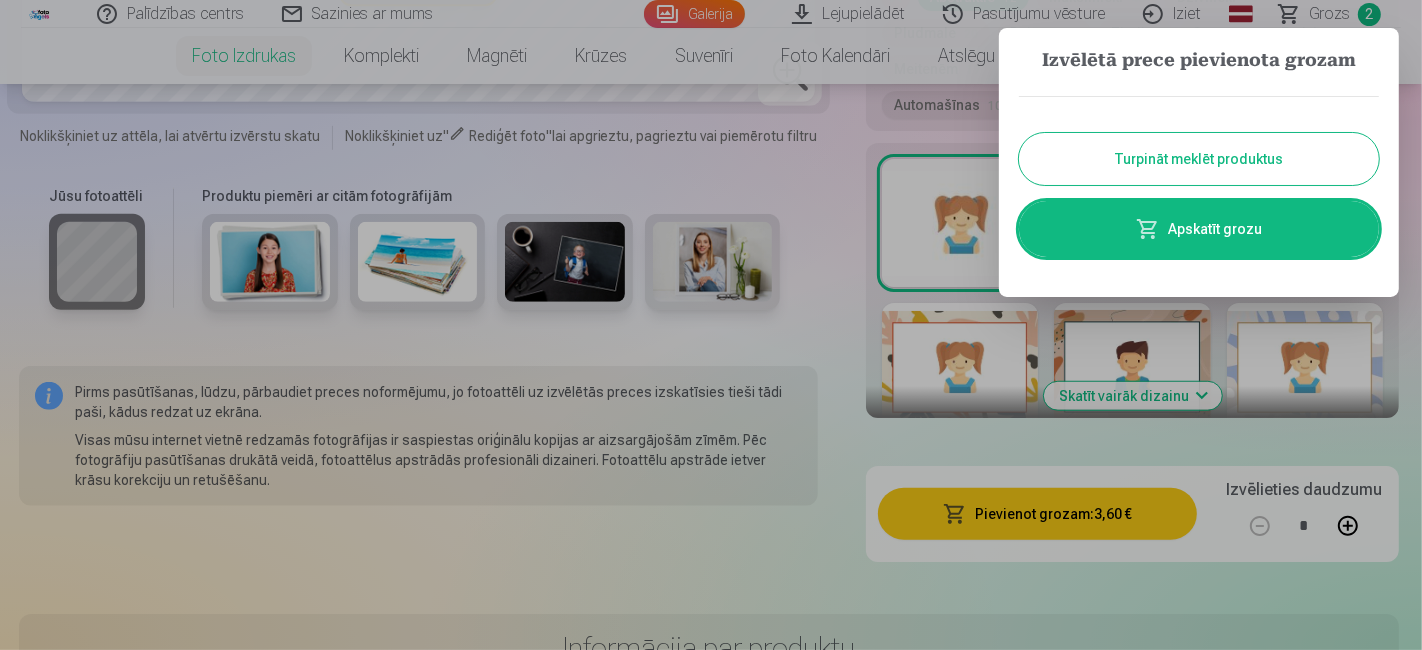 click at bounding box center [711, 325] 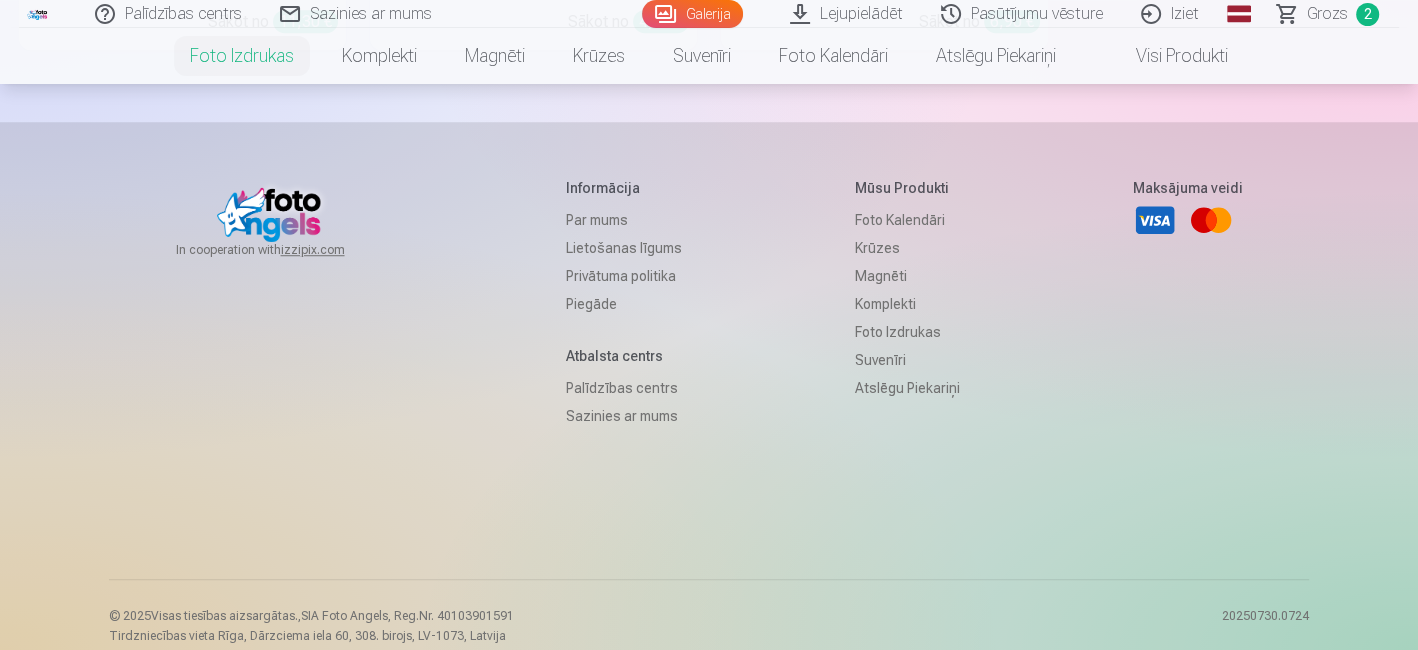 scroll, scrollTop: 0, scrollLeft: 0, axis: both 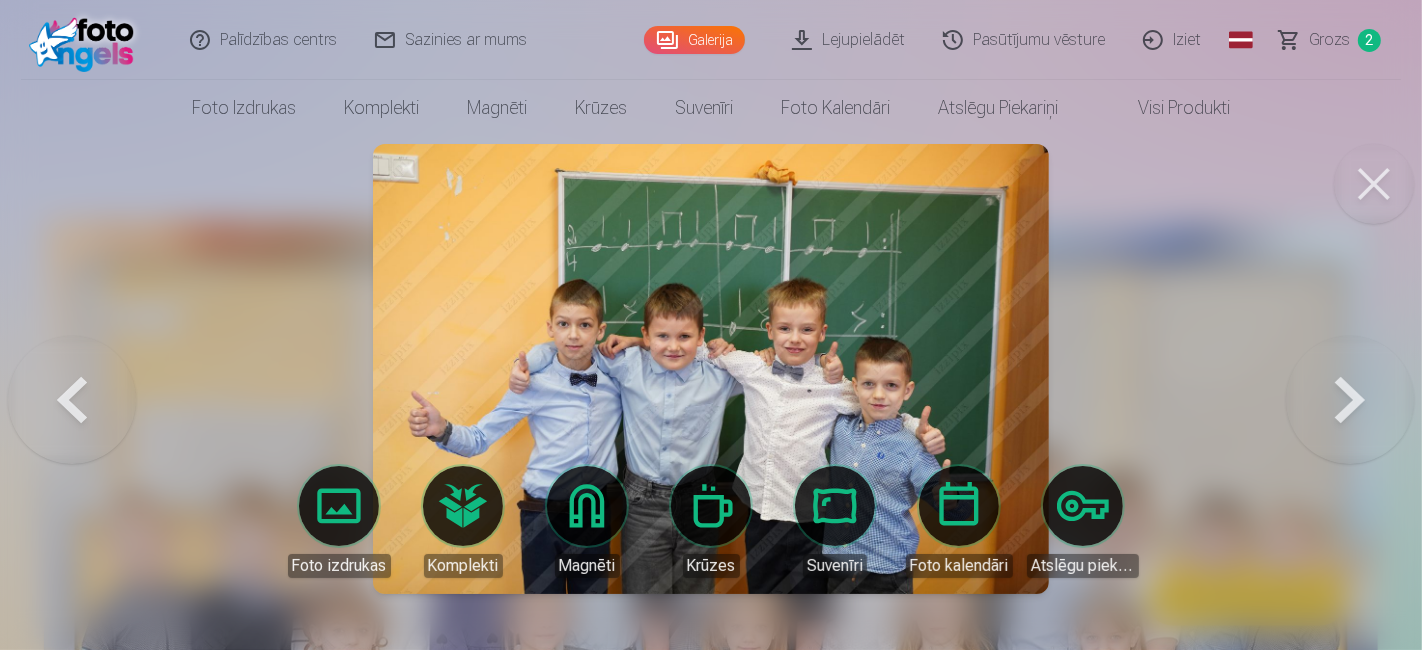 click at bounding box center (1350, 369) 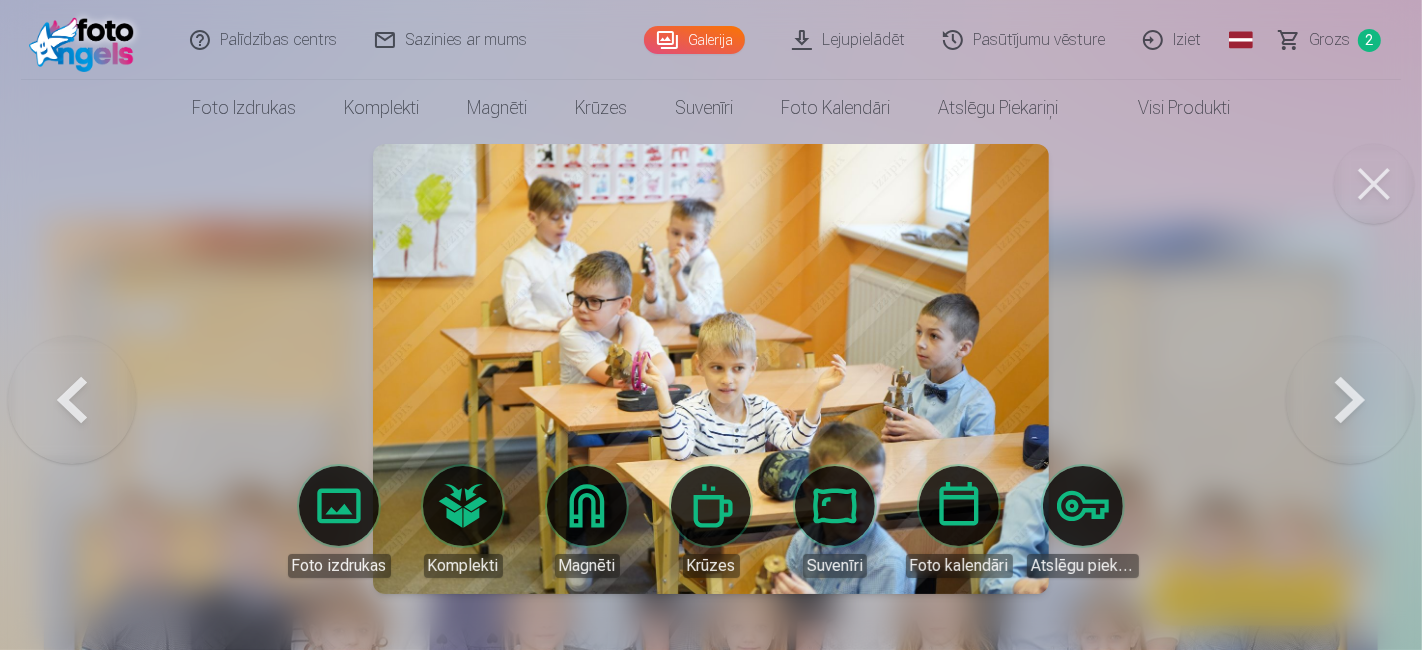 click at bounding box center (1350, 369) 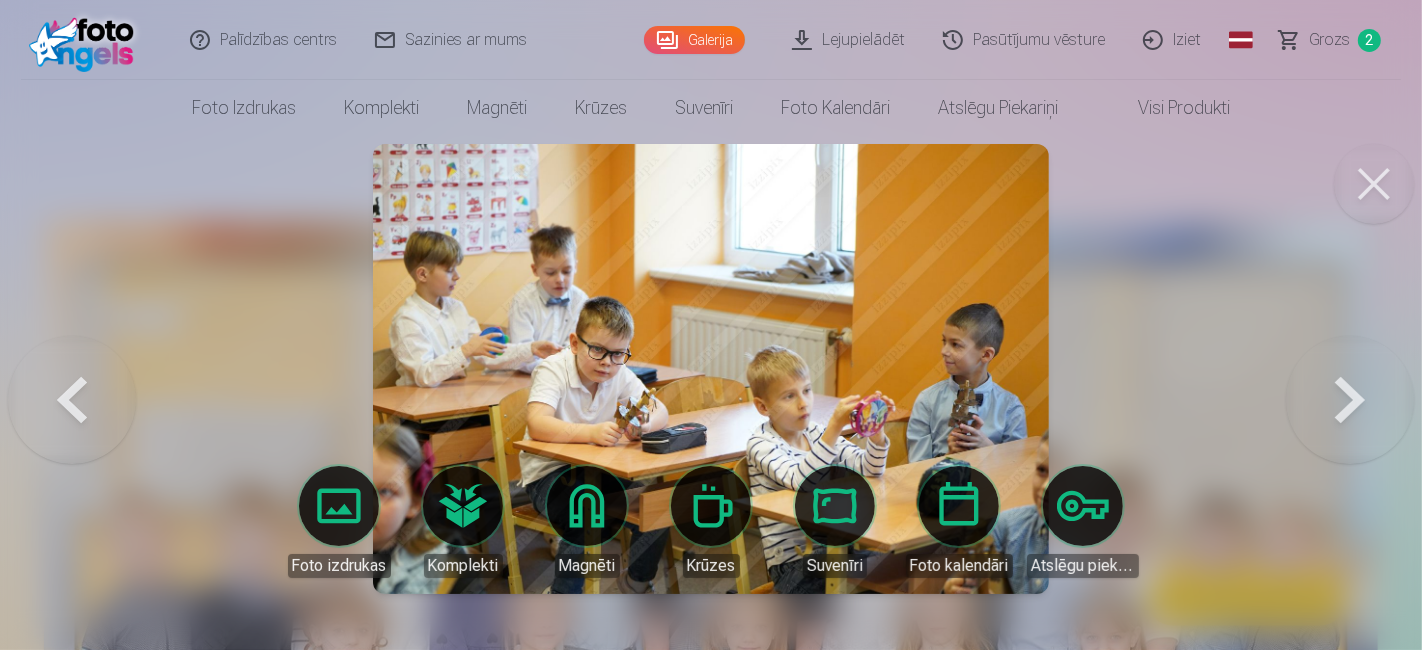 click at bounding box center [1350, 369] 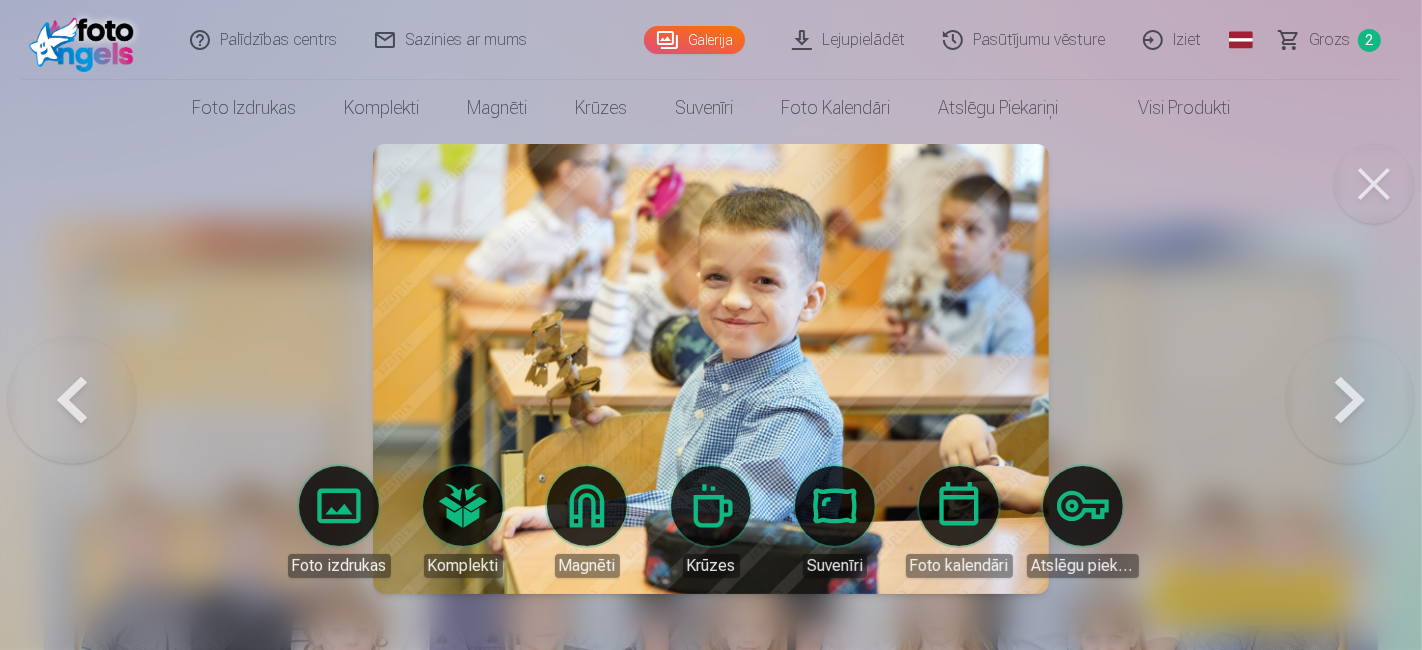 click at bounding box center (1350, 369) 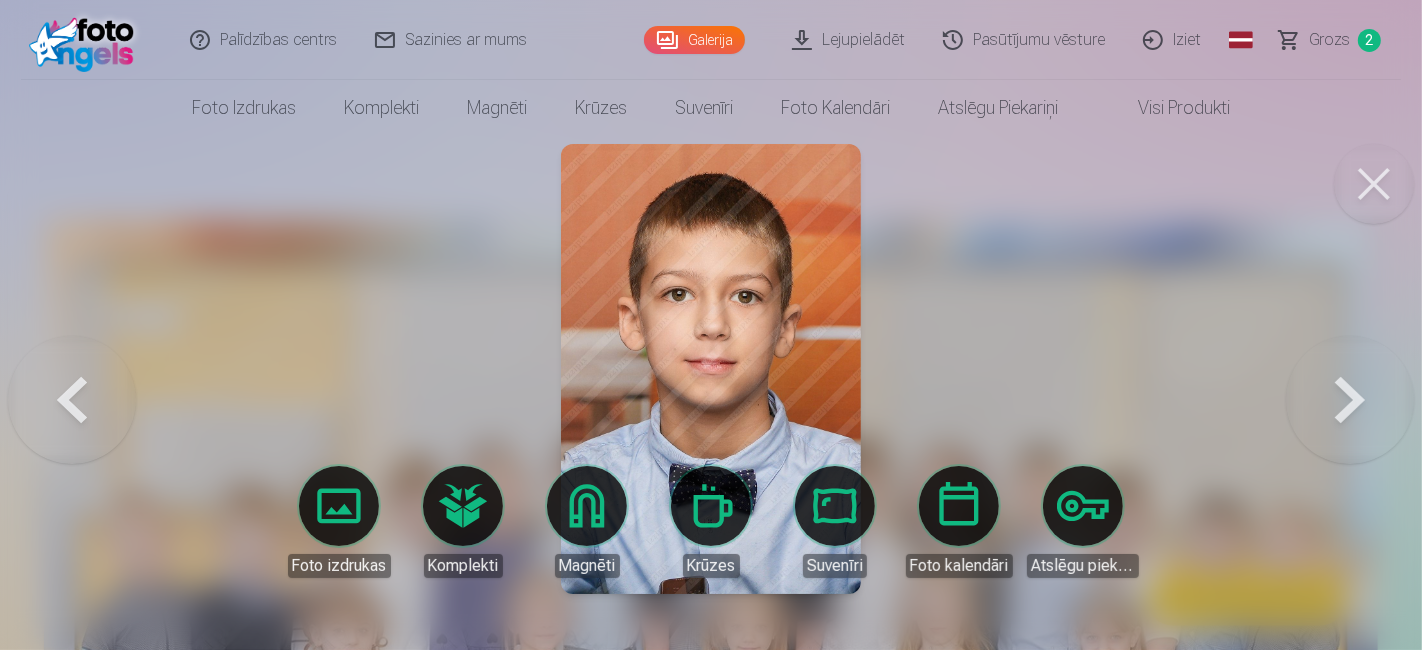 click at bounding box center [1350, 369] 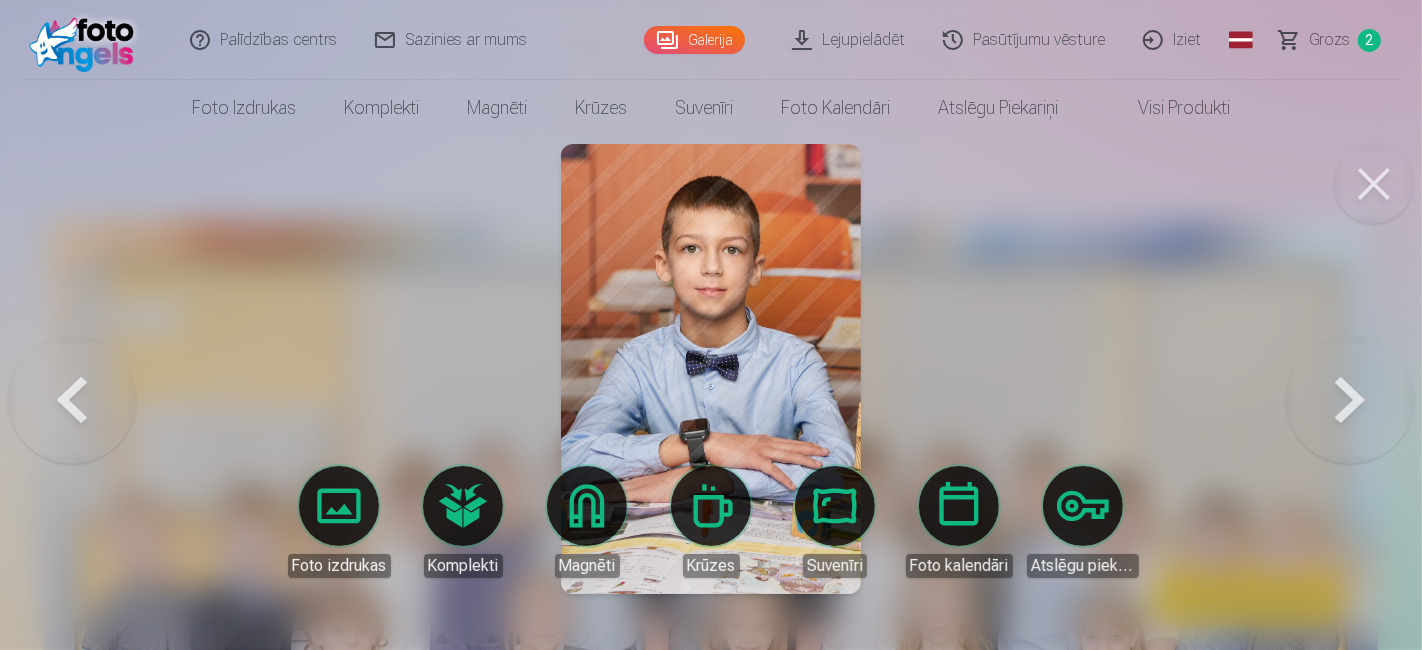 click at bounding box center [1350, 369] 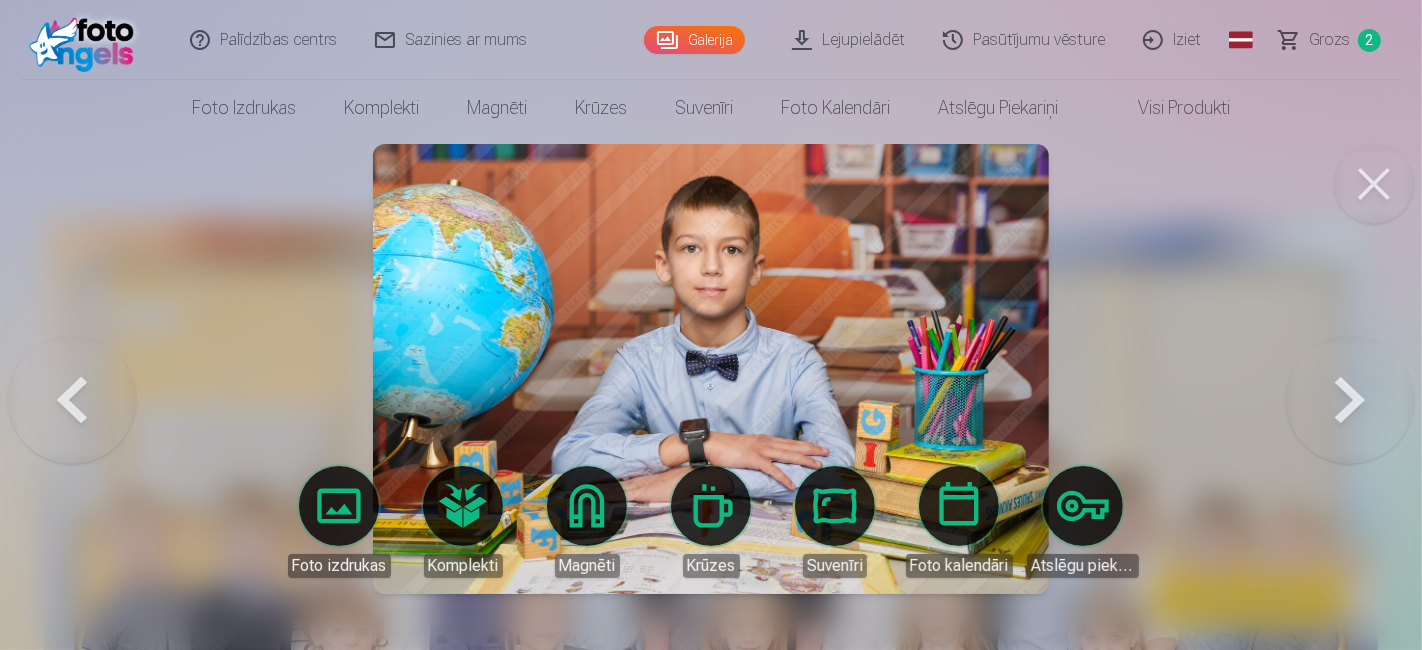 click at bounding box center (1350, 369) 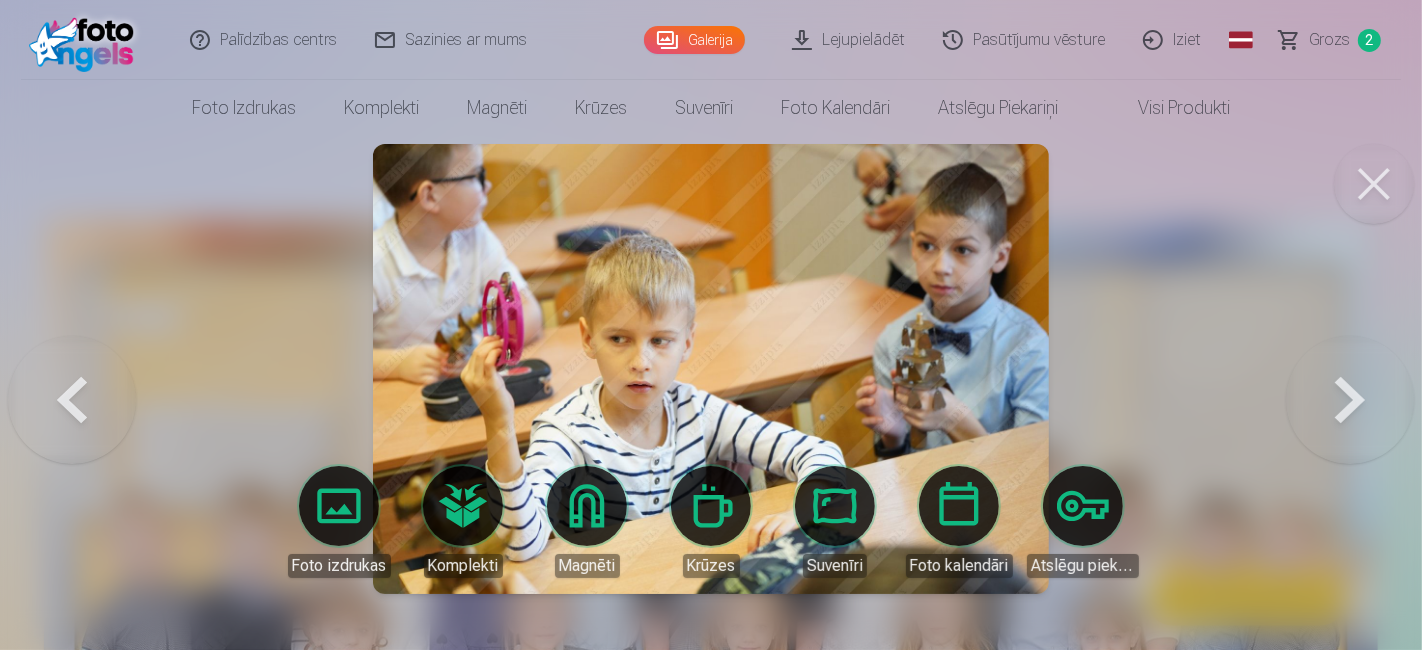 click at bounding box center (1350, 369) 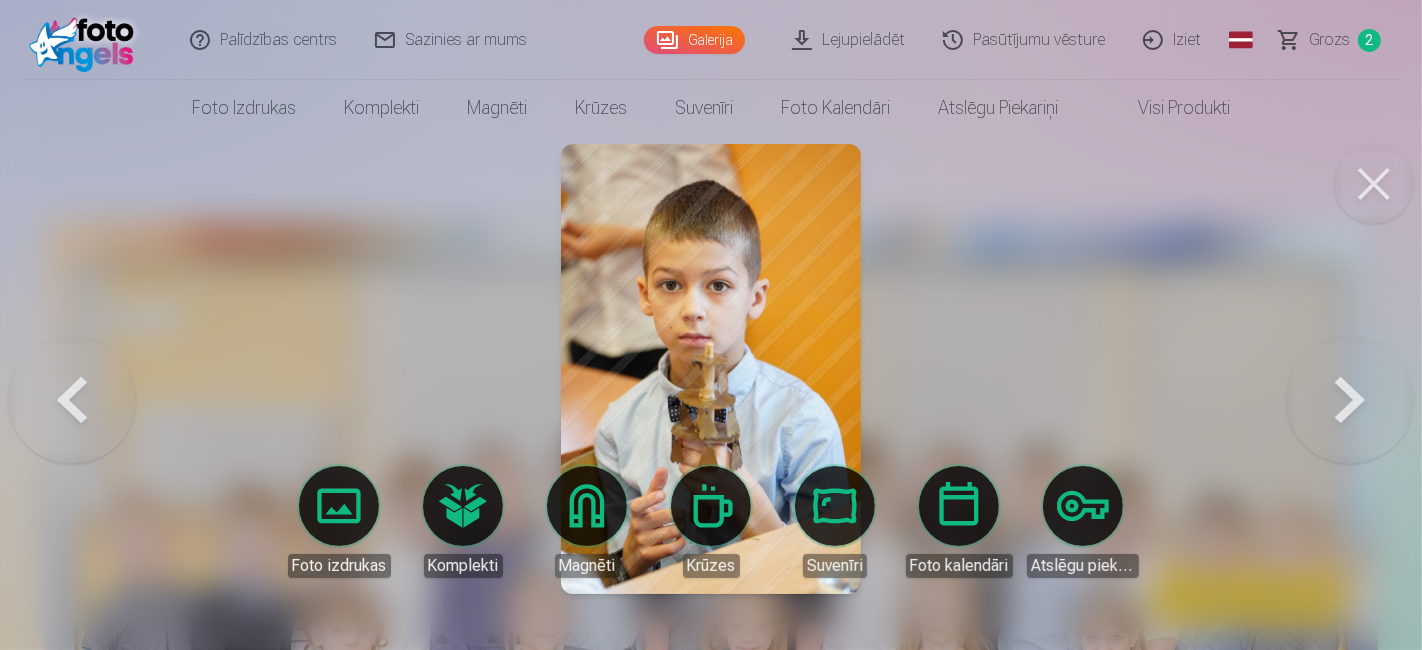 click at bounding box center (1350, 369) 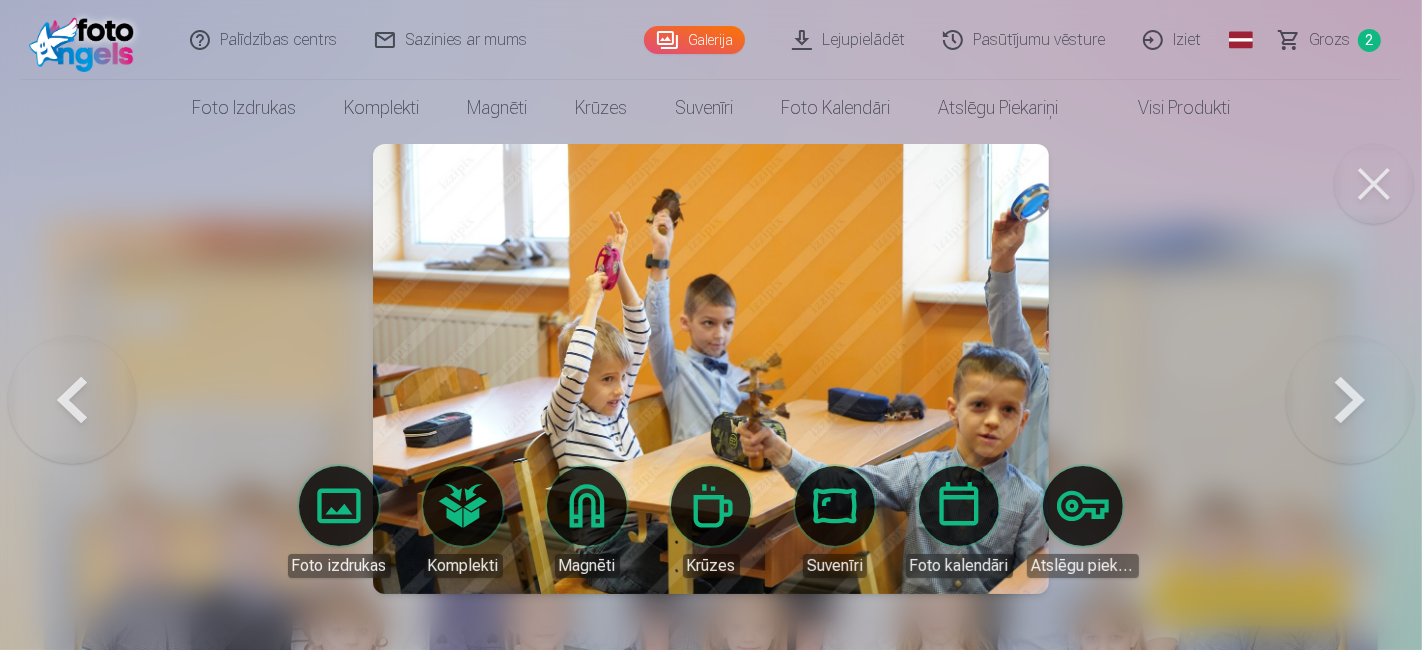 click at bounding box center (1350, 369) 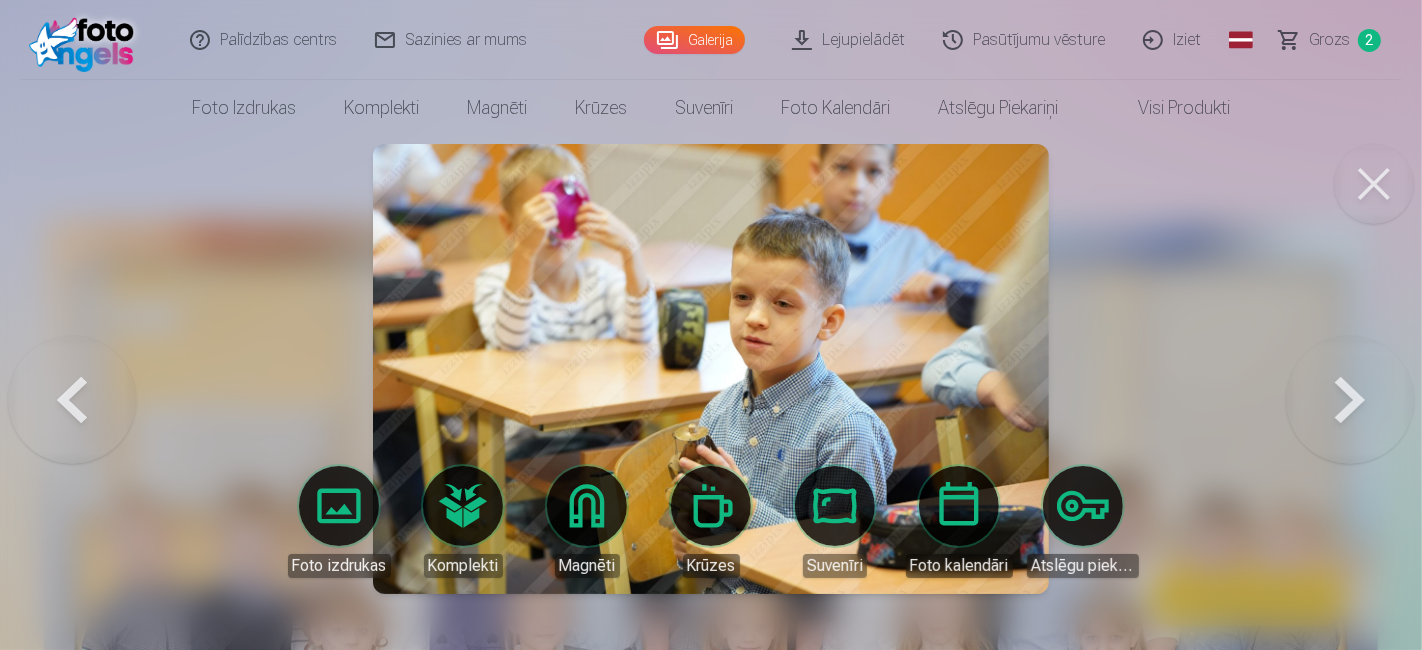 click at bounding box center (1350, 369) 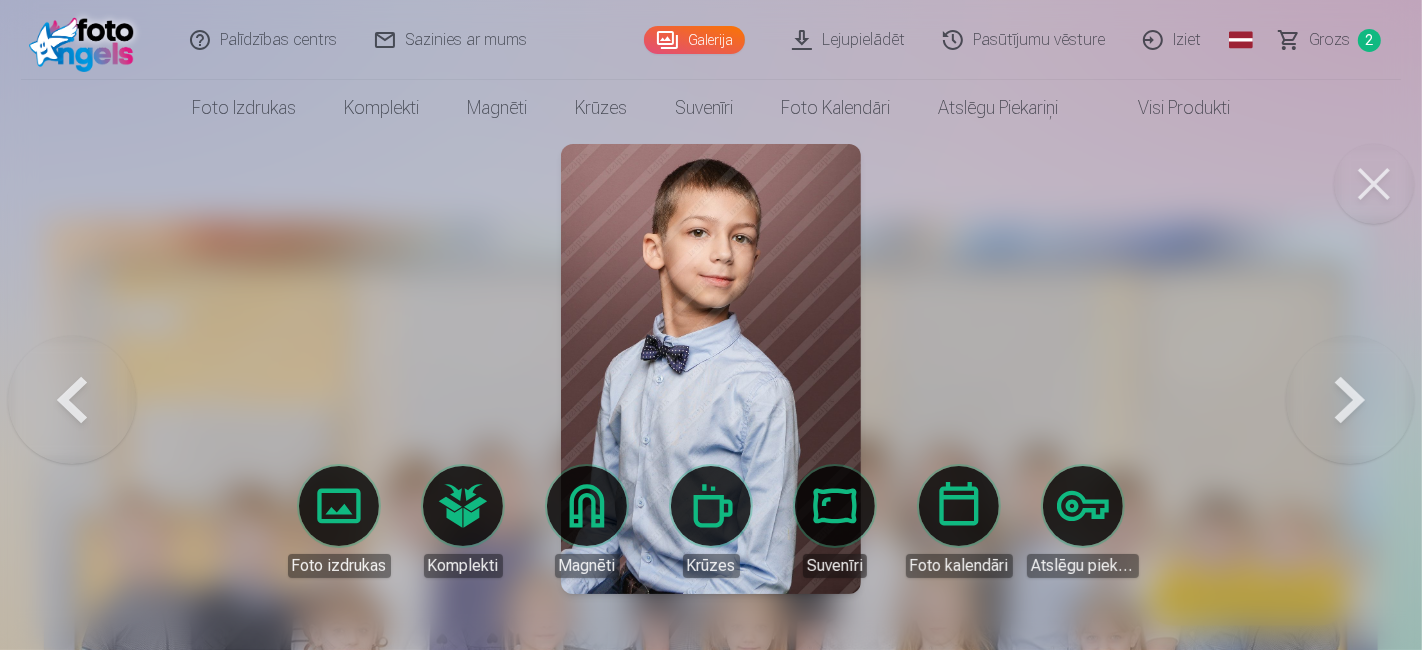 click at bounding box center [1350, 369] 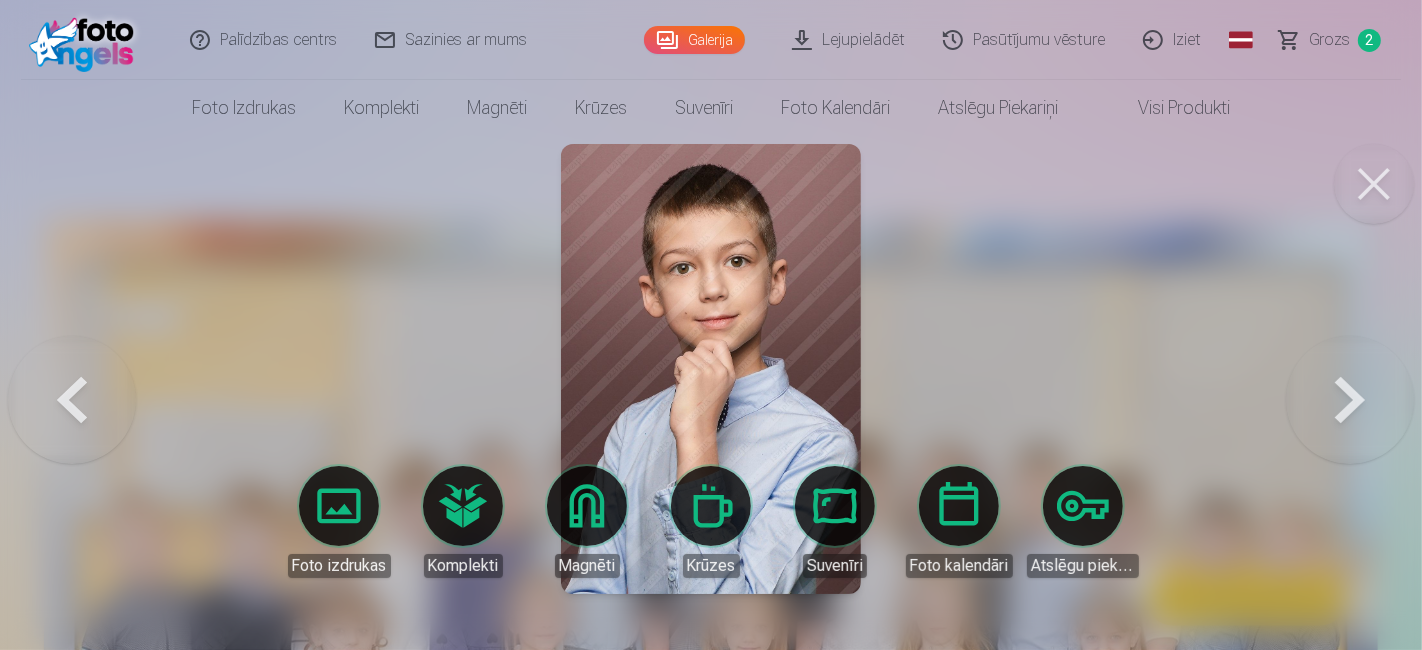 click at bounding box center (1350, 369) 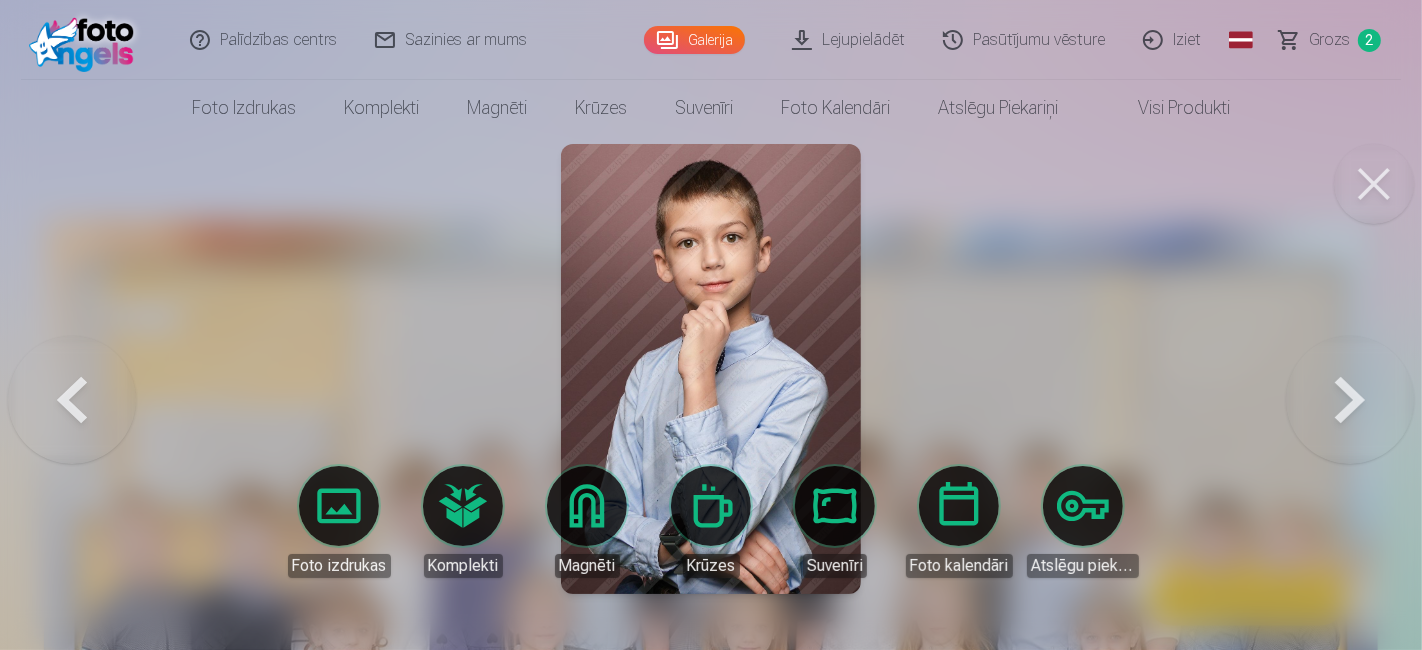 click at bounding box center (1350, 369) 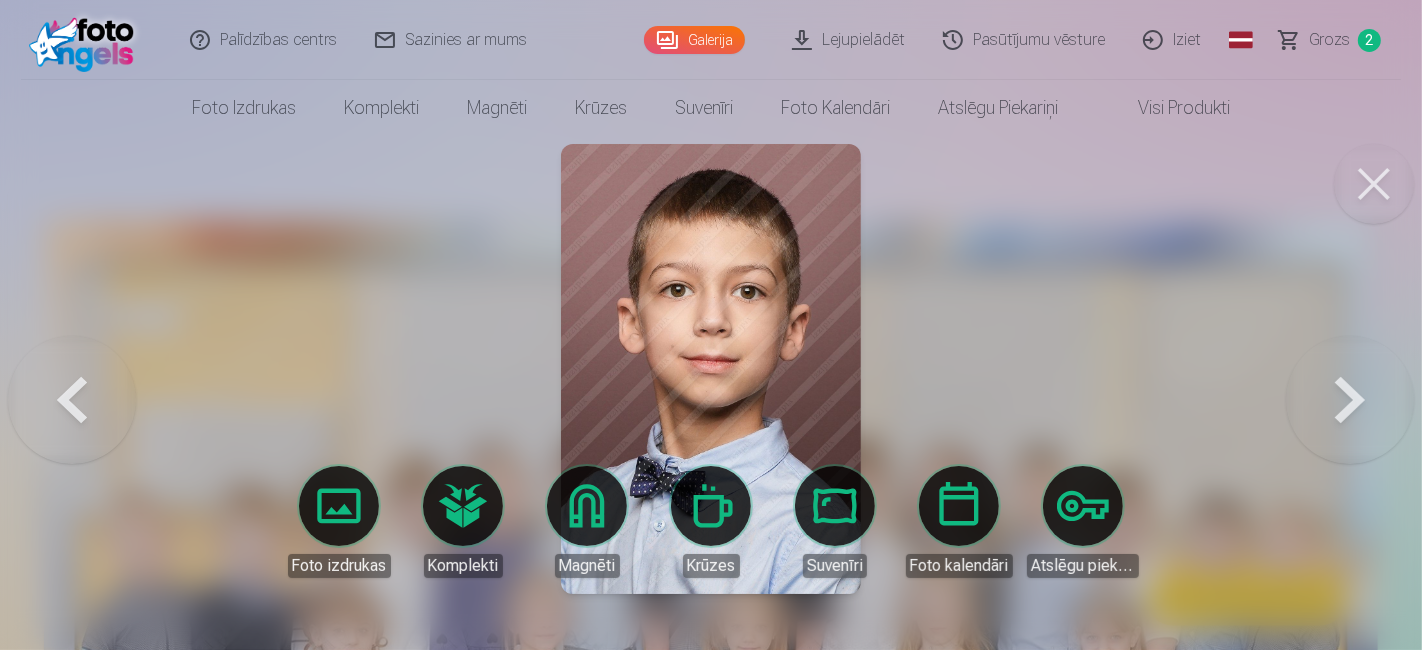 click at bounding box center (1350, 369) 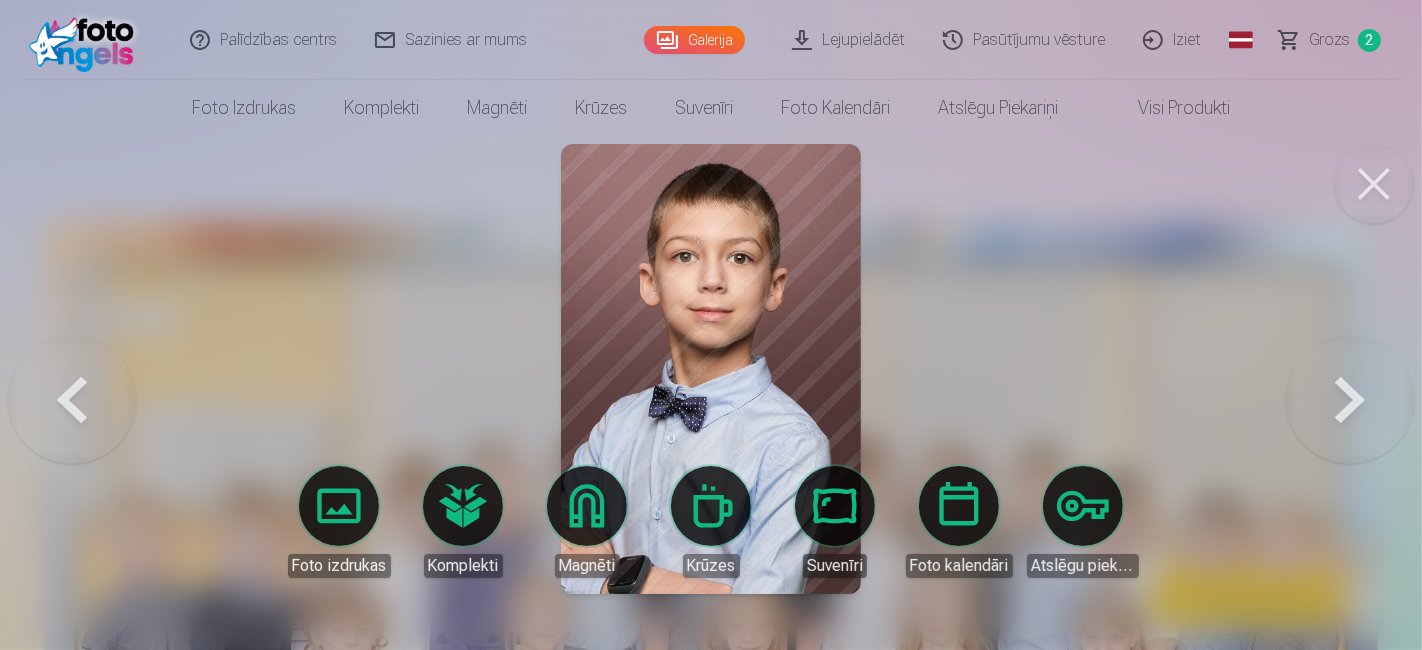 click at bounding box center (1350, 369) 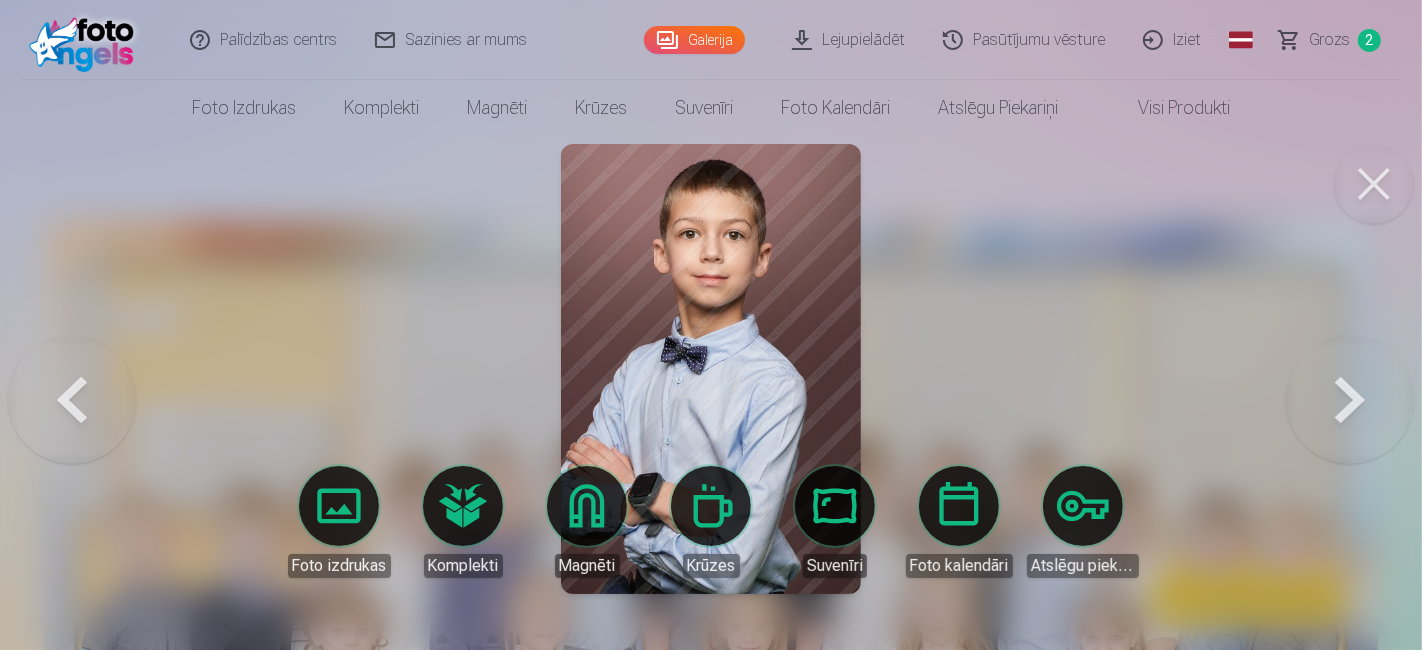 click at bounding box center [72, 369] 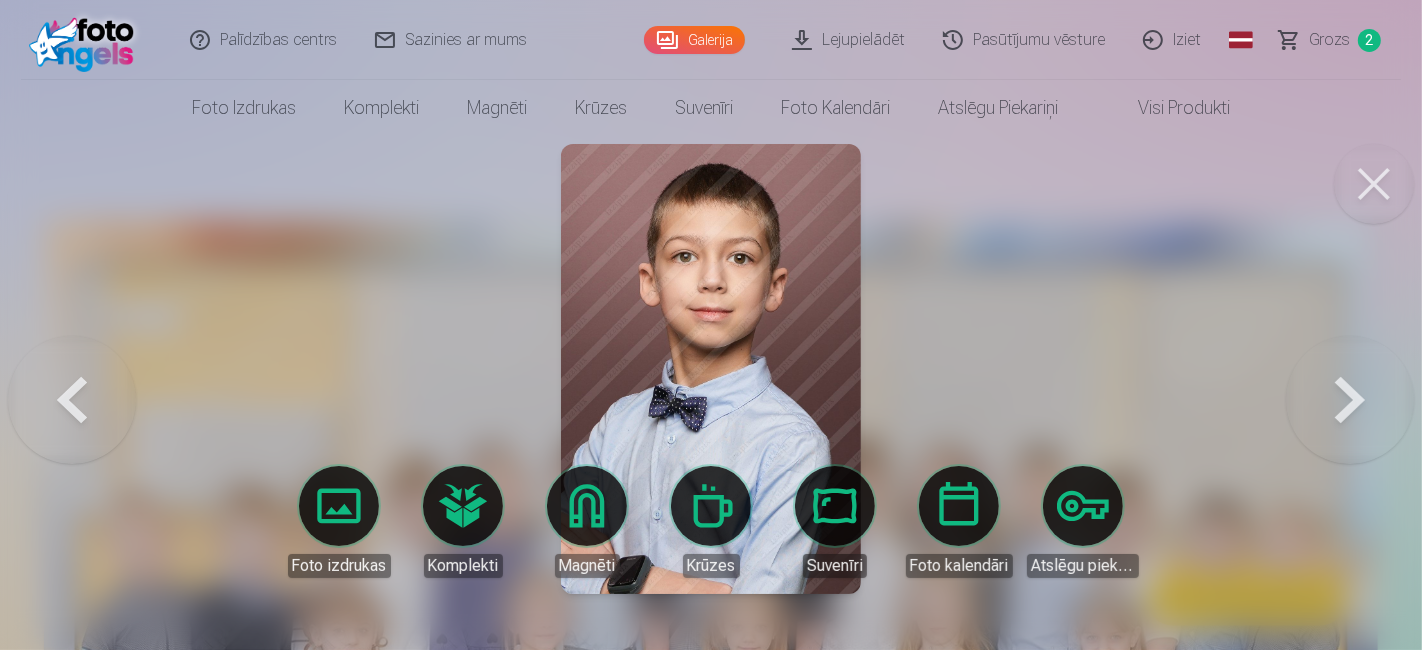 click at bounding box center [72, 369] 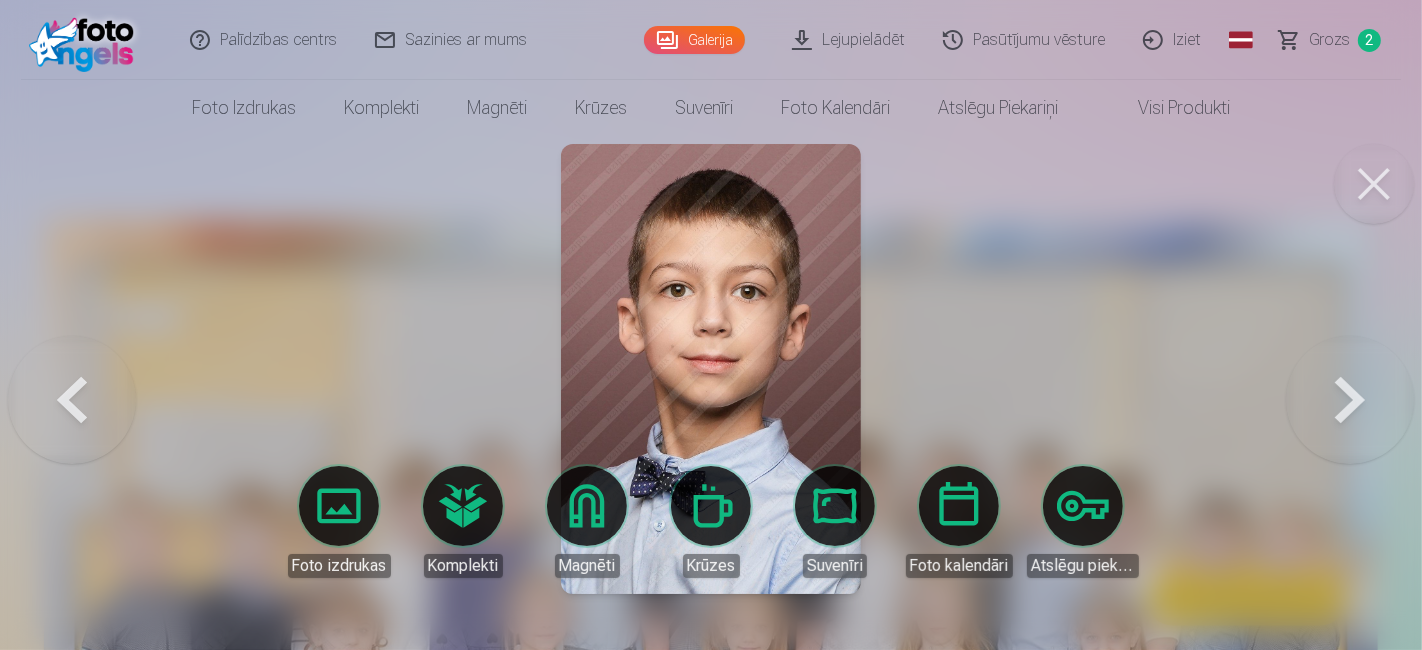click at bounding box center [72, 369] 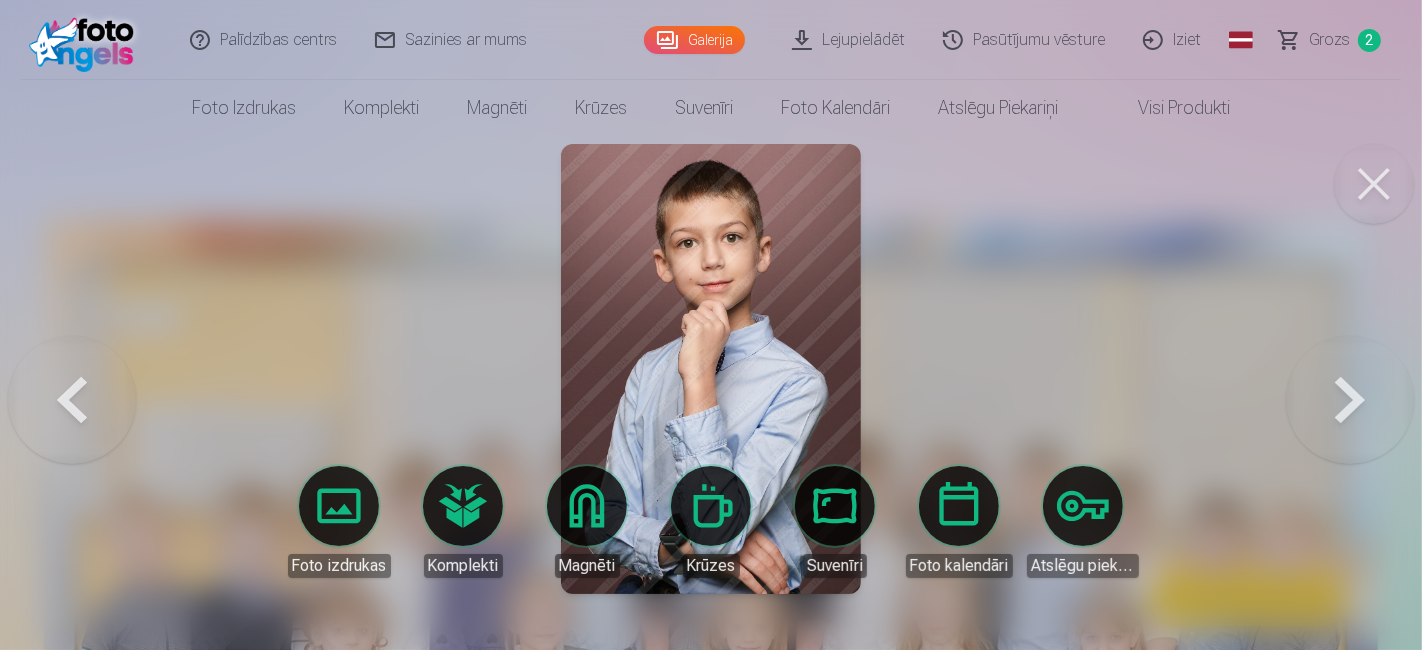 click at bounding box center (72, 369) 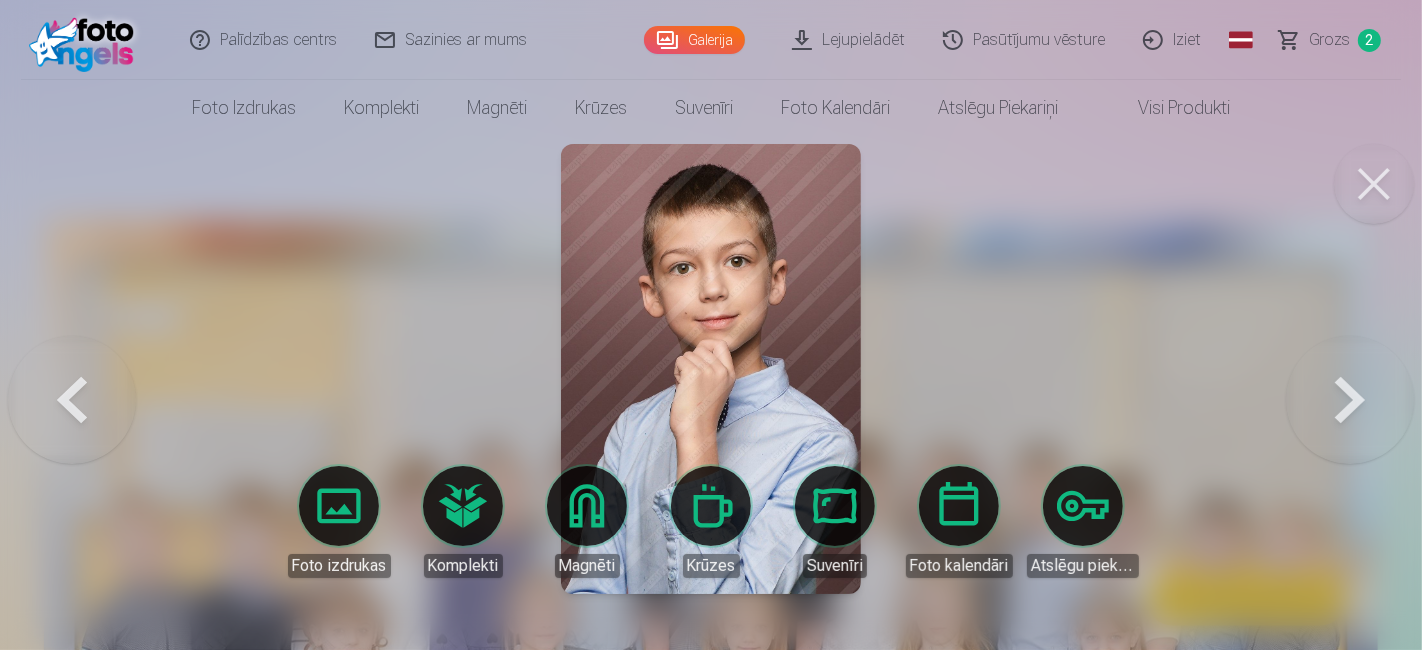 click at bounding box center [1350, 369] 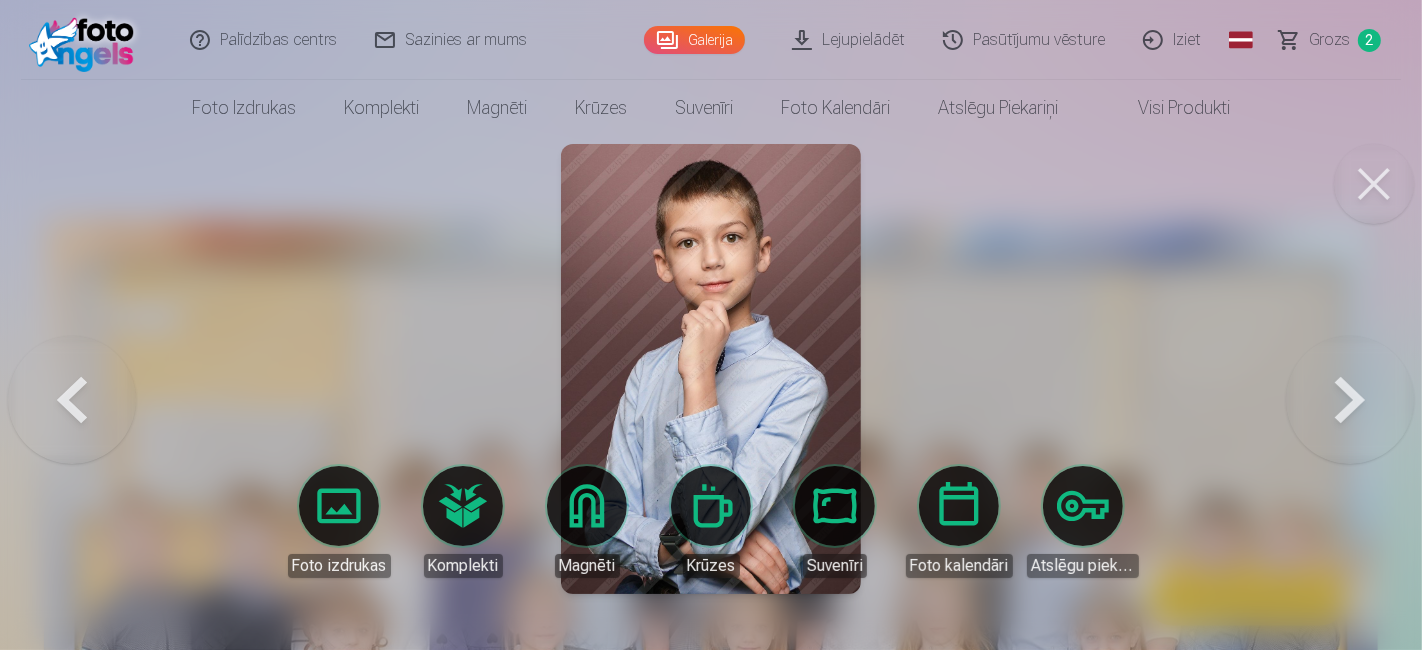 click at bounding box center [1350, 369] 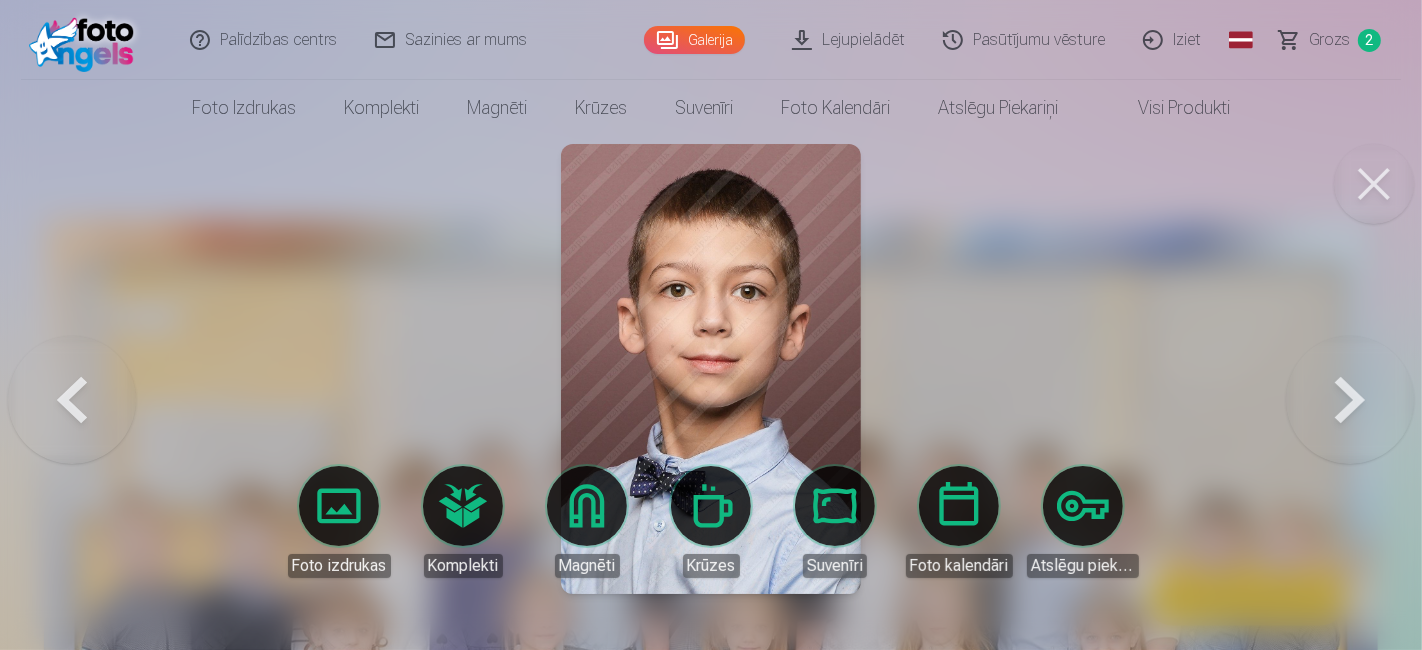 click at bounding box center (1350, 369) 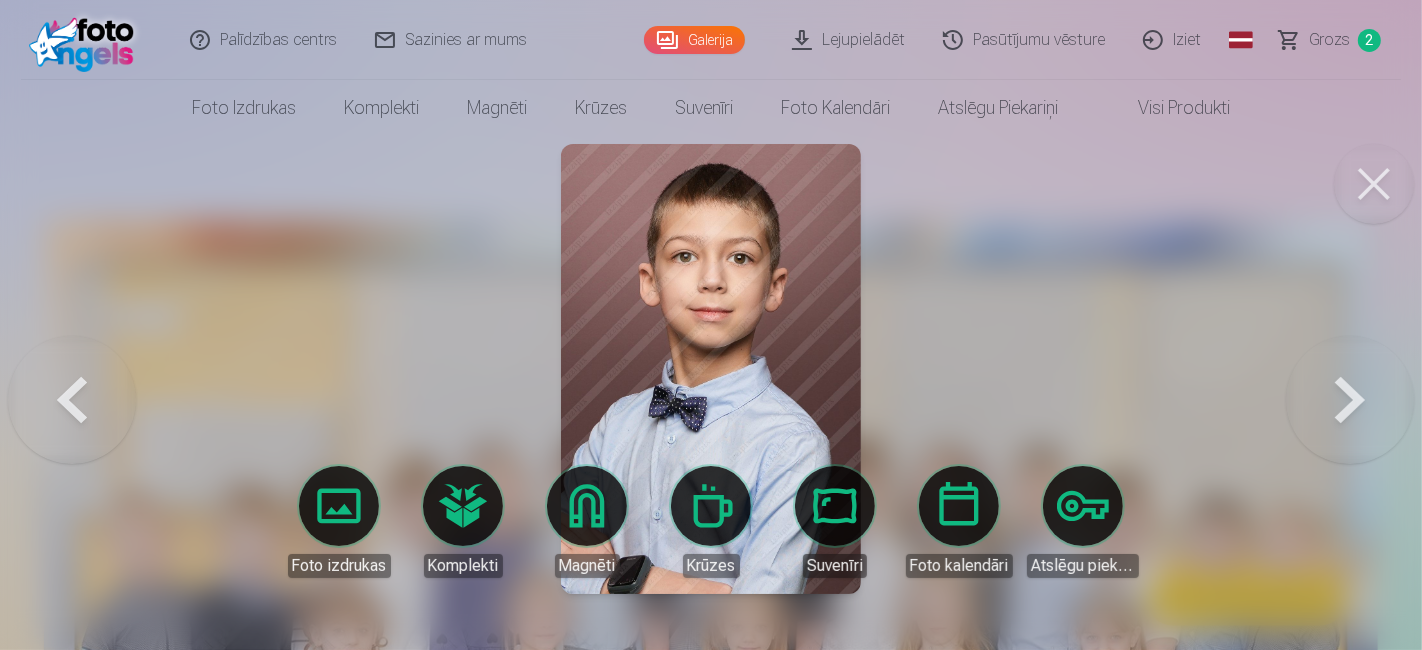 click at bounding box center [1350, 369] 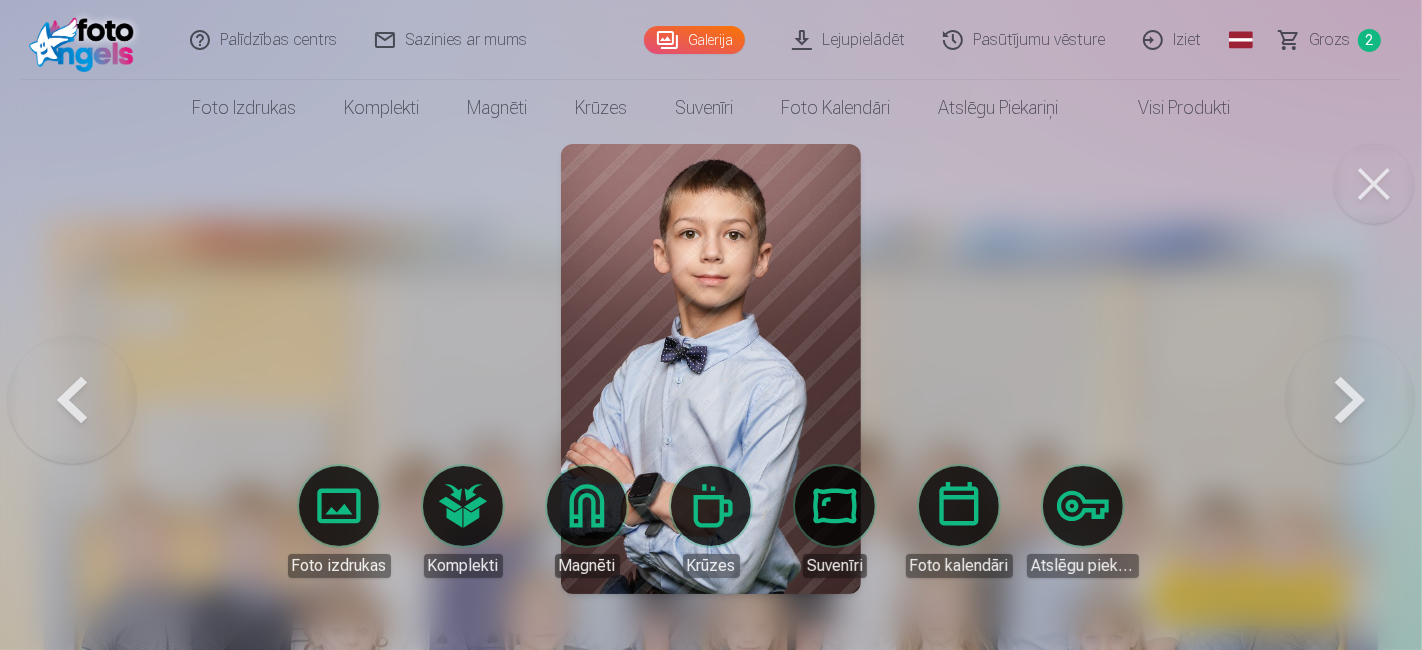 click at bounding box center [1350, 369] 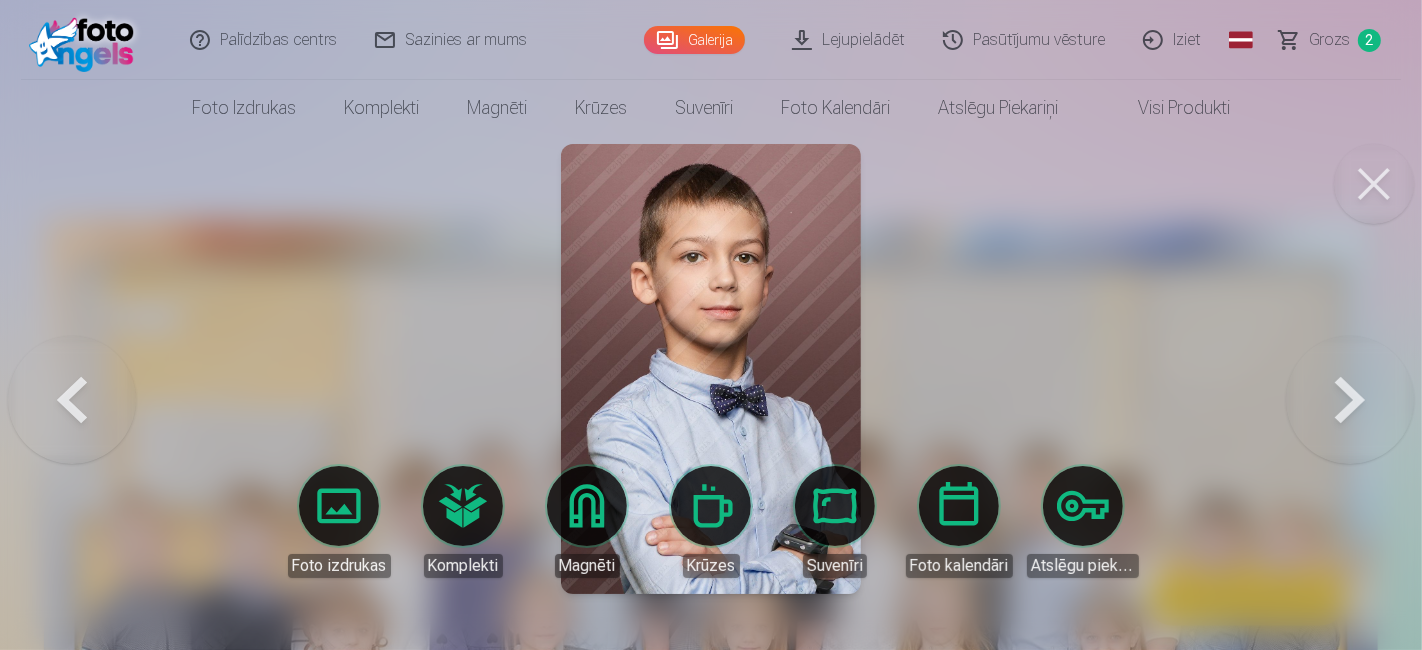 click at bounding box center (1350, 369) 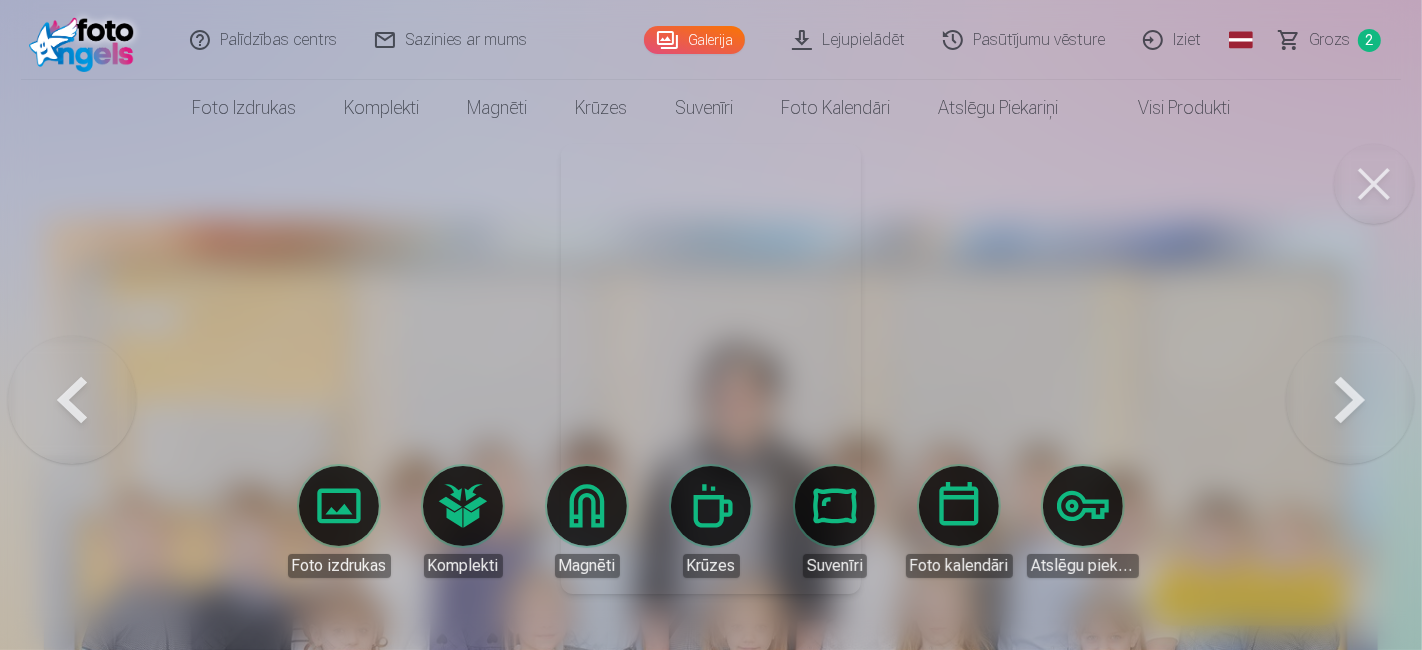 click at bounding box center [1350, 369] 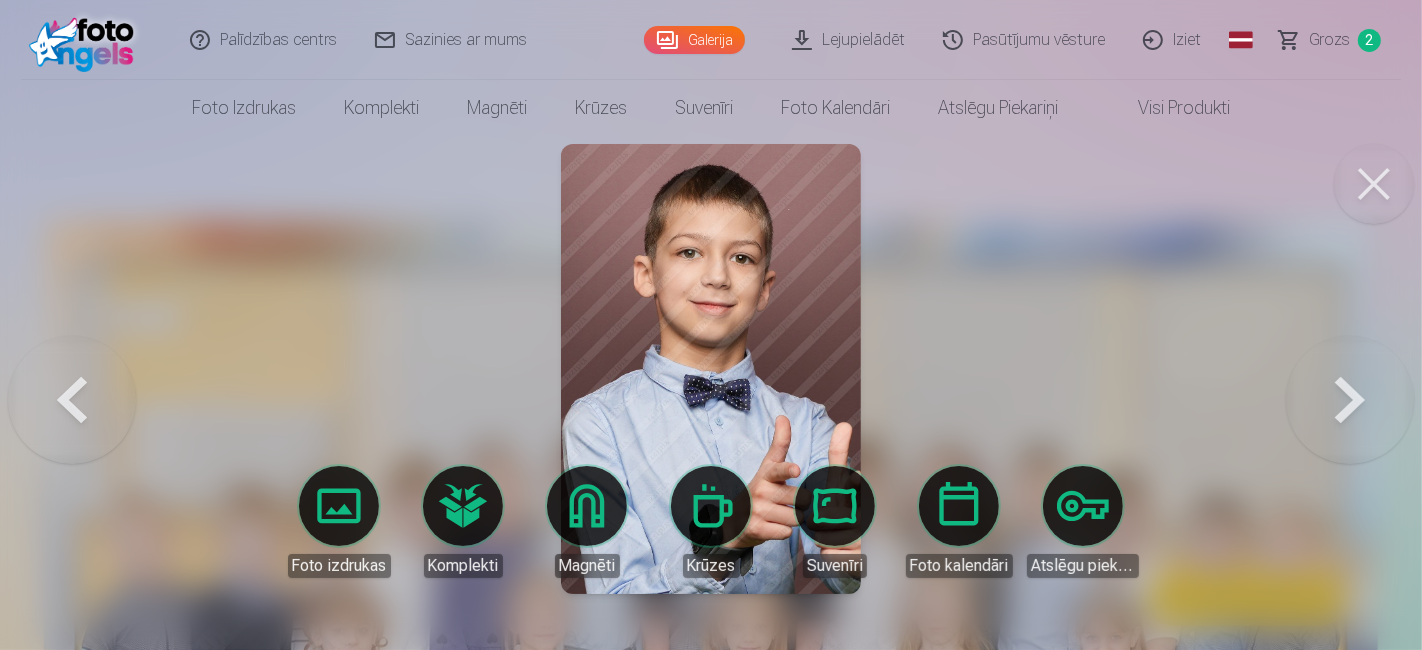 click at bounding box center [1350, 369] 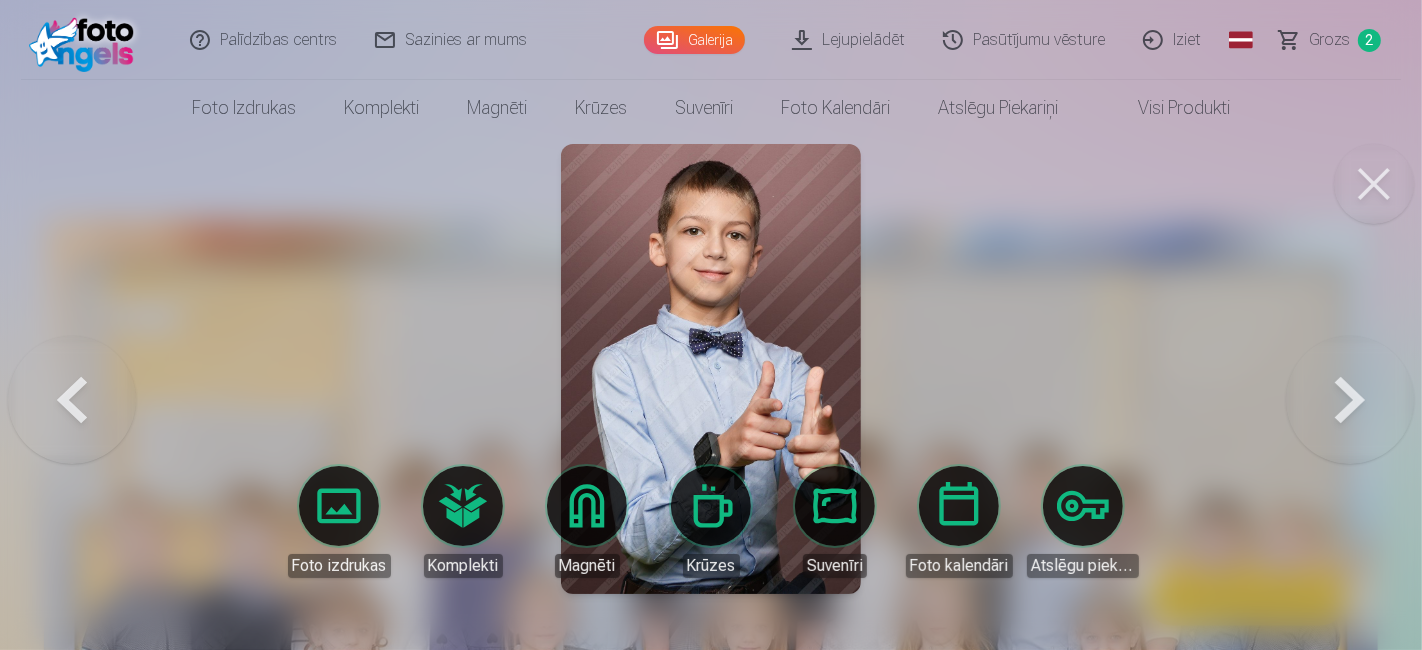 click at bounding box center (711, 369) 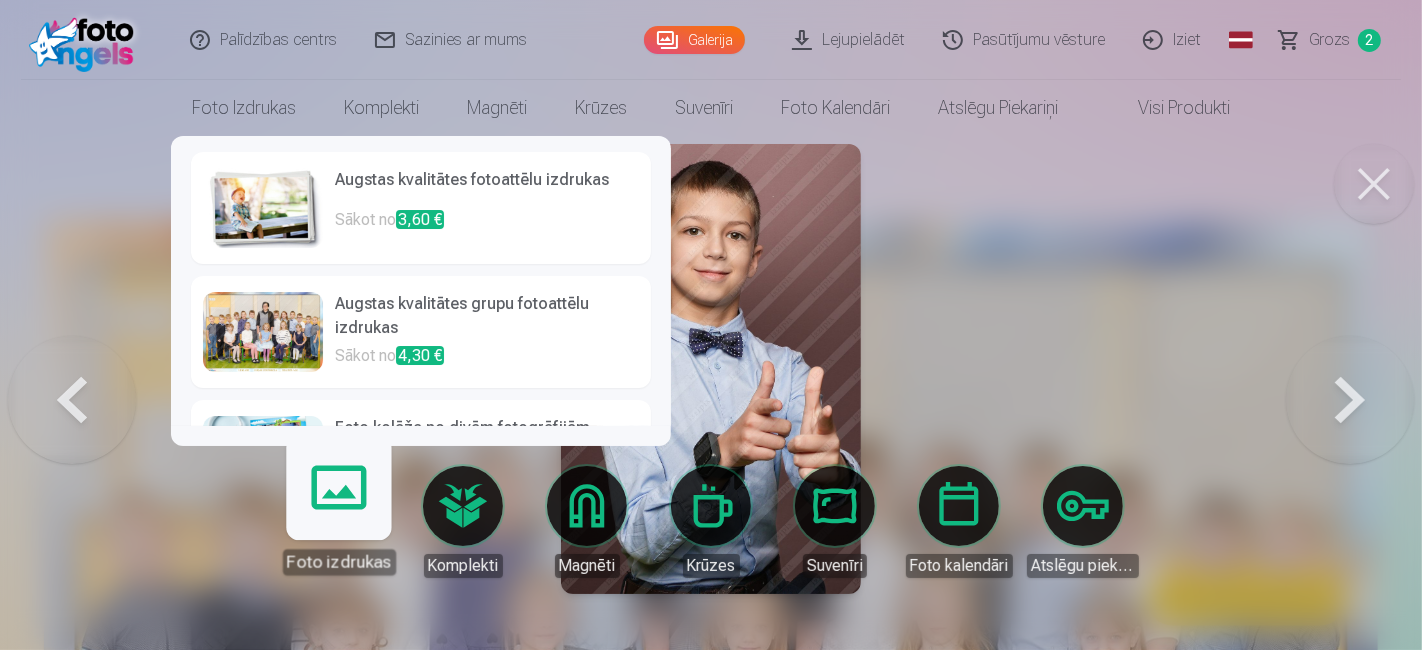 click on "Foto izdrukas" at bounding box center [338, 513] 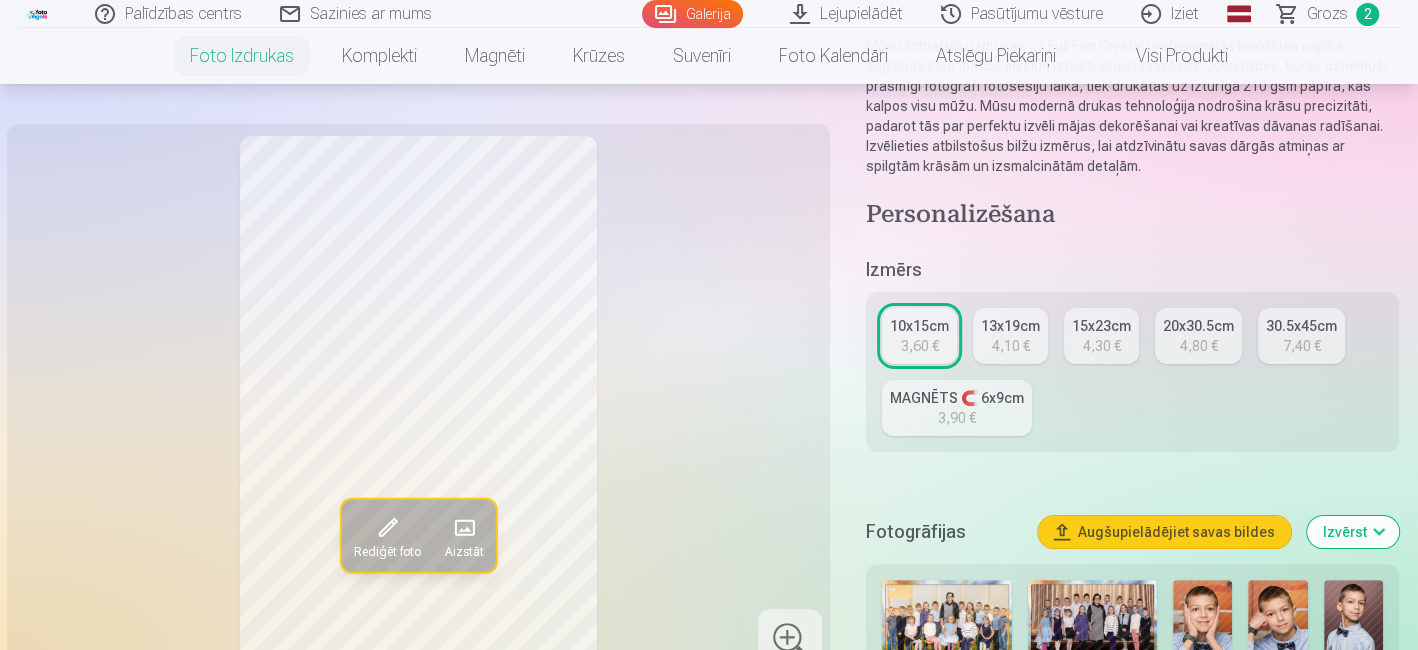 scroll, scrollTop: 277, scrollLeft: 0, axis: vertical 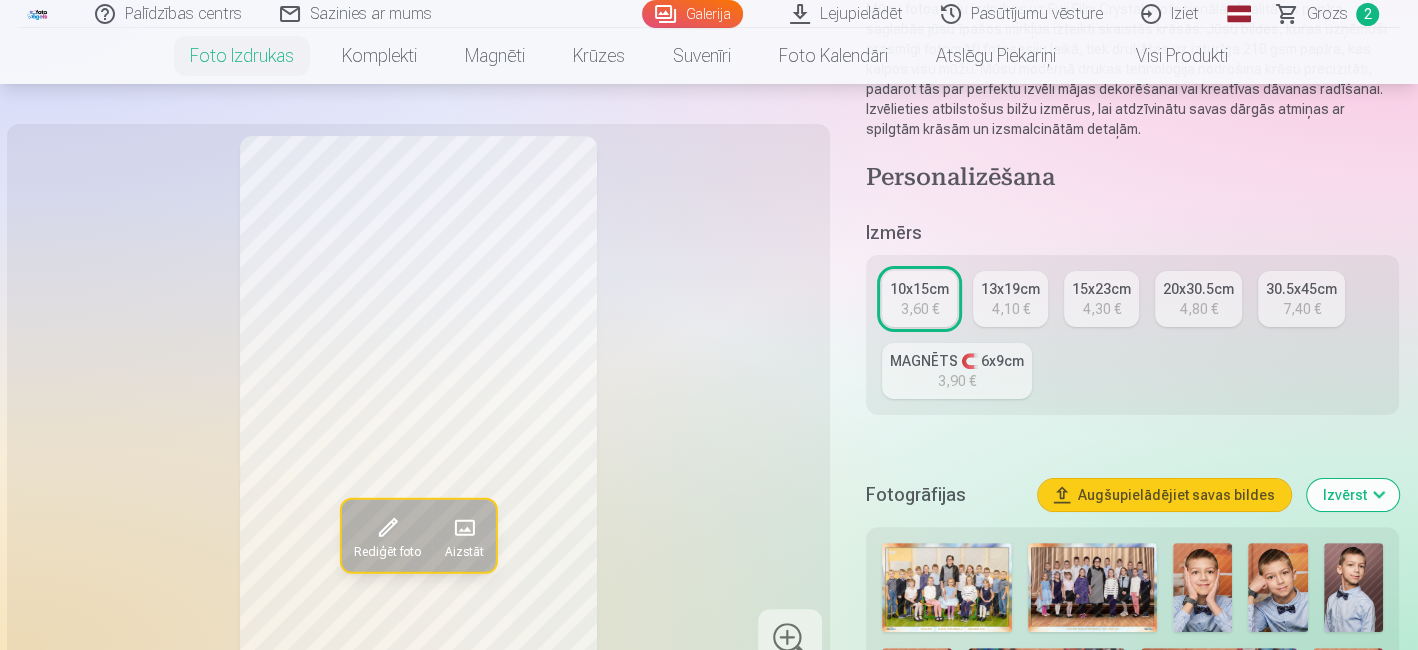 click on "Augšupielādējiet savas bildes" at bounding box center (1164, 495) 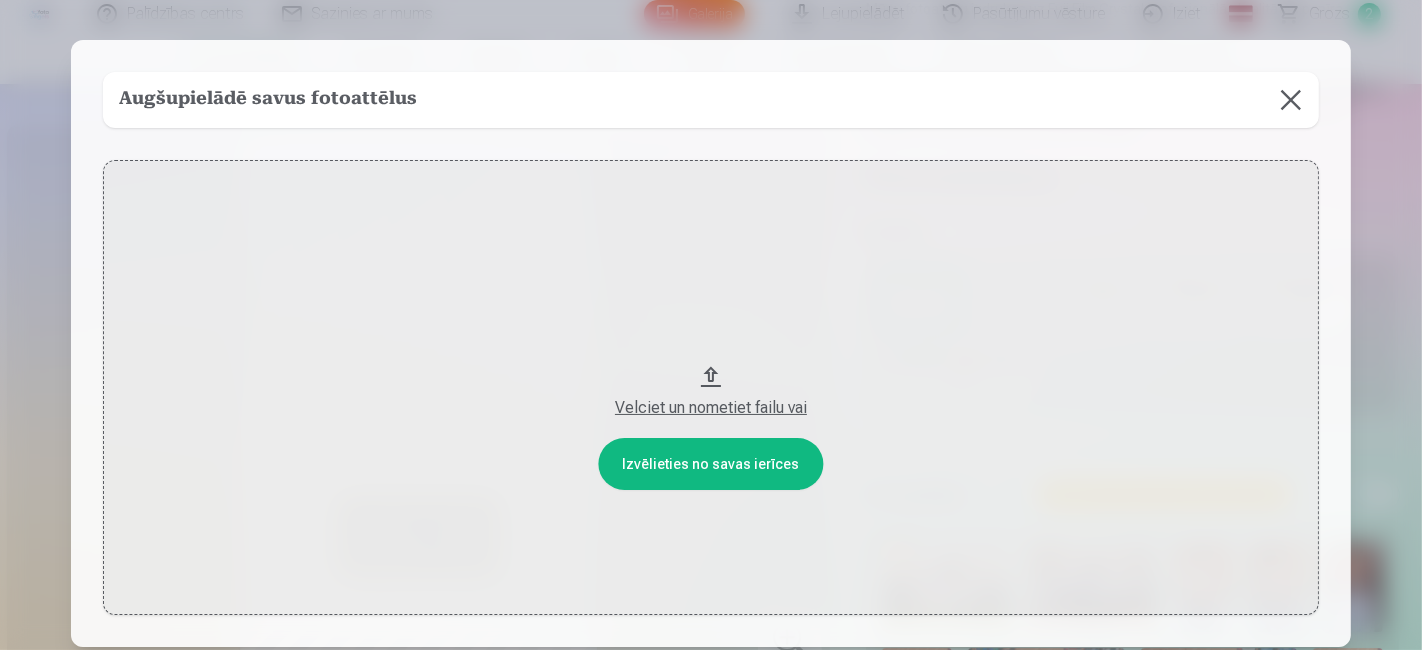 click at bounding box center [1291, 100] 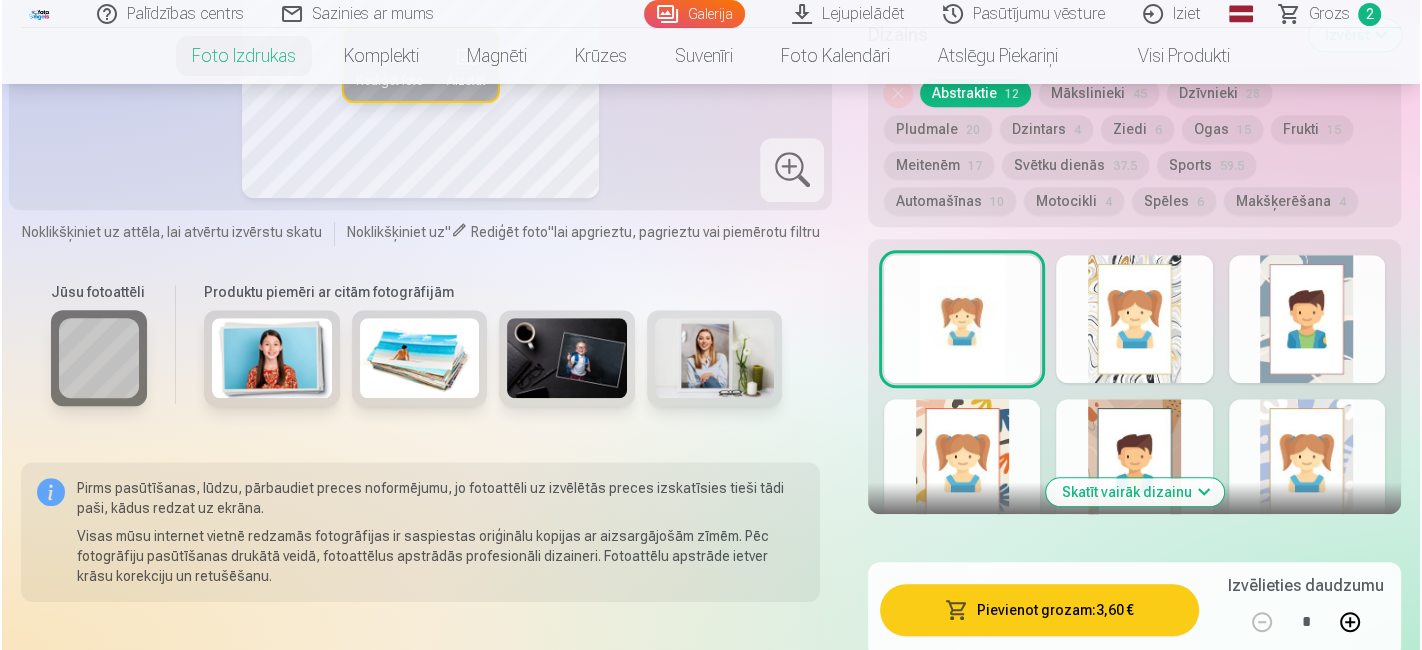 scroll, scrollTop: 1142, scrollLeft: 0, axis: vertical 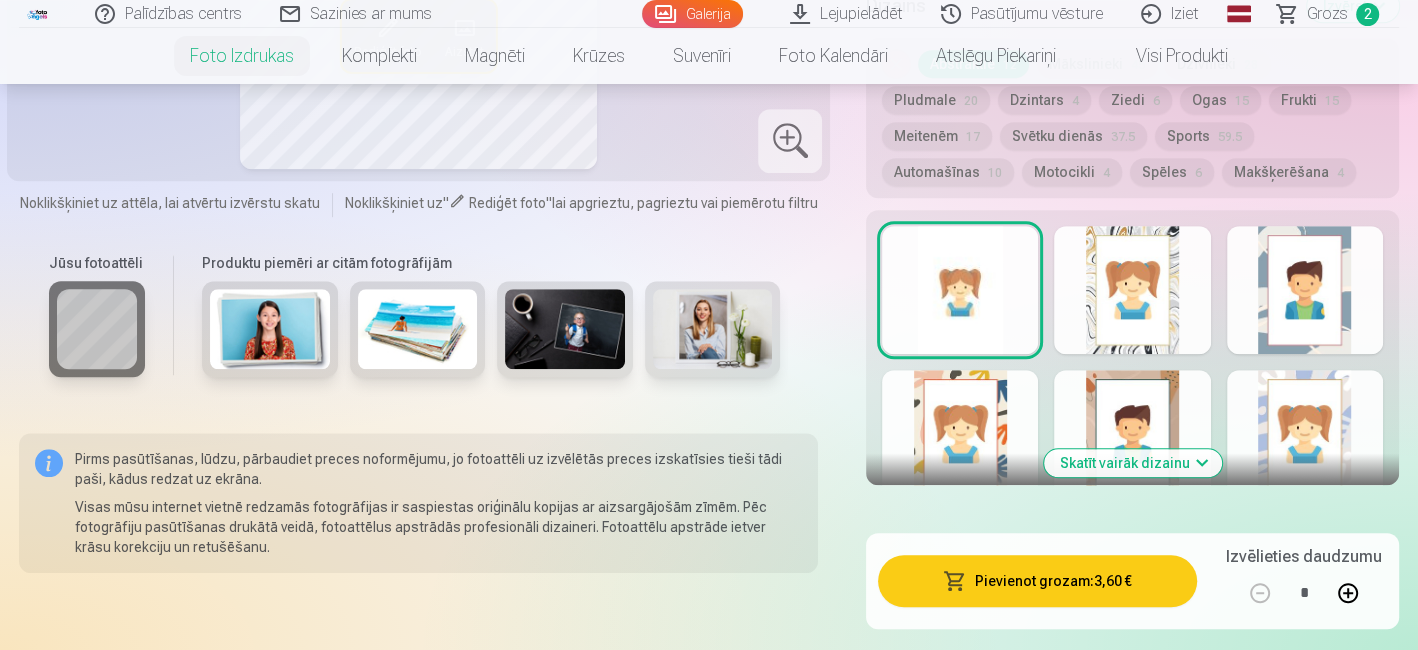 click on "Pievienot grozam :  3,60 €" at bounding box center (1037, 581) 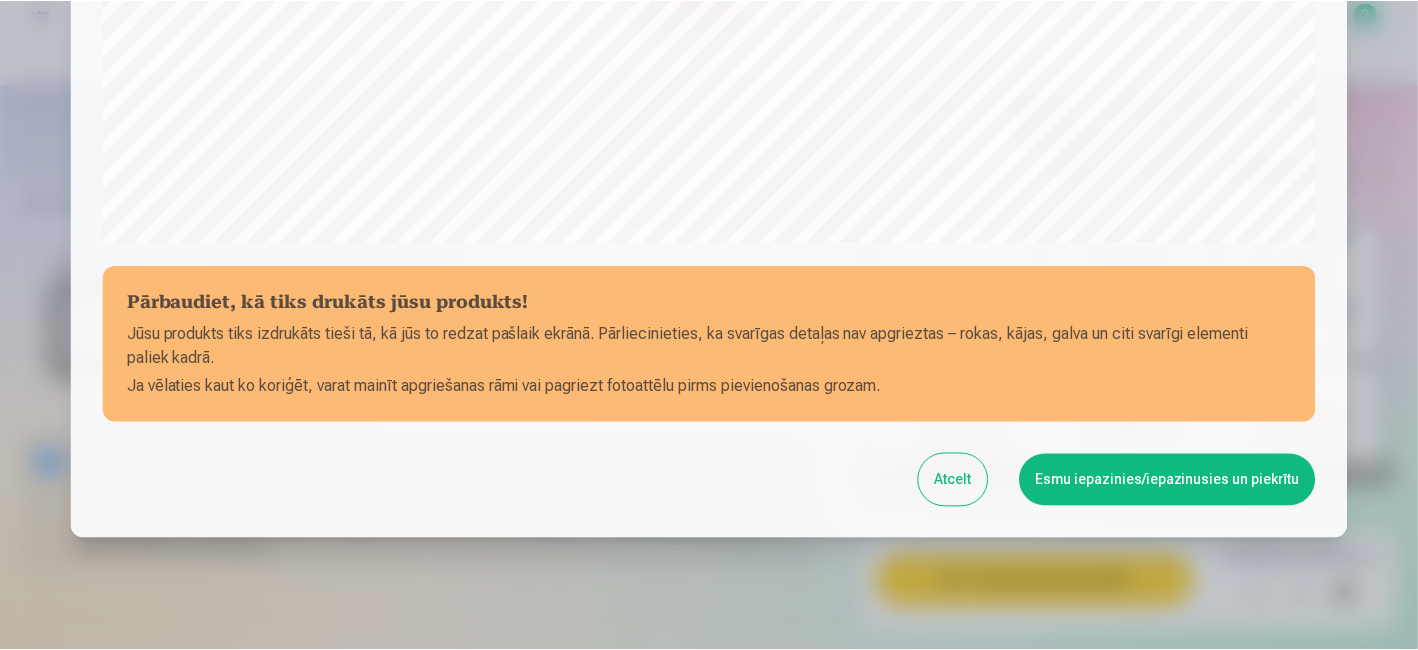scroll, scrollTop: 789, scrollLeft: 0, axis: vertical 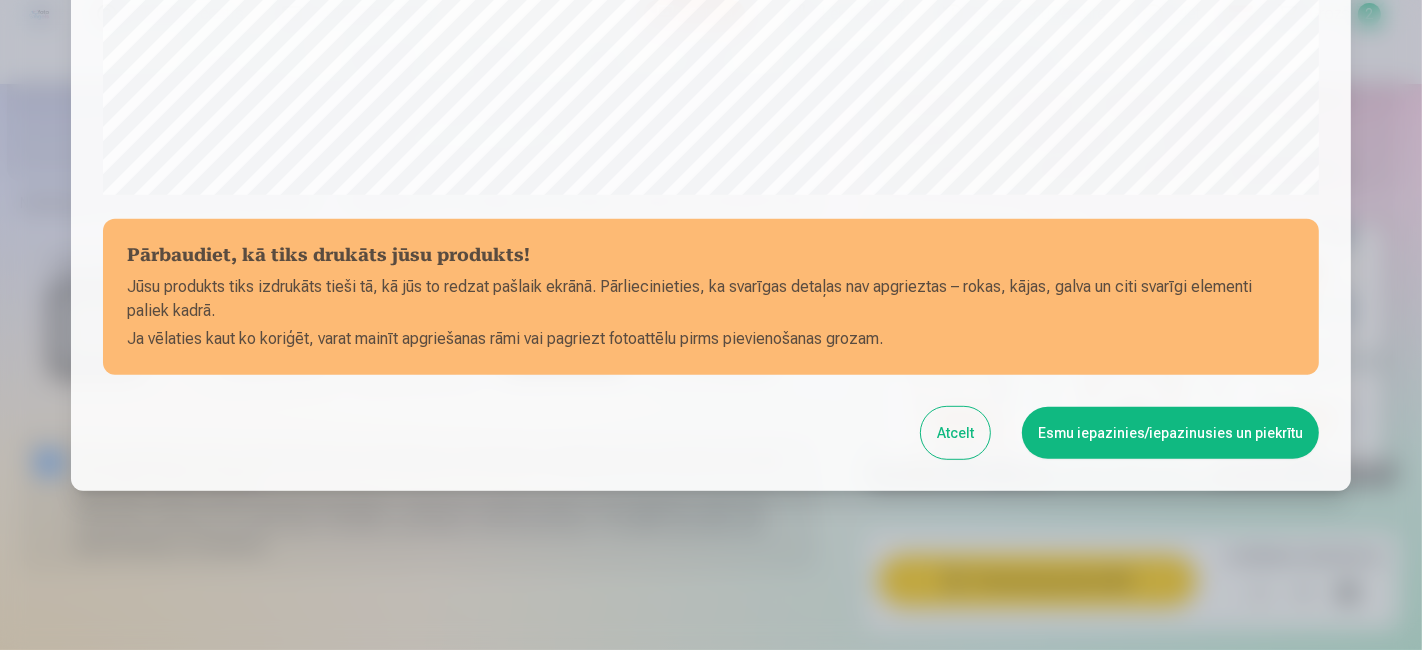 click on "Esmu iepazinies/iepazinusies un piekrītu" at bounding box center (1170, 433) 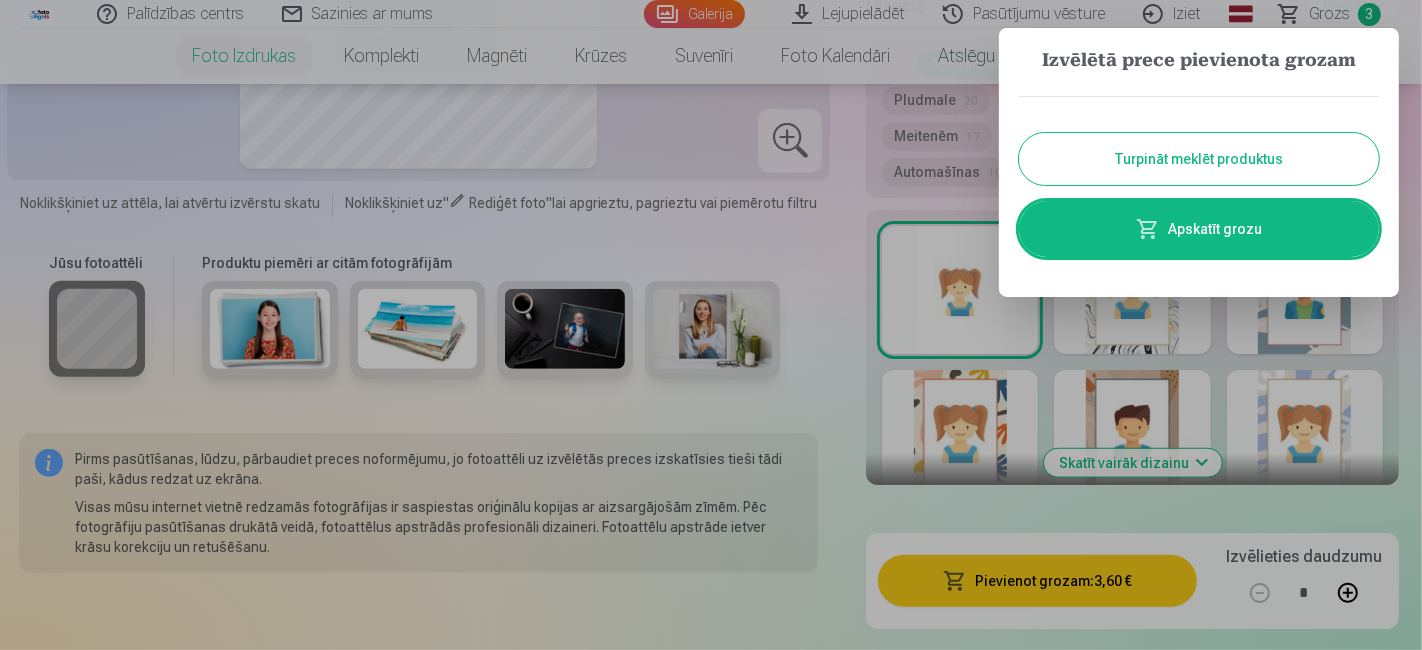 click at bounding box center [711, 325] 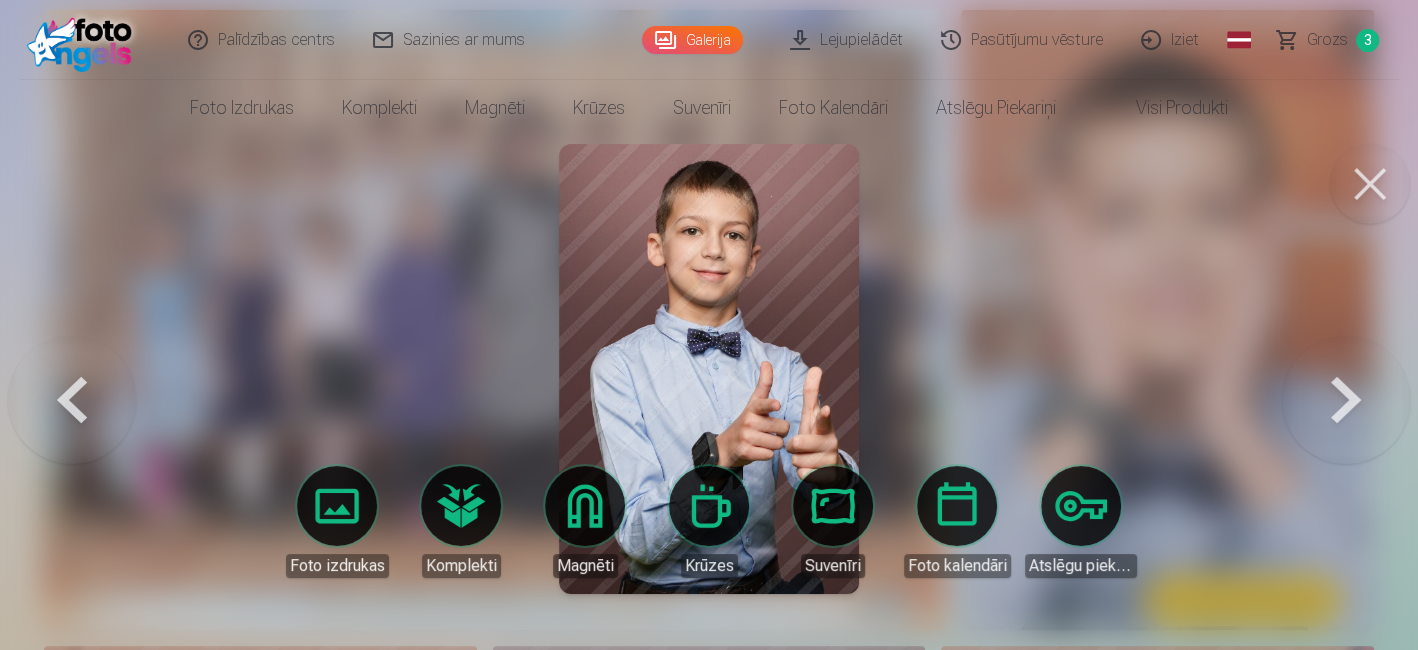 scroll, scrollTop: 0, scrollLeft: 0, axis: both 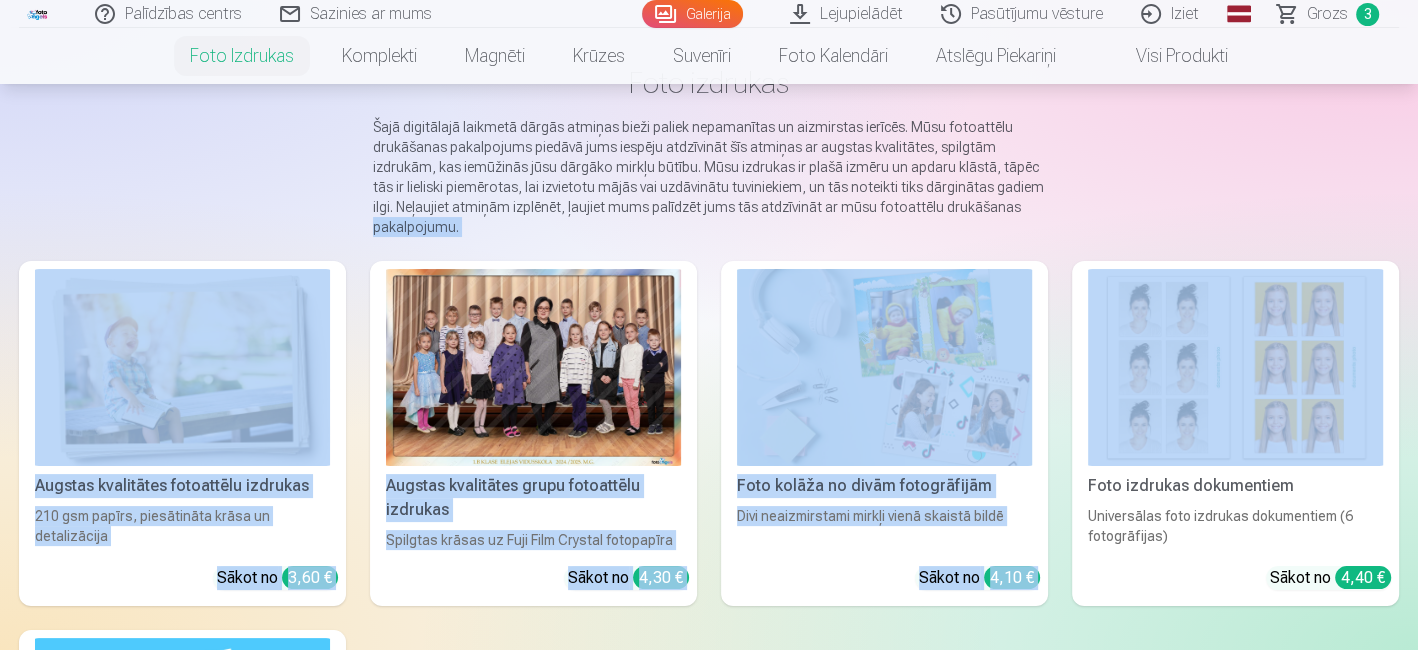 drag, startPoint x: 1414, startPoint y: 205, endPoint x: 1408, endPoint y: 286, distance: 81.22192 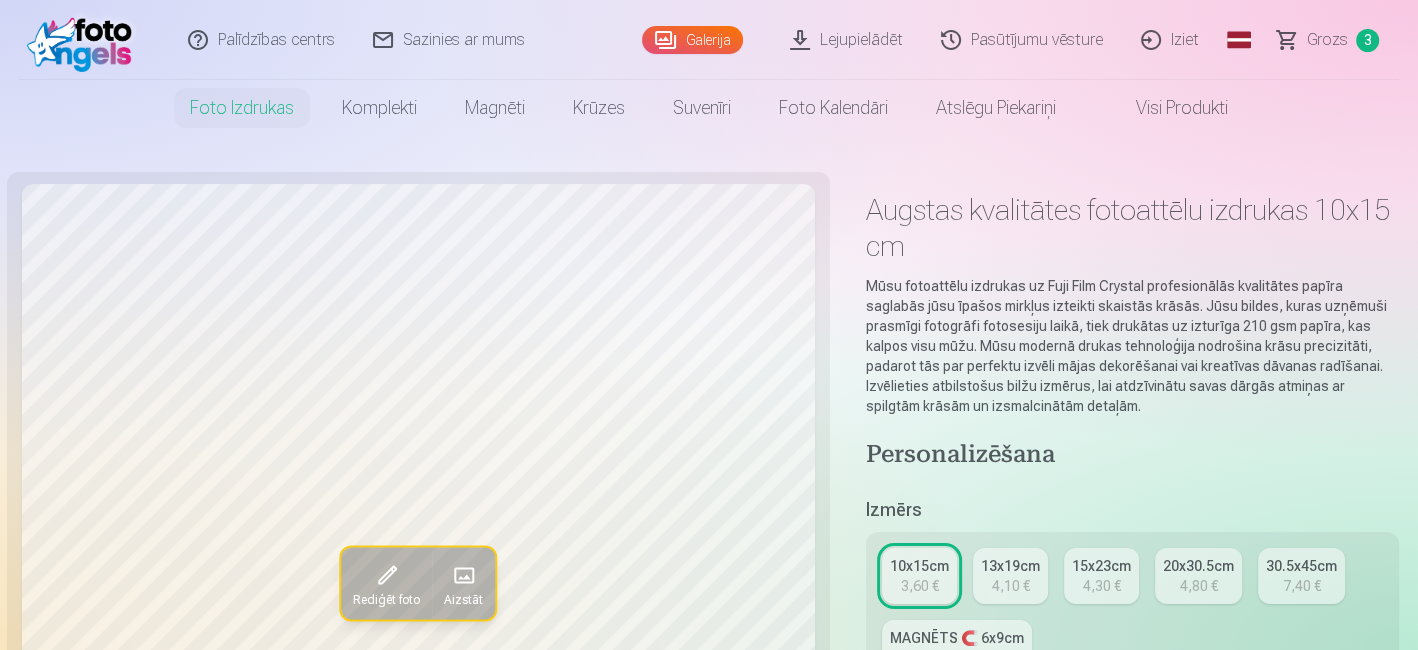 click on "Galerija" at bounding box center [692, 40] 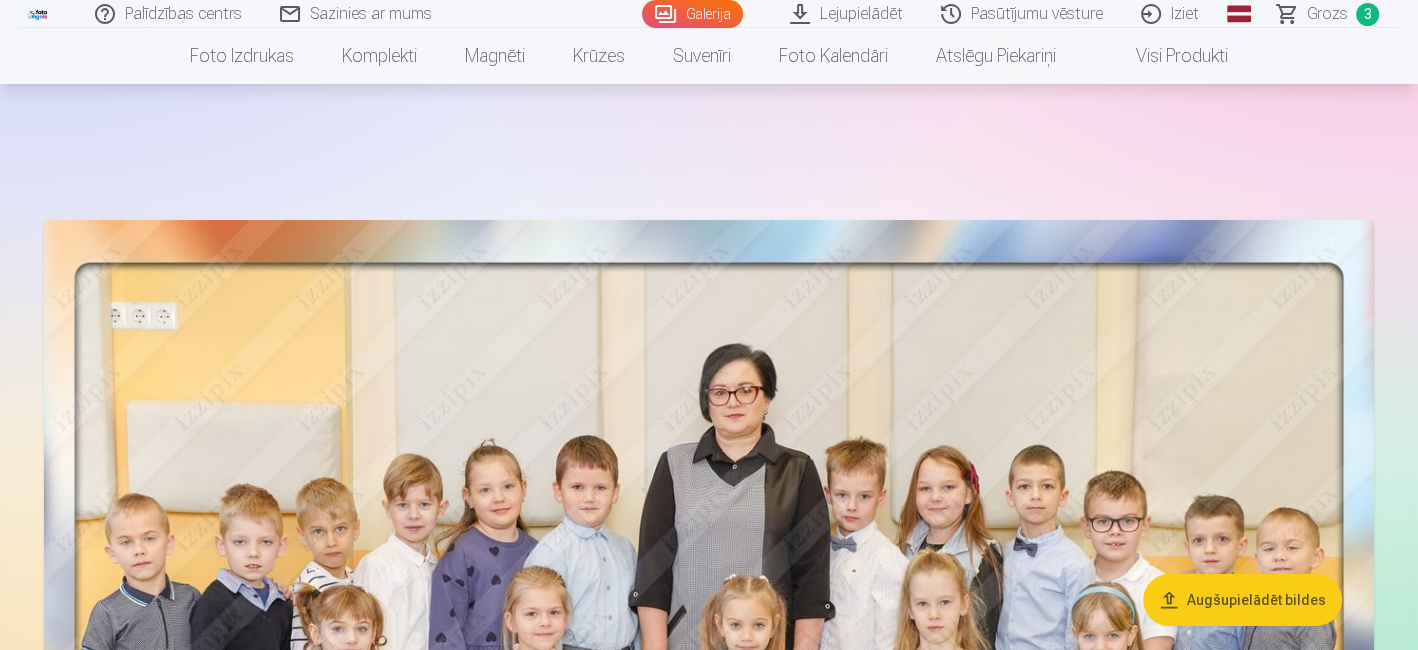 scroll, scrollTop: 84, scrollLeft: 0, axis: vertical 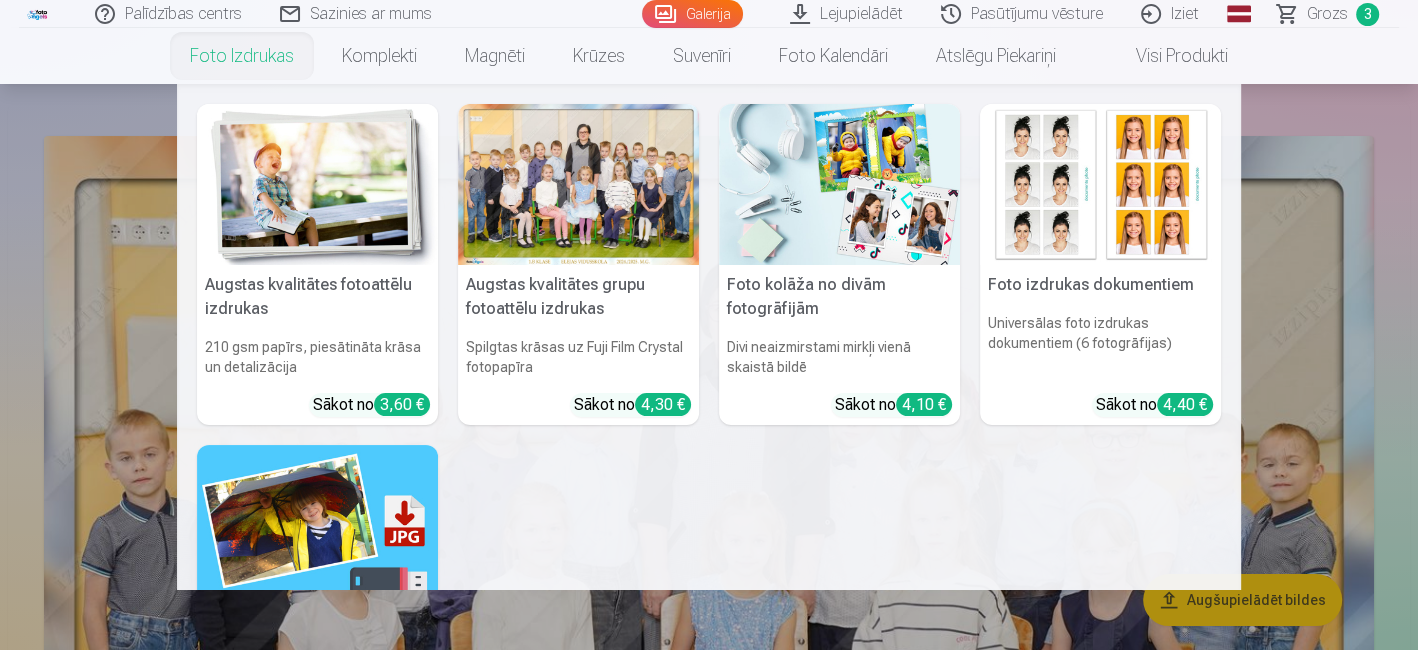 click on "Foto izdrukas" at bounding box center (242, 56) 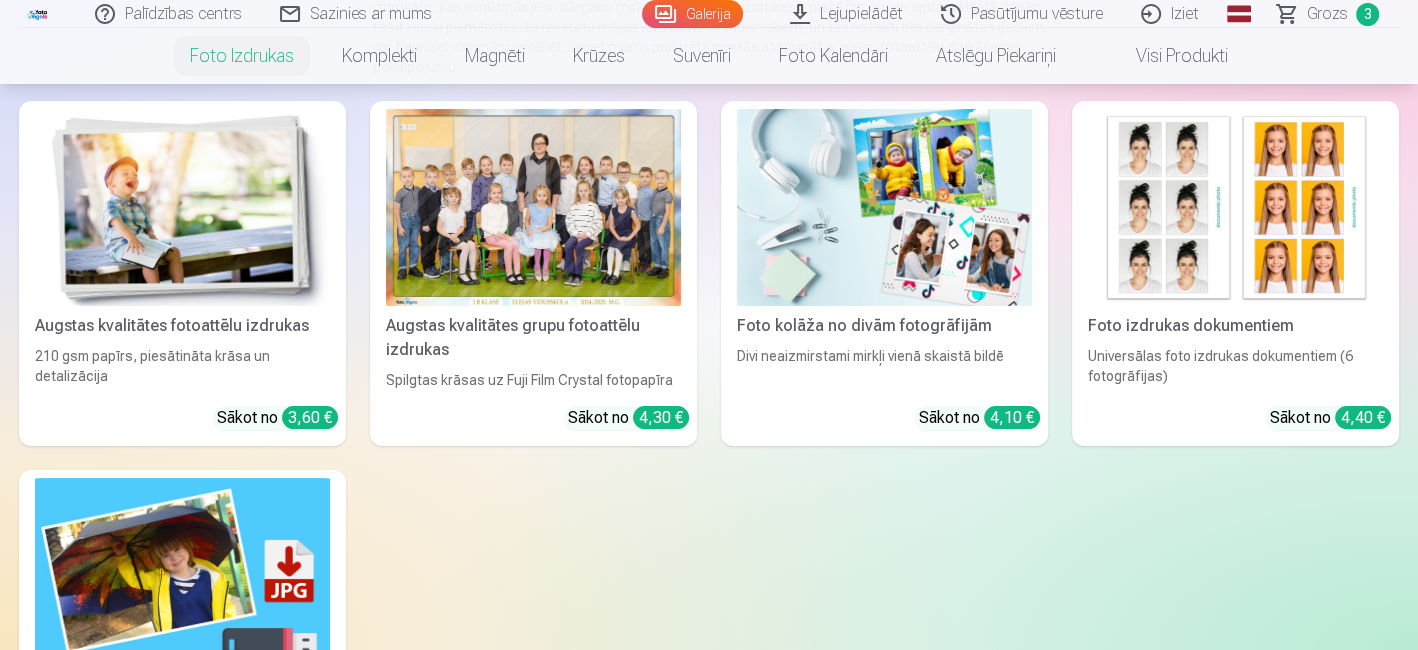 scroll, scrollTop: 257, scrollLeft: 0, axis: vertical 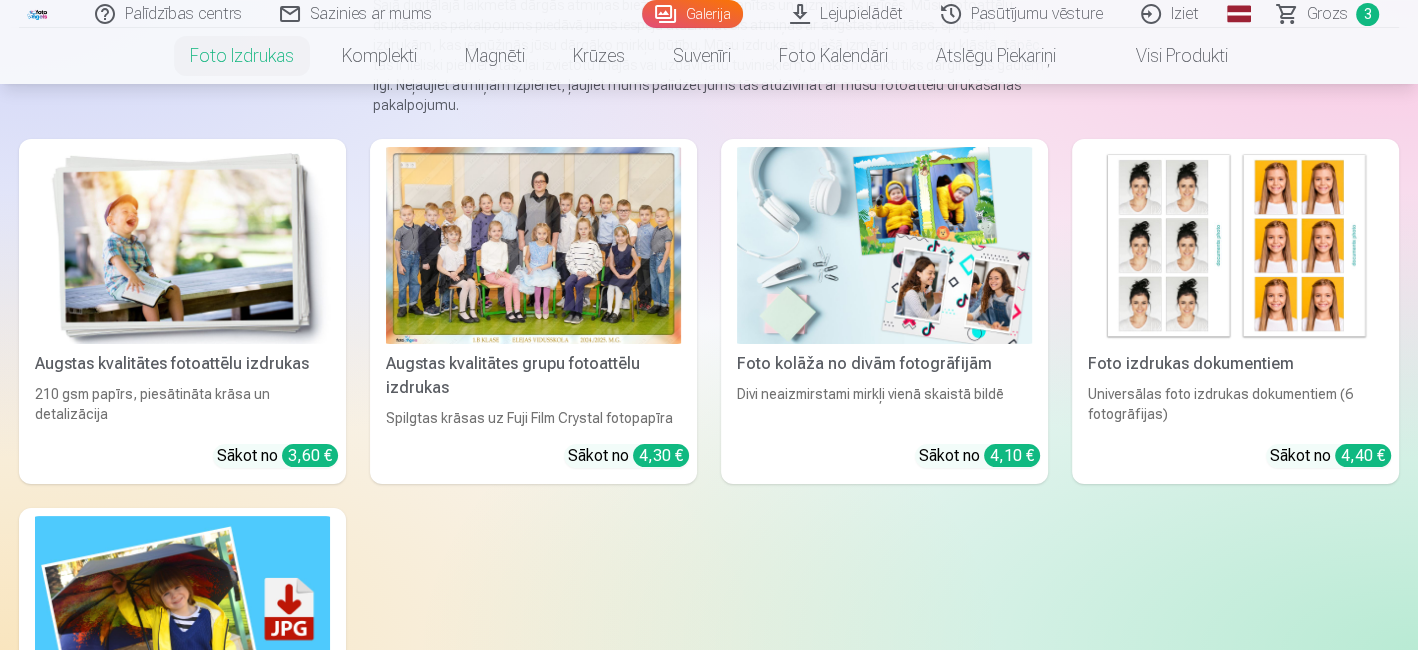 click at bounding box center (884, 245) 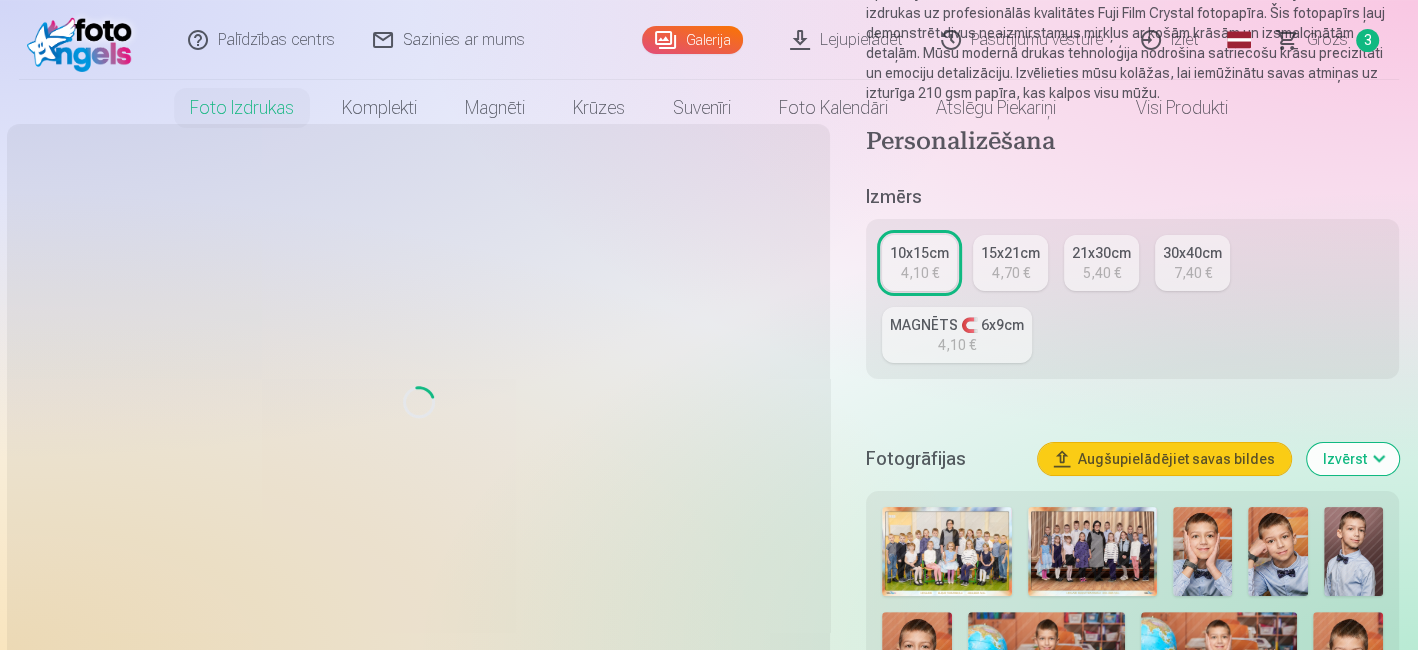 scroll, scrollTop: 0, scrollLeft: 0, axis: both 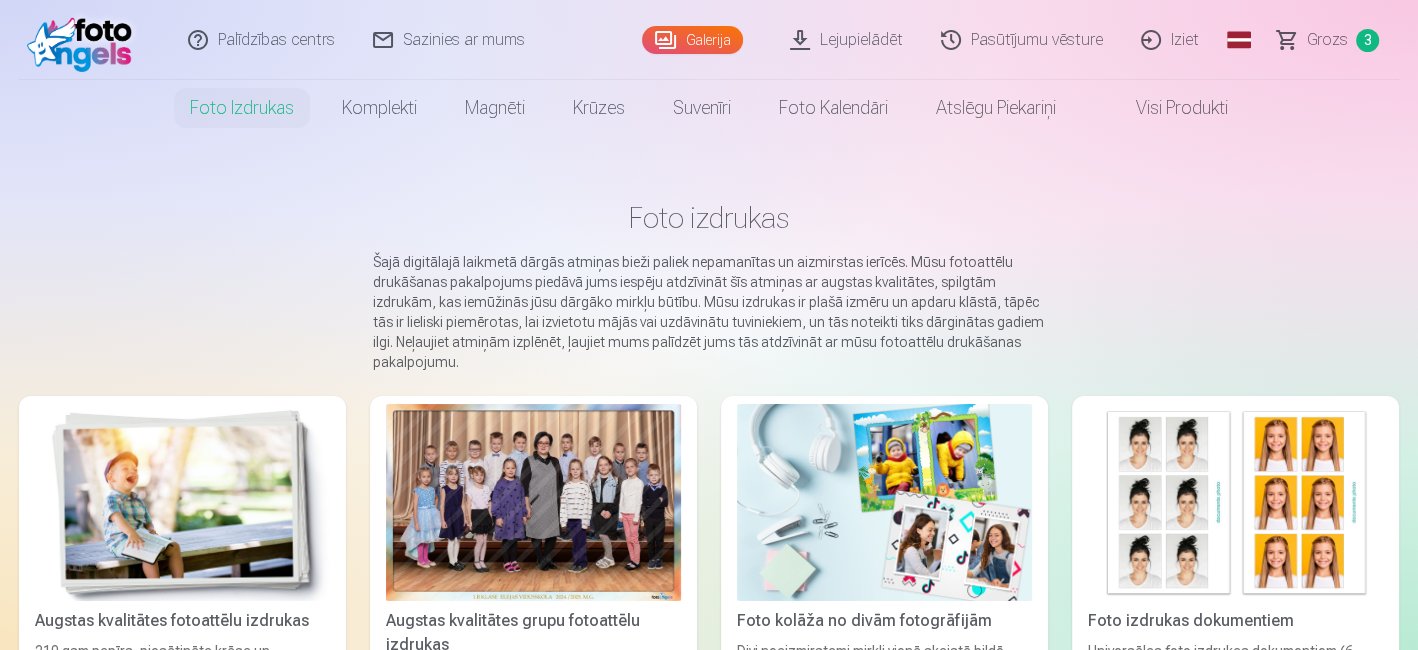 click at bounding box center [182, 502] 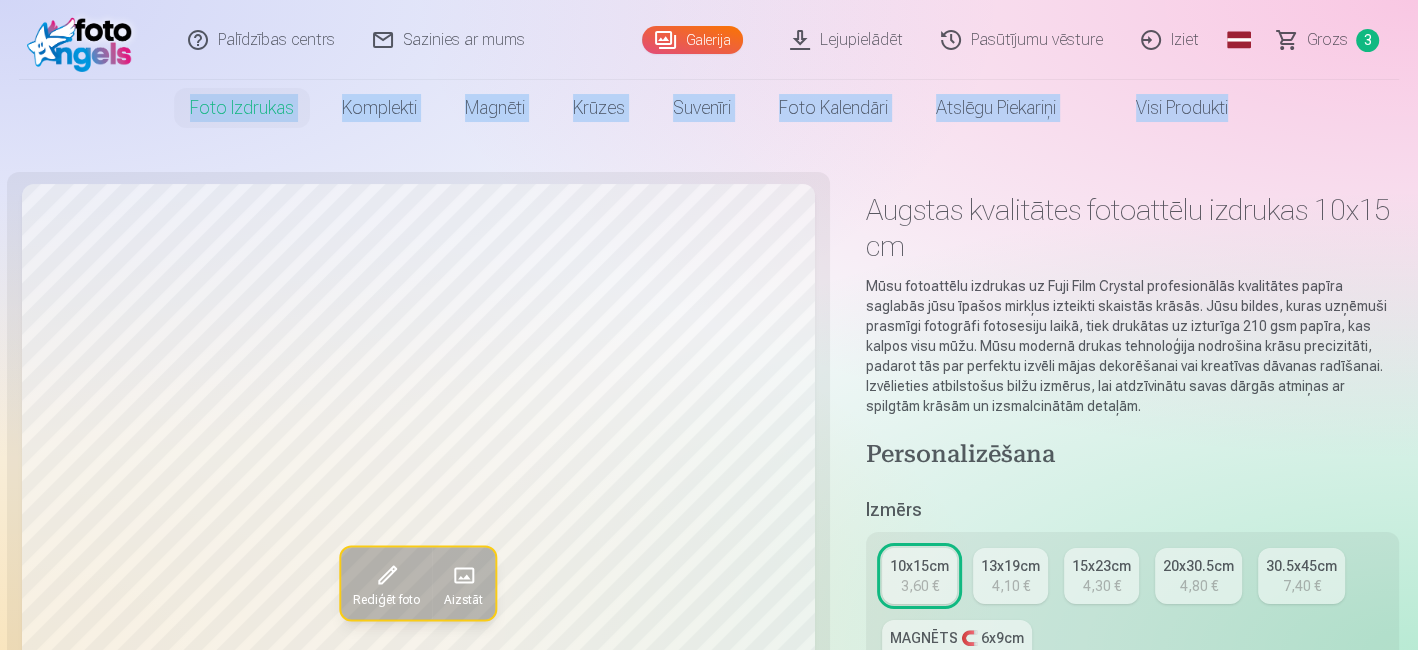 drag, startPoint x: 1416, startPoint y: 50, endPoint x: 1419, endPoint y: 40, distance: 10.440307 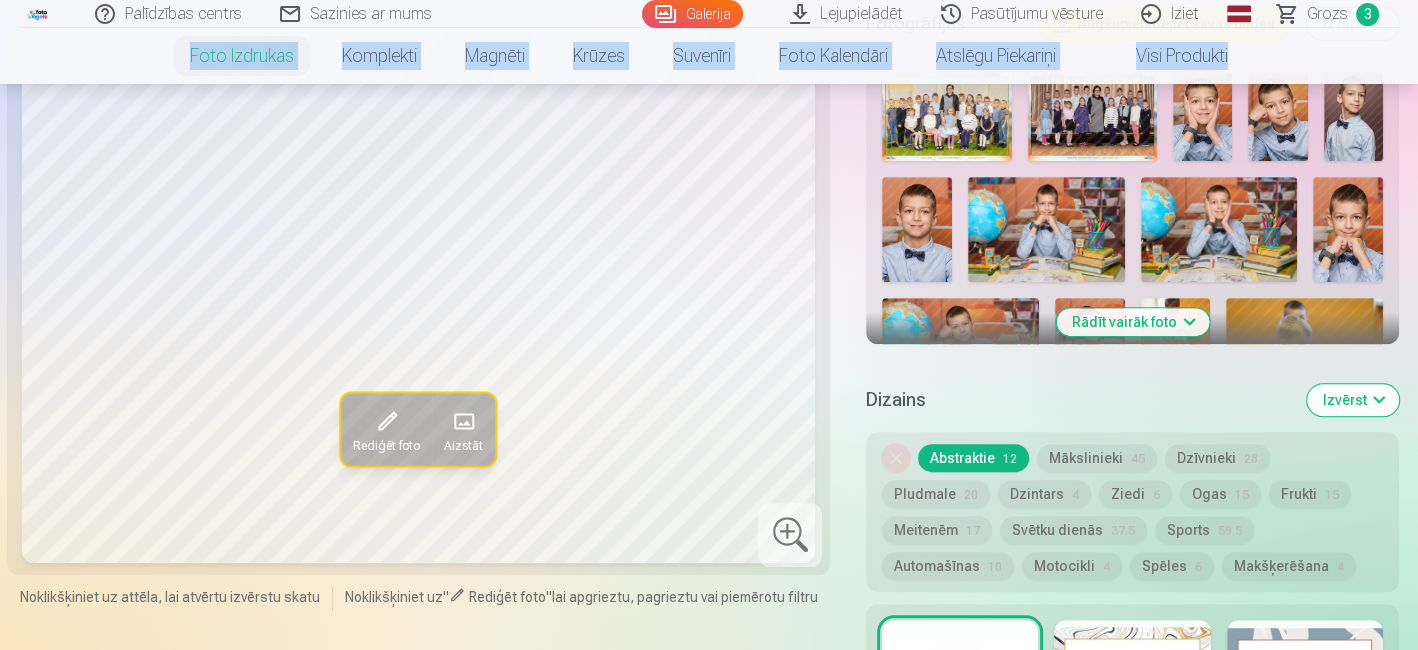 scroll, scrollTop: 738, scrollLeft: 0, axis: vertical 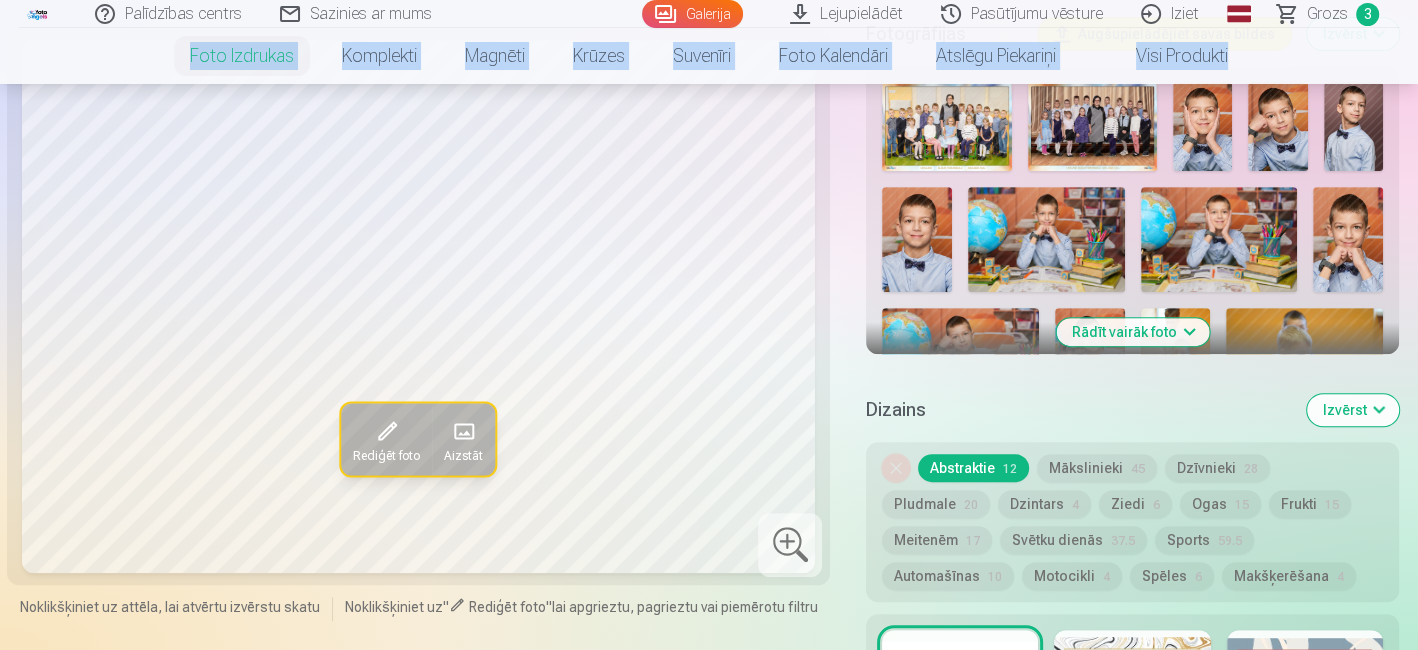 click on "Rādīt vairāk foto" at bounding box center (1132, 332) 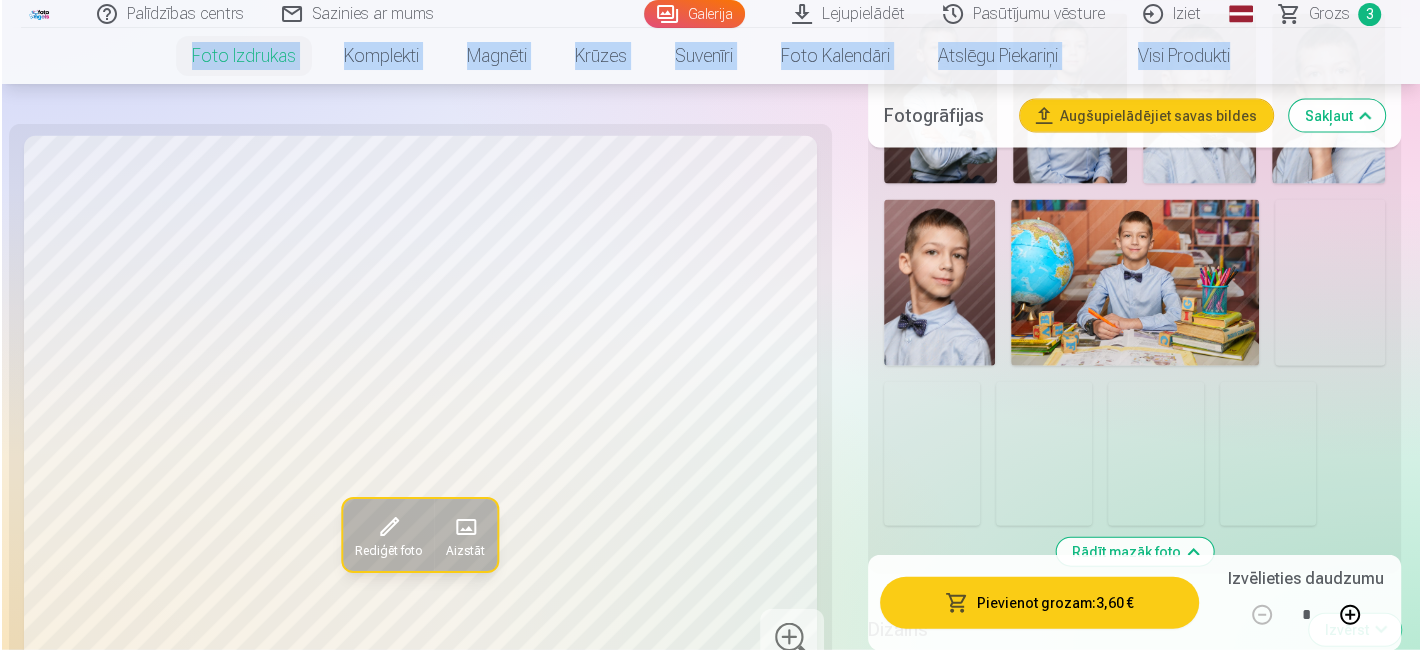 scroll, scrollTop: 3654, scrollLeft: 0, axis: vertical 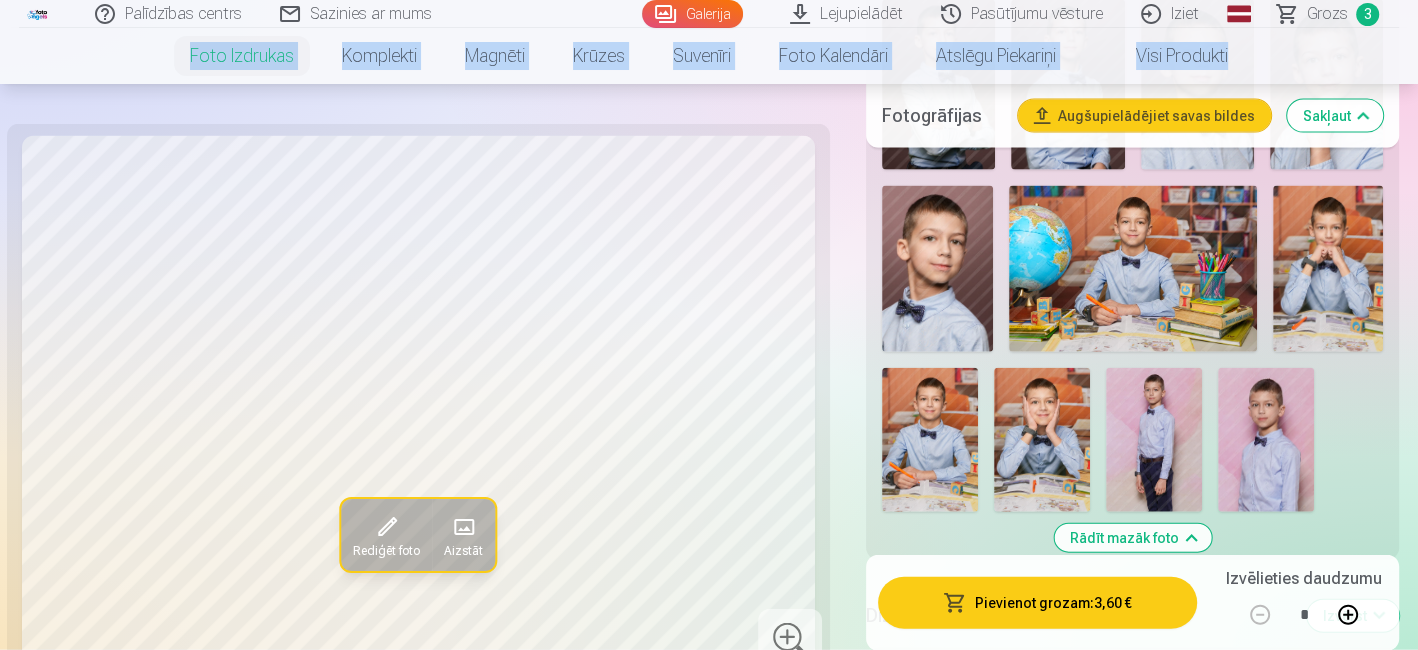 click at bounding box center (1133, 268) 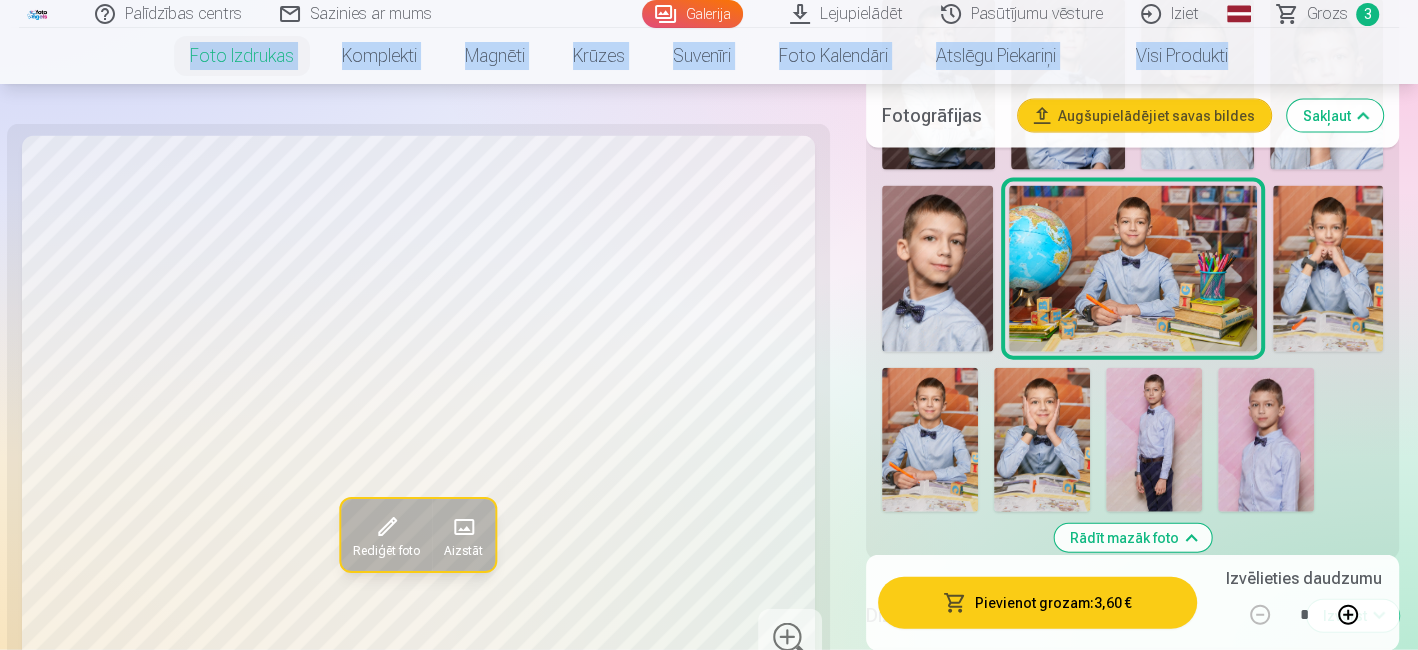 click at bounding box center (1042, 440) 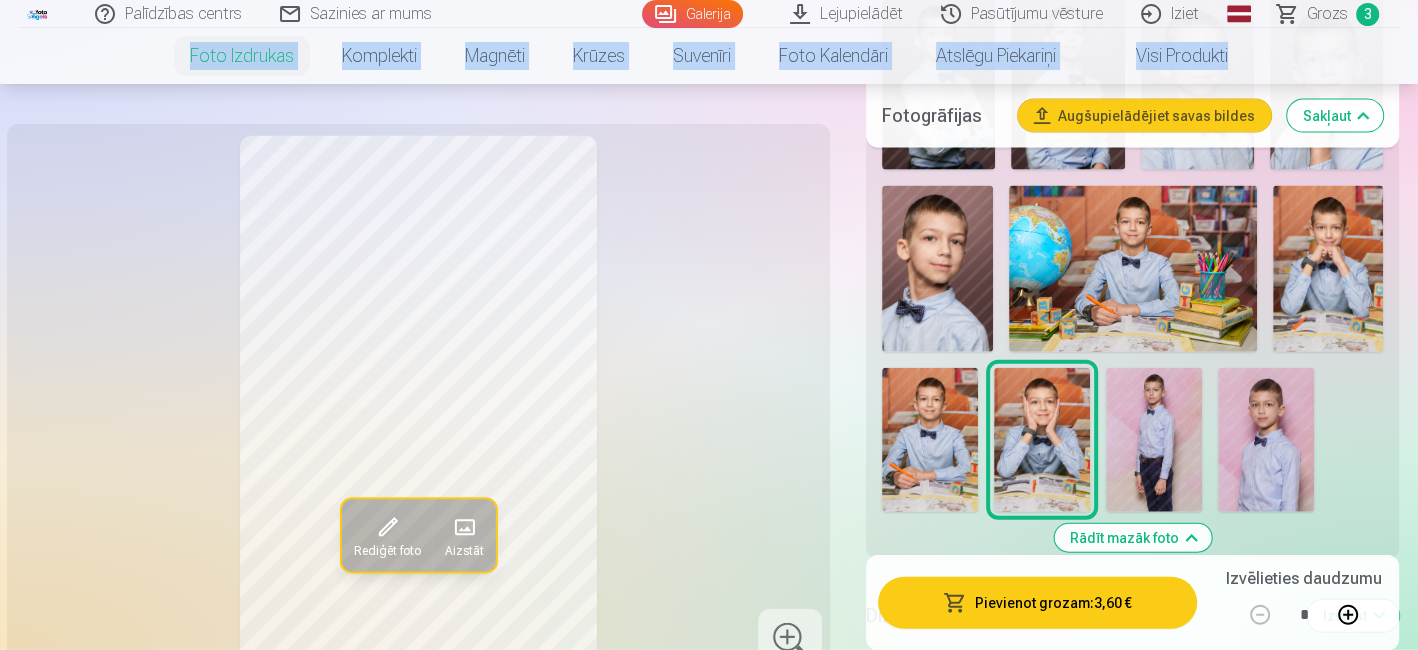 click at bounding box center (1133, 268) 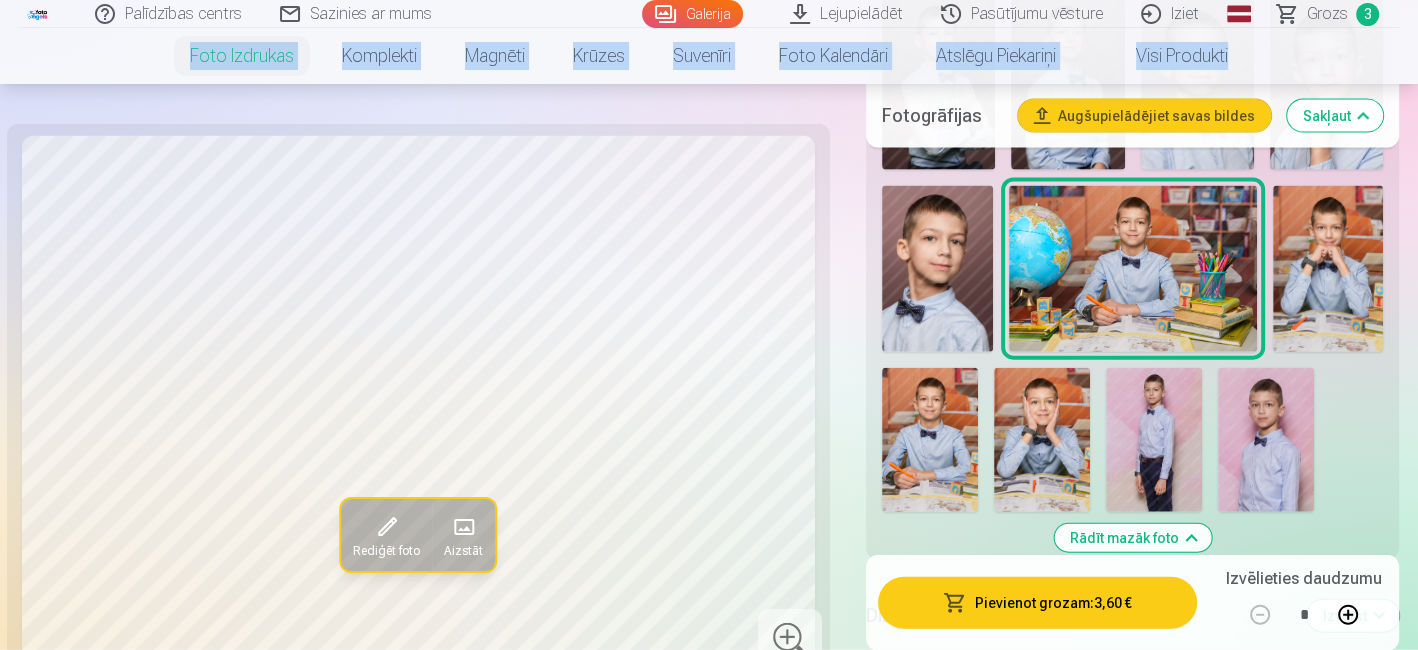 click on "Pievienot grozam :  3,60 €" at bounding box center (1037, 602) 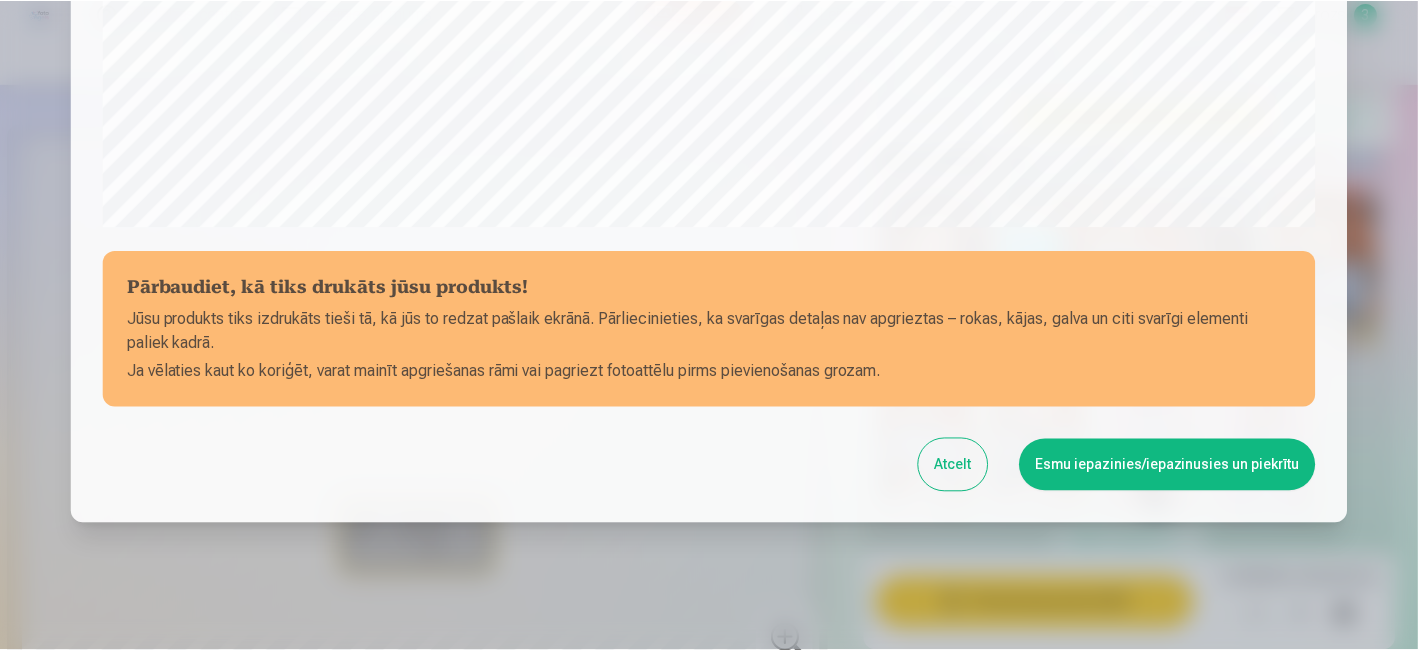scroll, scrollTop: 789, scrollLeft: 0, axis: vertical 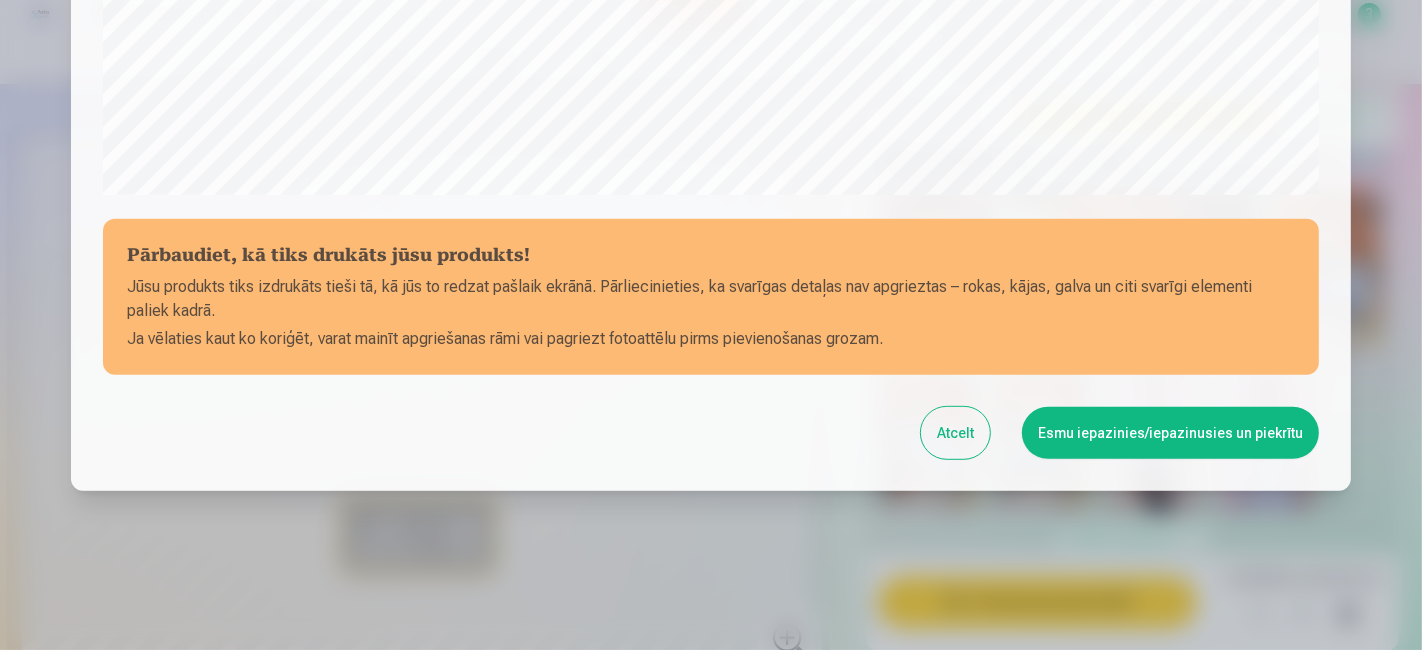 click on "Esmu iepazinies/iepazinusies un piekrītu" at bounding box center (1170, 433) 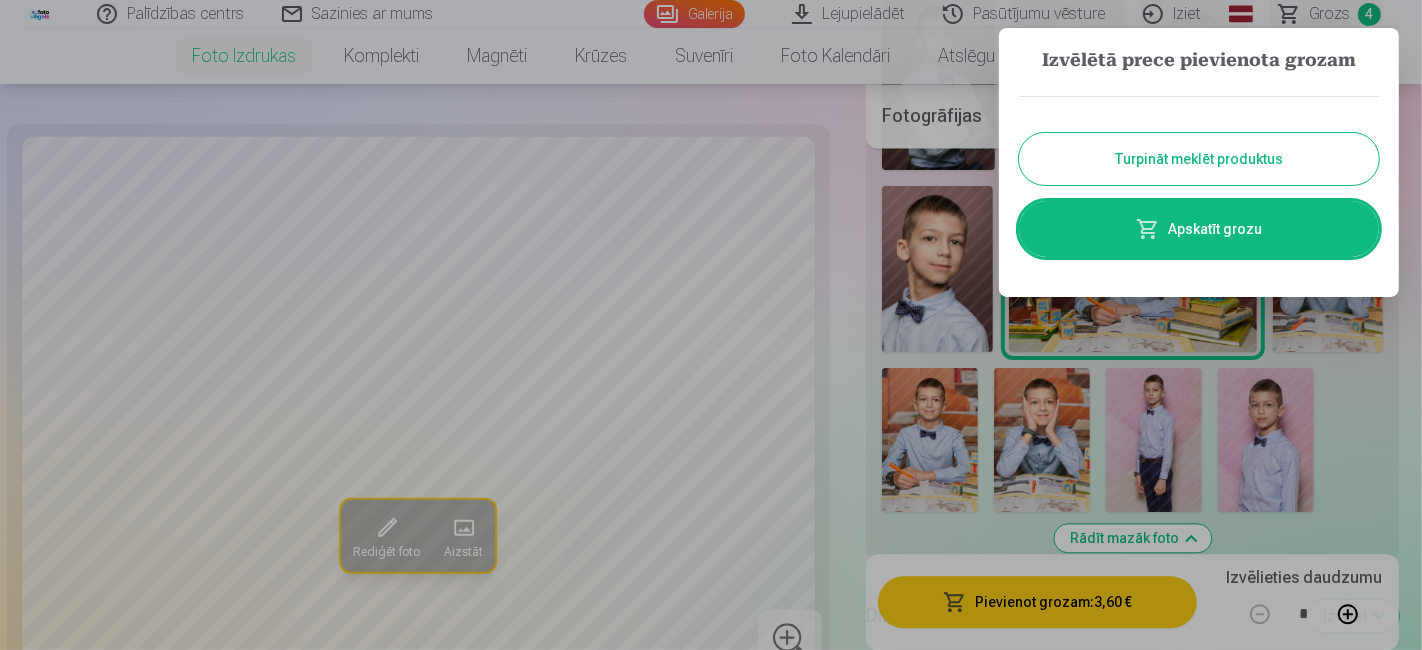 click at bounding box center [711, 325] 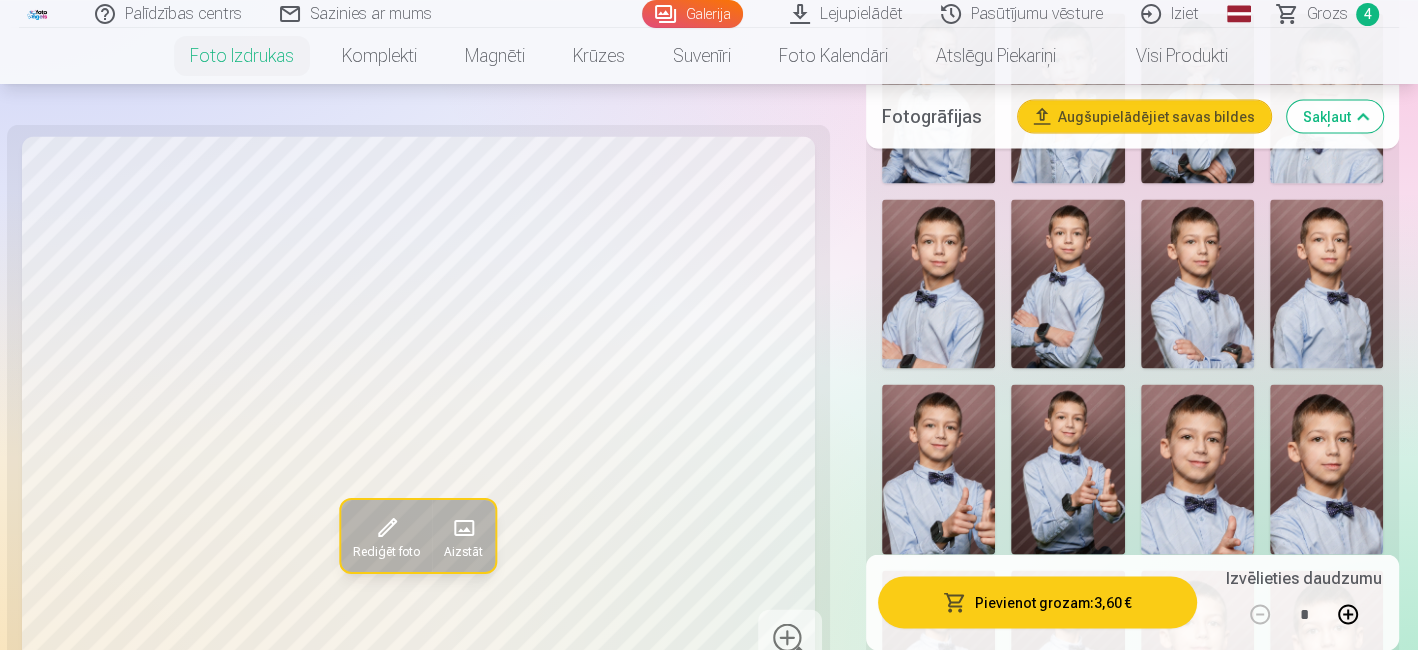 scroll, scrollTop: 3058, scrollLeft: 0, axis: vertical 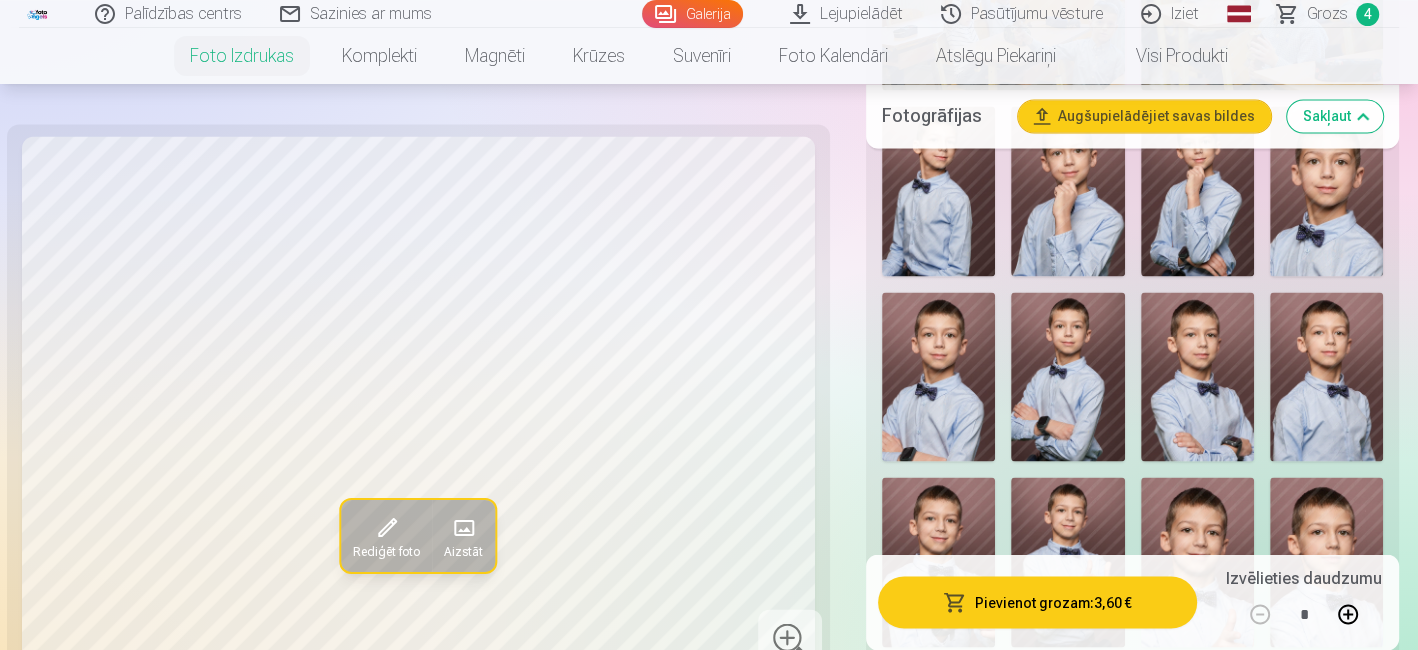 click at bounding box center [1067, 377] 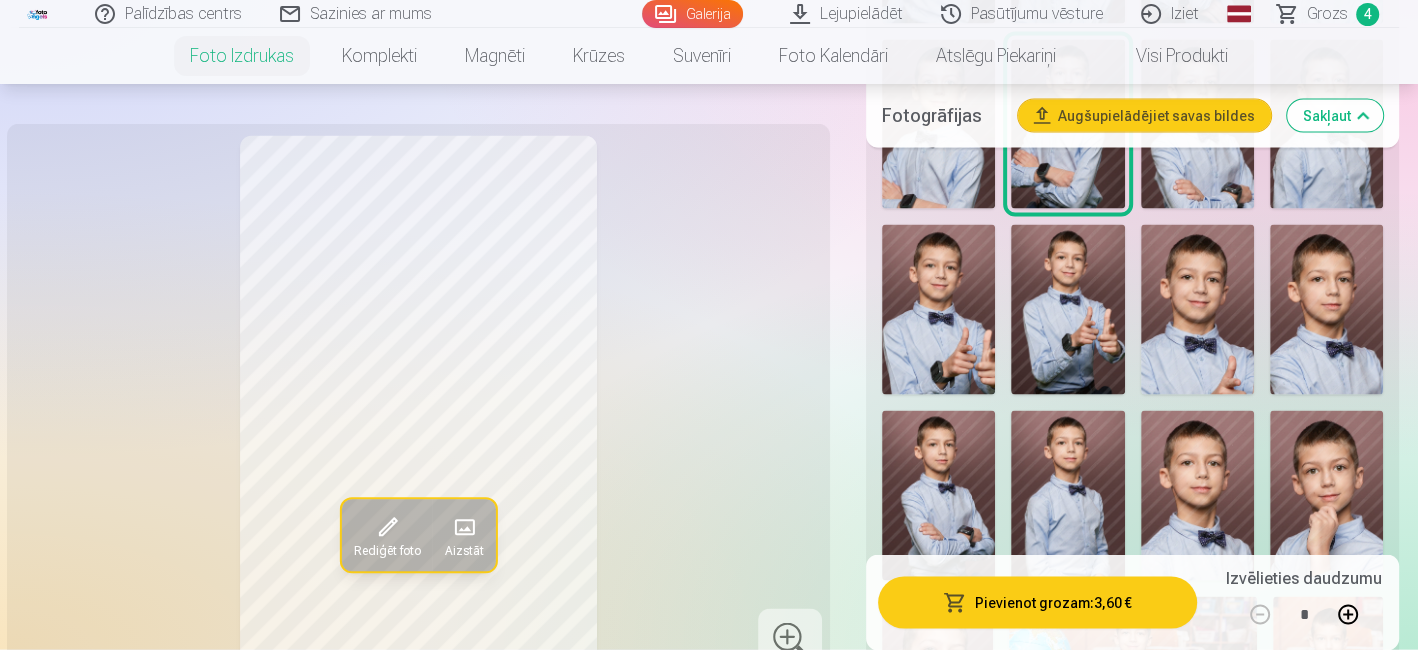 scroll, scrollTop: 3257, scrollLeft: 0, axis: vertical 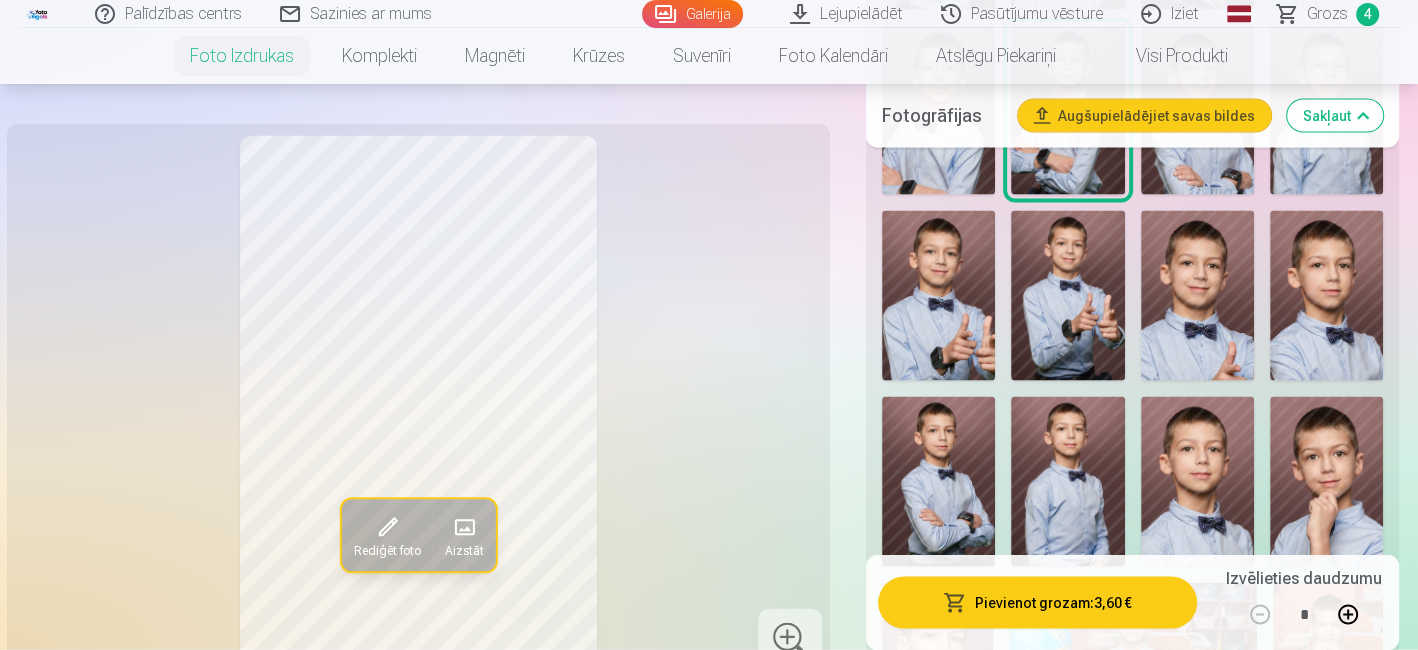 click on "Rediģēt foto Aizstāt" at bounding box center (418, 402) 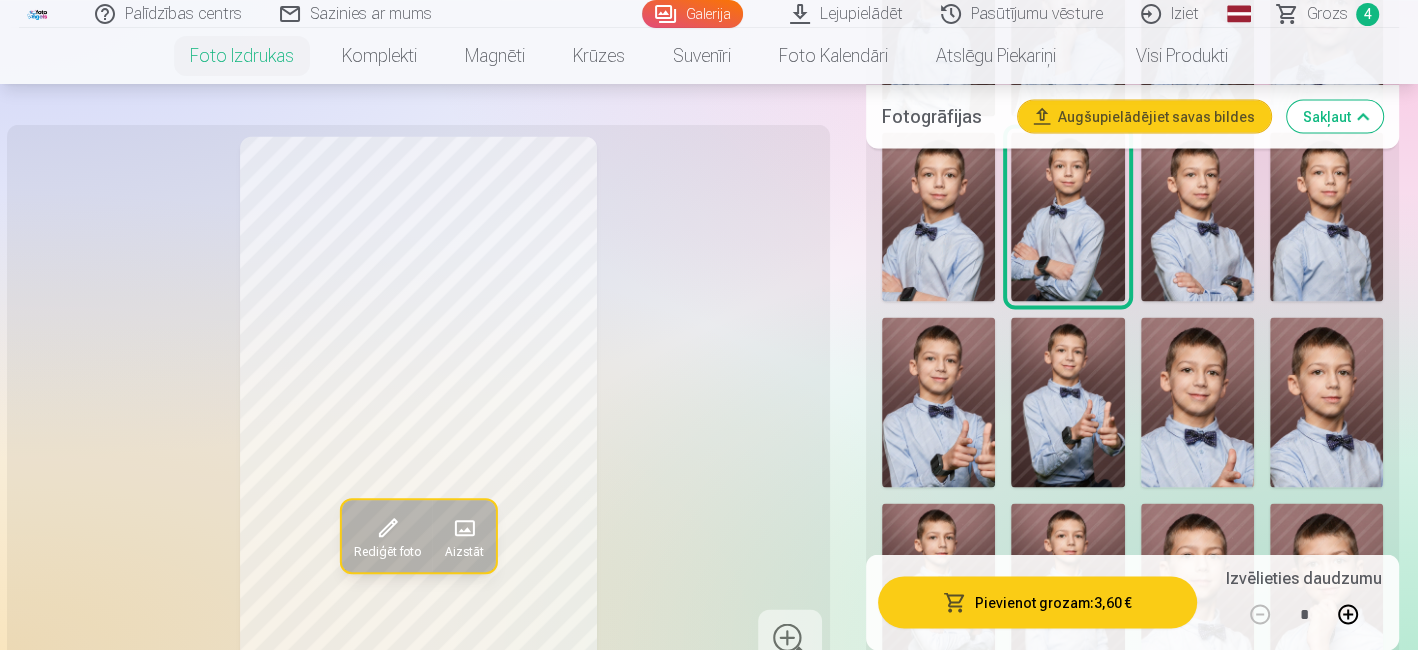 scroll, scrollTop: 3137, scrollLeft: 0, axis: vertical 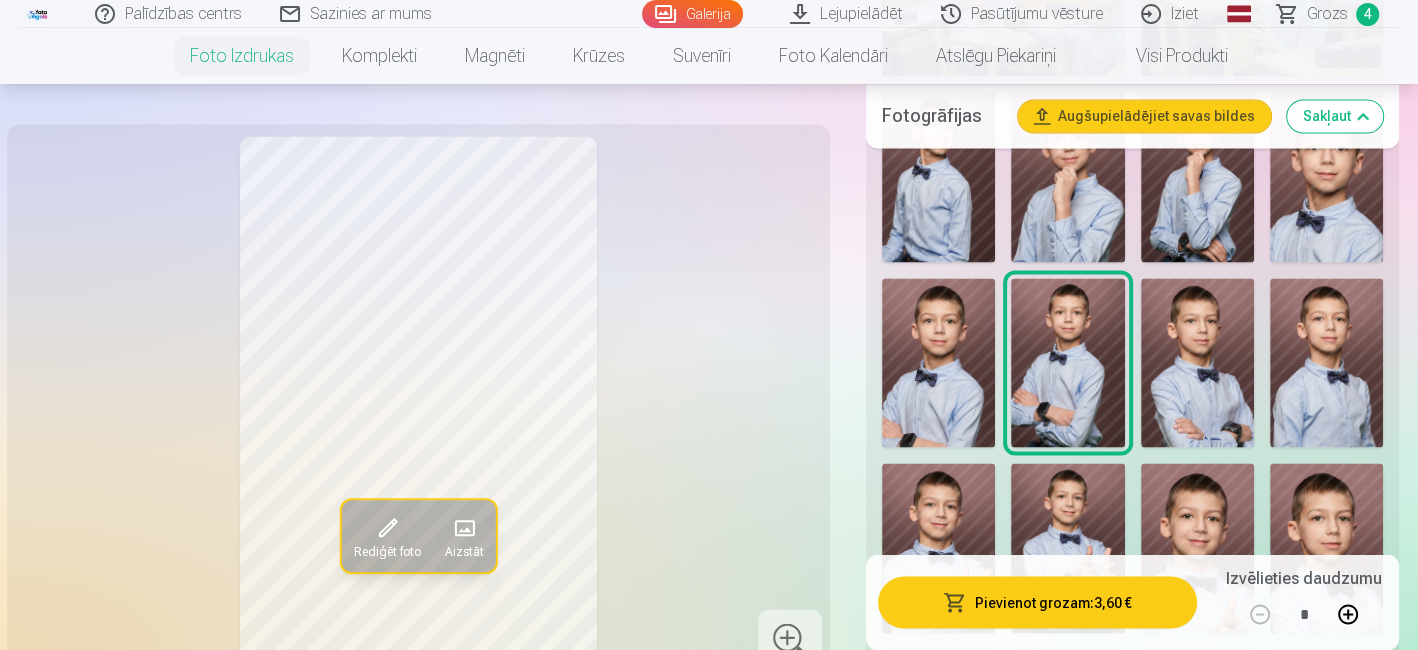 click at bounding box center (938, 363) 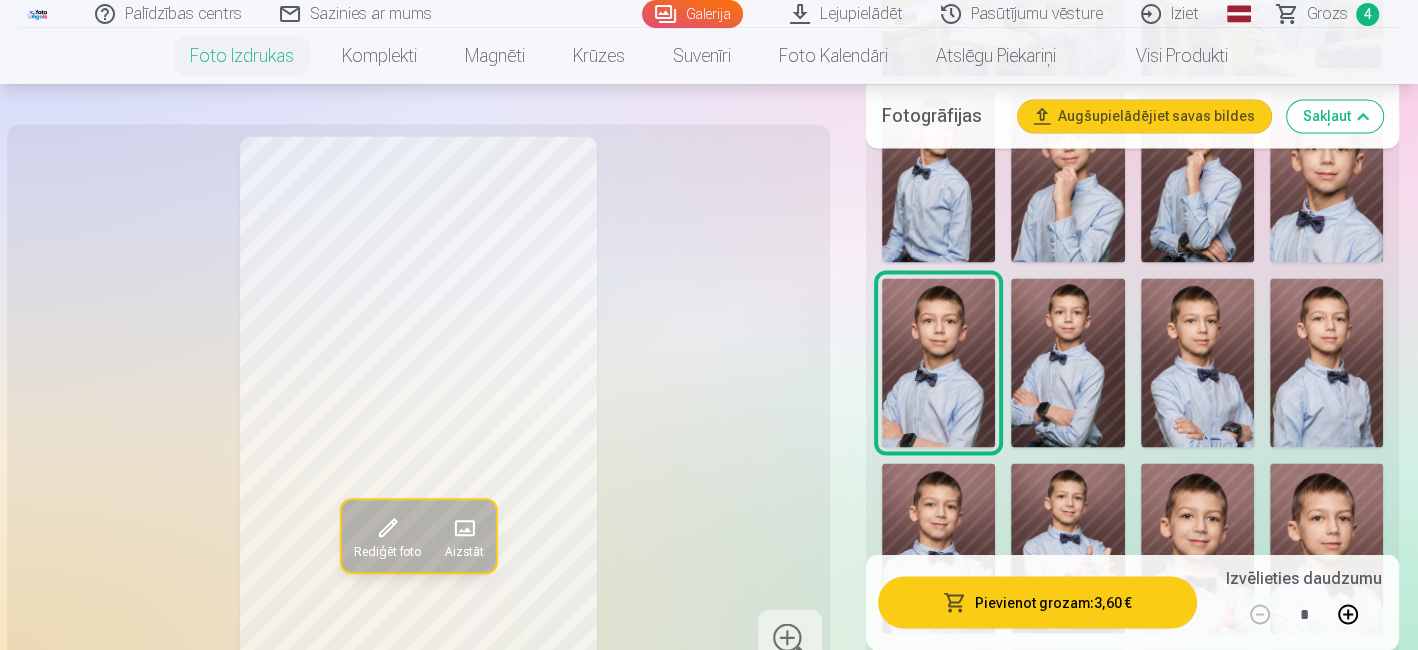 click at bounding box center (1067, 363) 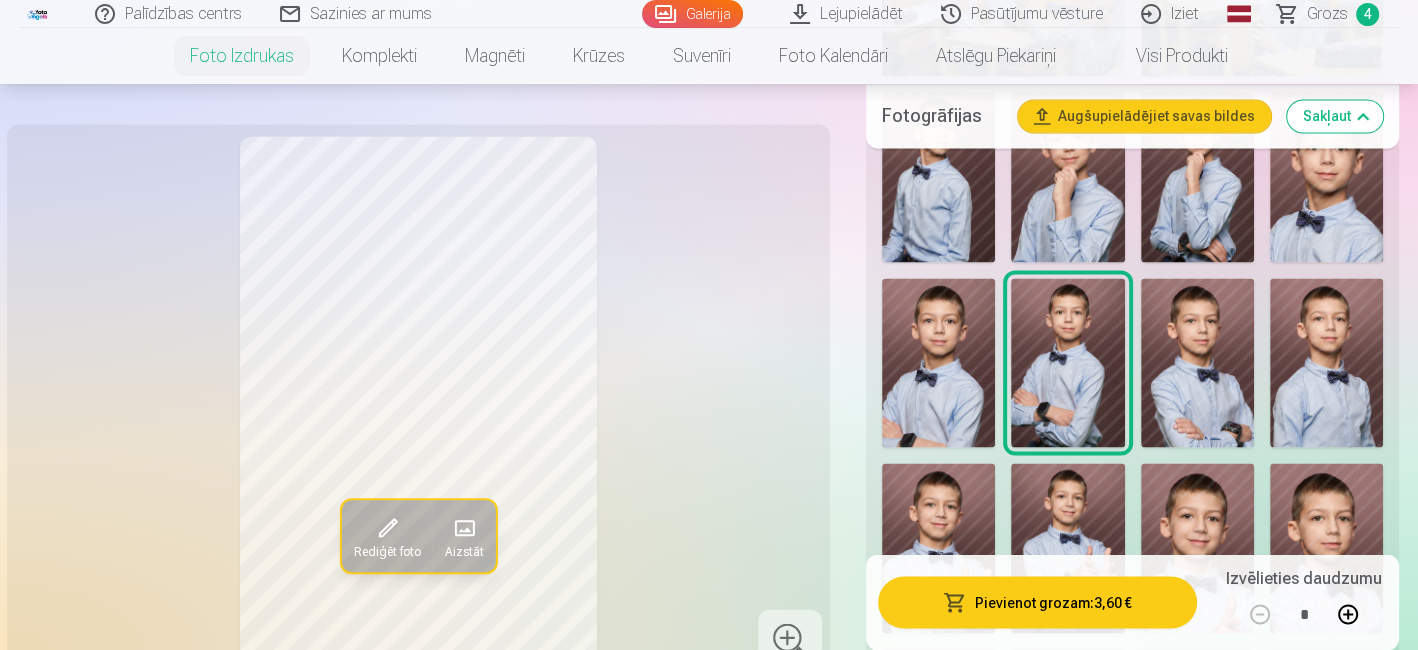 click on "Pievienot grozam :  3,60 €" at bounding box center [1037, 602] 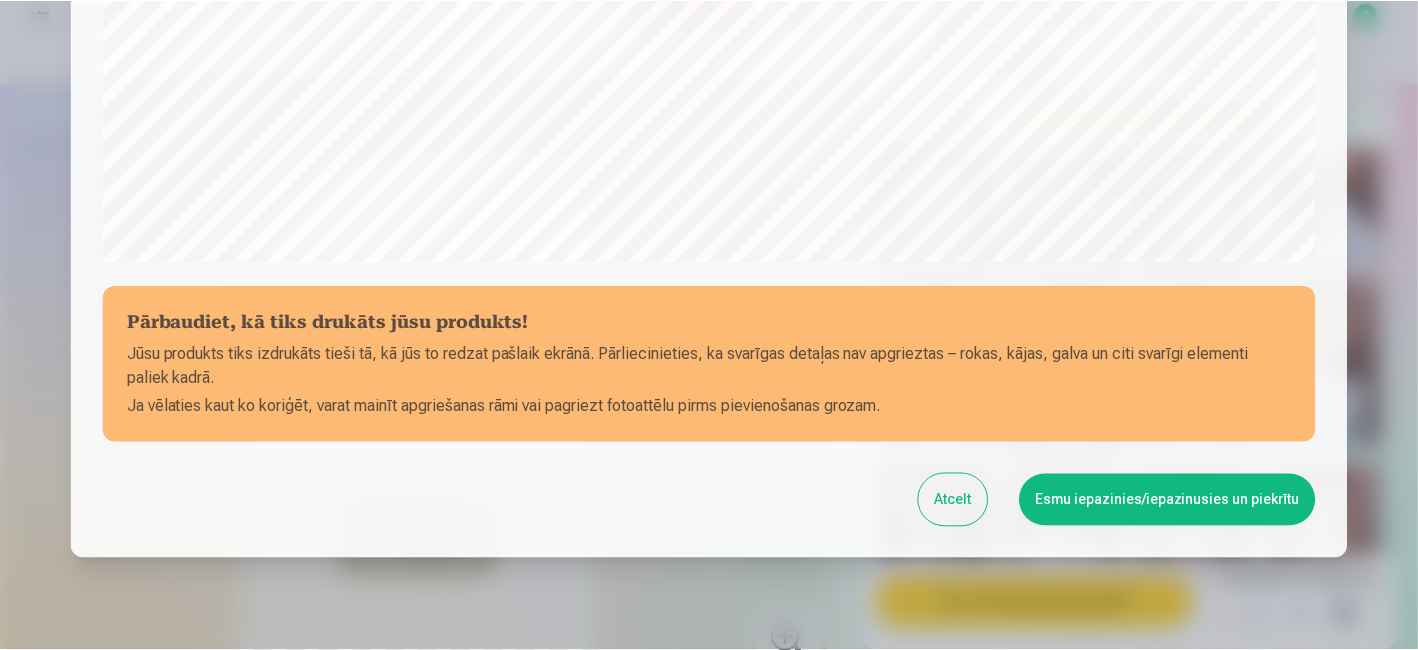 scroll, scrollTop: 789, scrollLeft: 0, axis: vertical 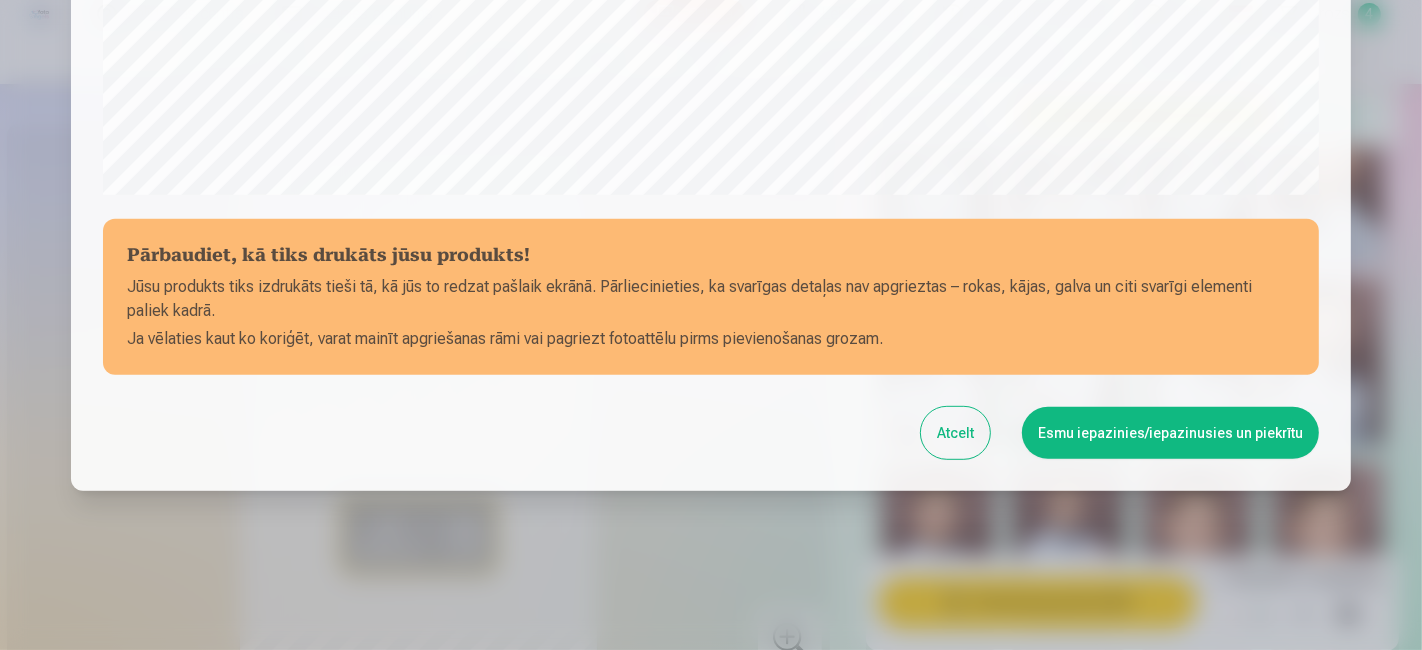 click on "Esmu iepazinies/iepazinusies un piekrītu" at bounding box center [1170, 433] 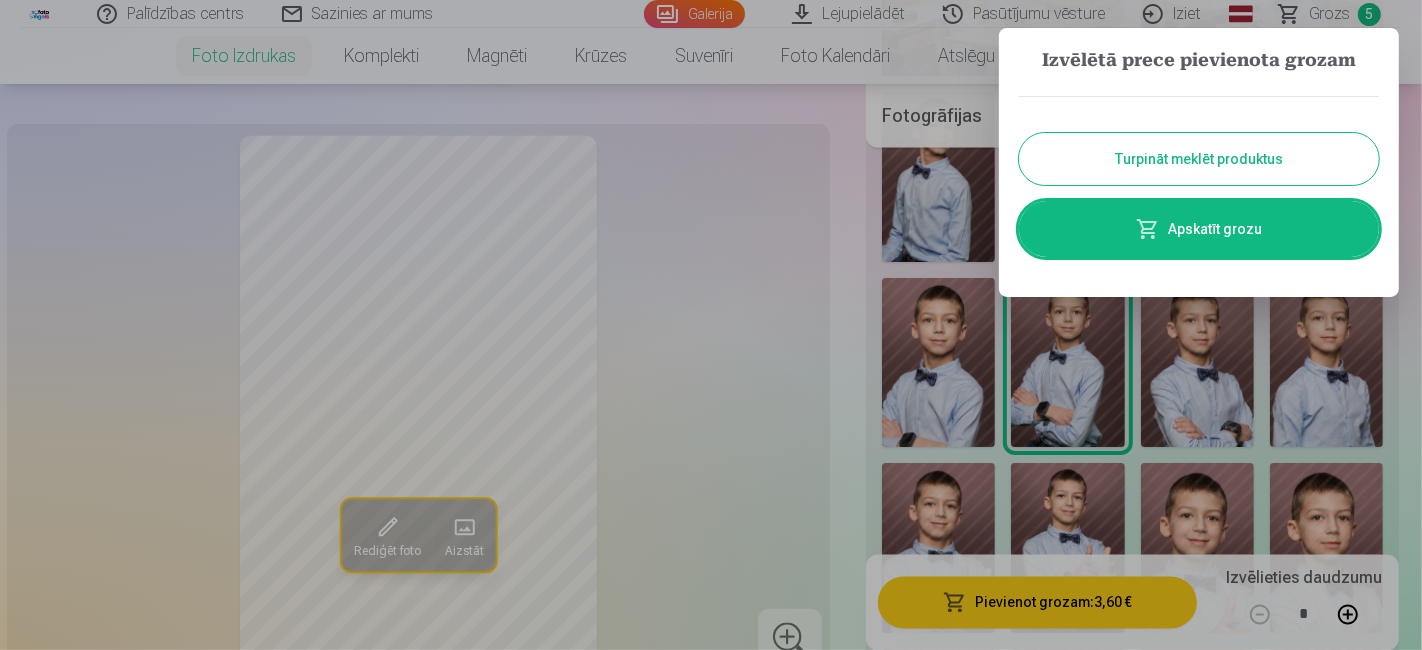 click at bounding box center (711, 325) 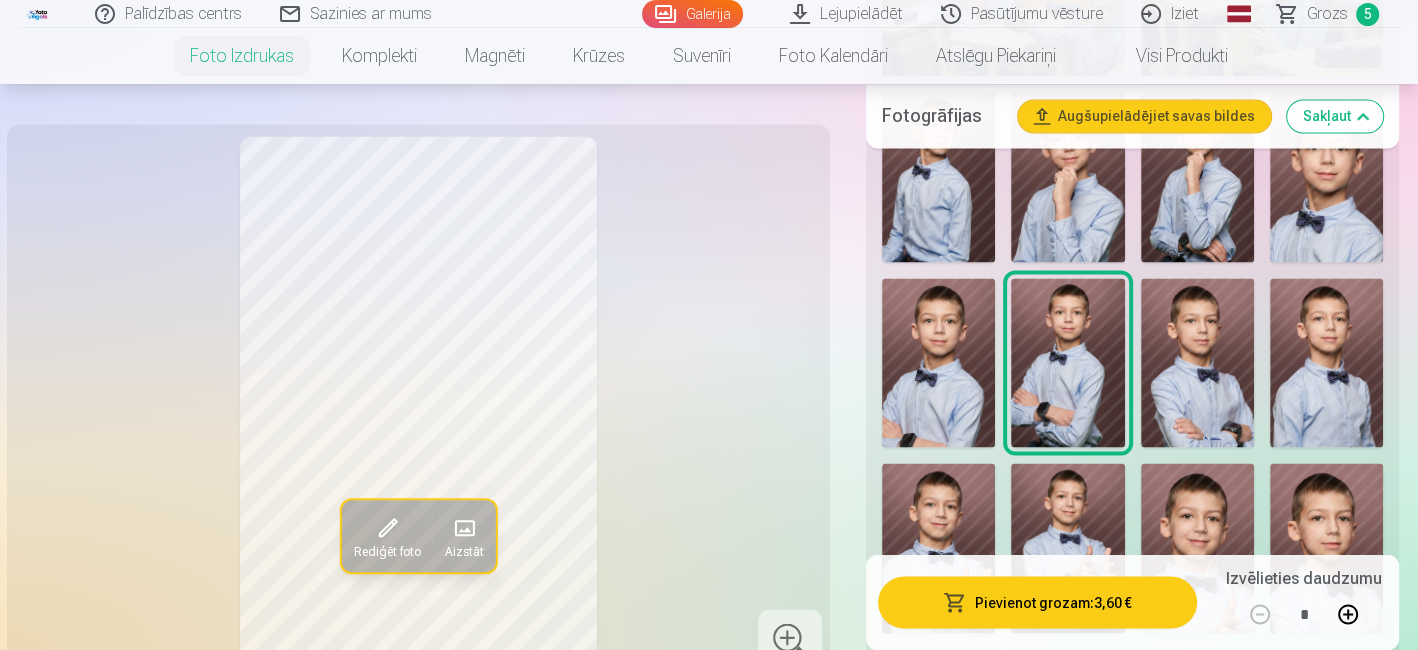 click on "Grozs 5" at bounding box center [1329, 14] 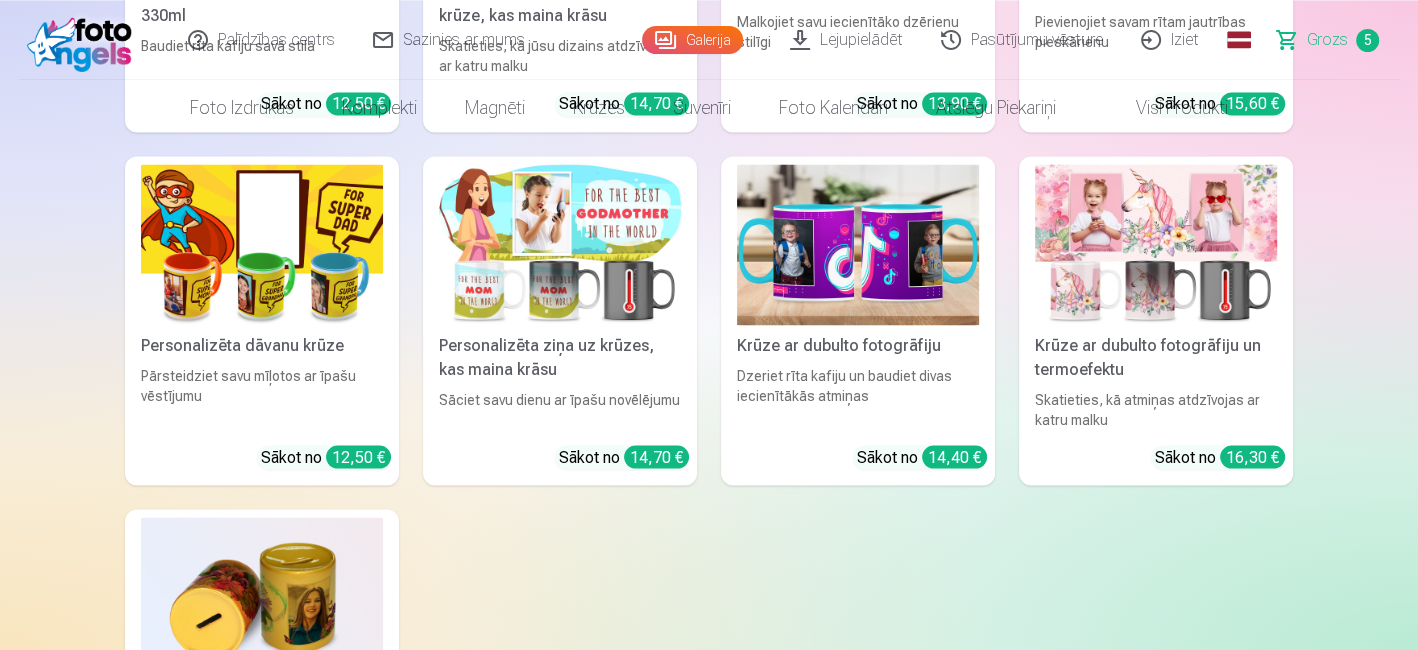 scroll, scrollTop: 0, scrollLeft: 0, axis: both 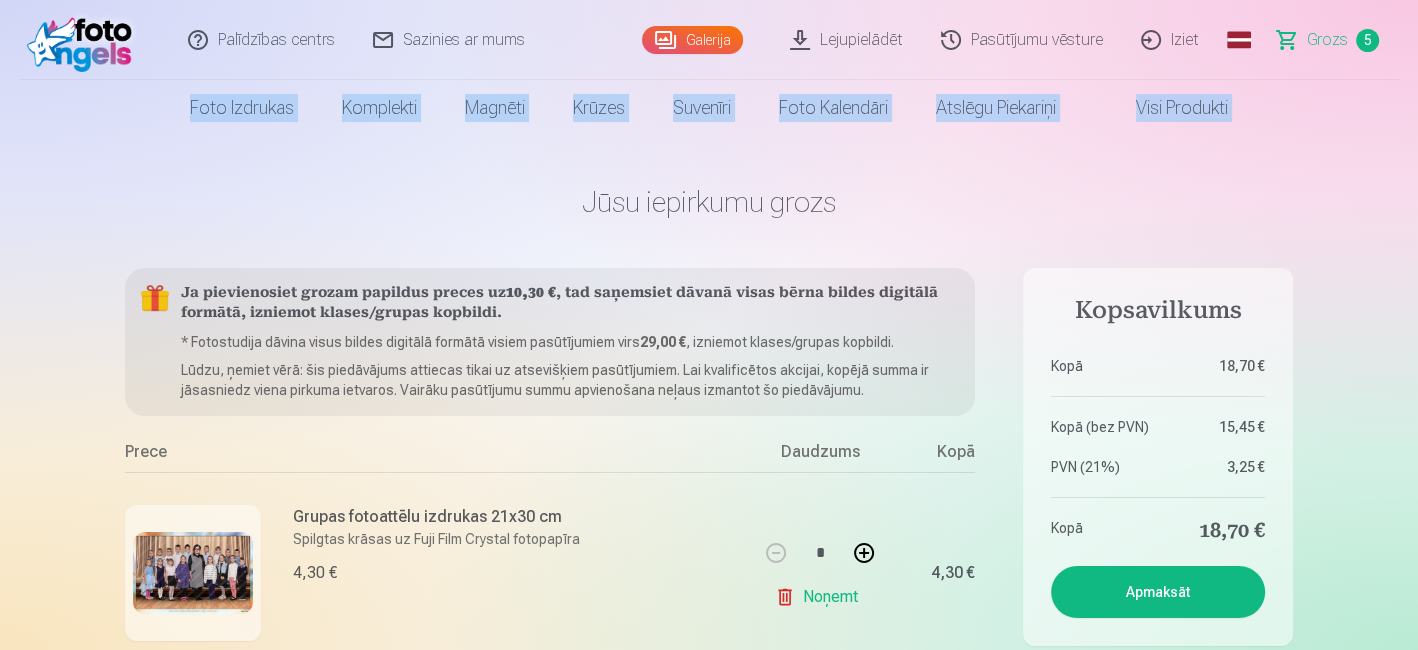 click on "Palīdzības centrs Sazinies ar mums Galerija Lejupielādēt Pasūtījumu vēsture Iziet Global Latvian (lv) Lithuanian (lt) Russian (ru) English (en) Grozs 5 Foto izdrukas Augstas kvalitātes fotoattēlu izdrukas 210 gsm papīrs, piesātināta krāsa un detalizācija Sākot no  3,60 € Augstas kvalitātes grupu fotoattēlu izdrukas Spilgtas krāsas uz Fuji Film Crystal fotopapīra Sākot no  4,30 € Foto kolāža no divām fotogrāfijām Divi neaizmirstami mirkļi vienā skaistā bildē Sākot no  4,10 € Foto izdrukas dokumentiem Universālas foto izdrukas dokumentiem (6 fotogrāfijas) Sākot no  4,40 € Augstas izšķirtspējas digitālais fotoattēls JPG formātā Iemūžiniet savas atmiņas ērtā digitālā veidā Sākot no  6,00 € See all products Komplekti Pilns Atmiņu Komplekts – Drukātas (15×23cm, 40% ATLAIDE) un 🎁 Digitālas Fotogrāfijas   Klasiskais komplekts Sākot no  19,20 € Populārs komplekts Sākot no  24,00 € Premium komplekts + 🎁  Sākot no  31,90 € Krūzes" at bounding box center (709, 325) 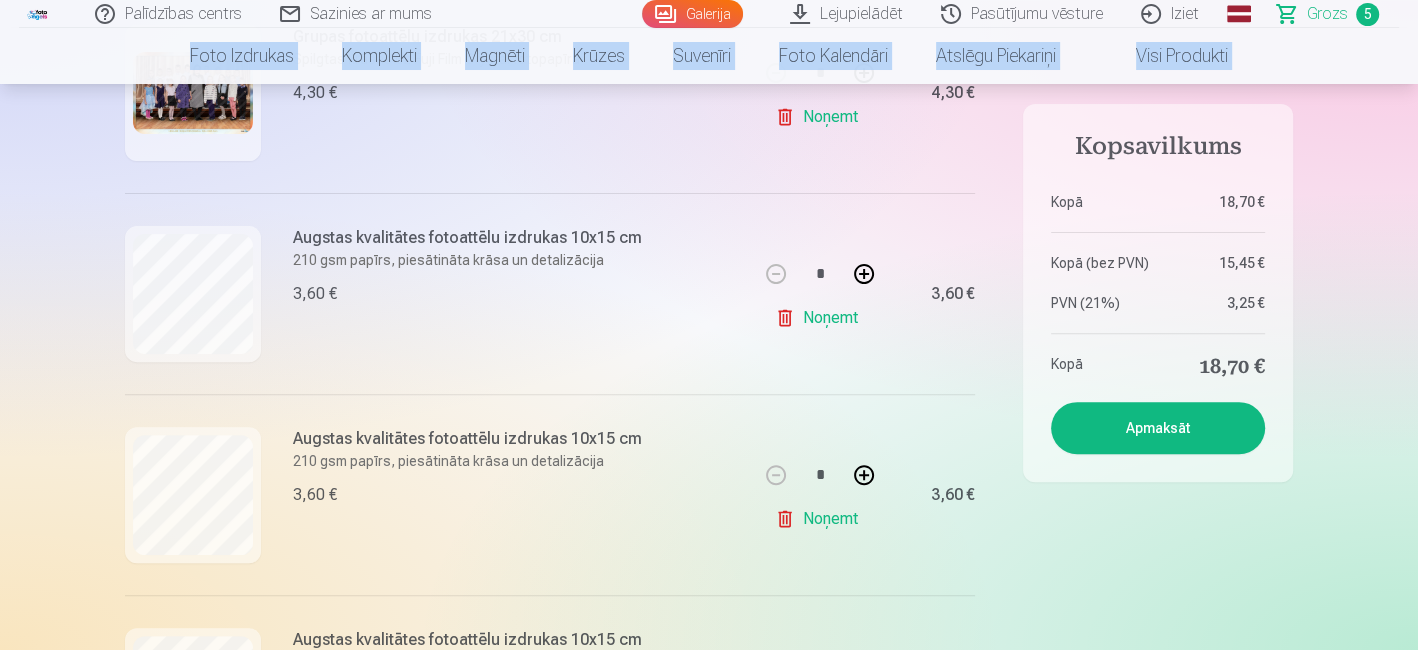 scroll, scrollTop: 506, scrollLeft: 0, axis: vertical 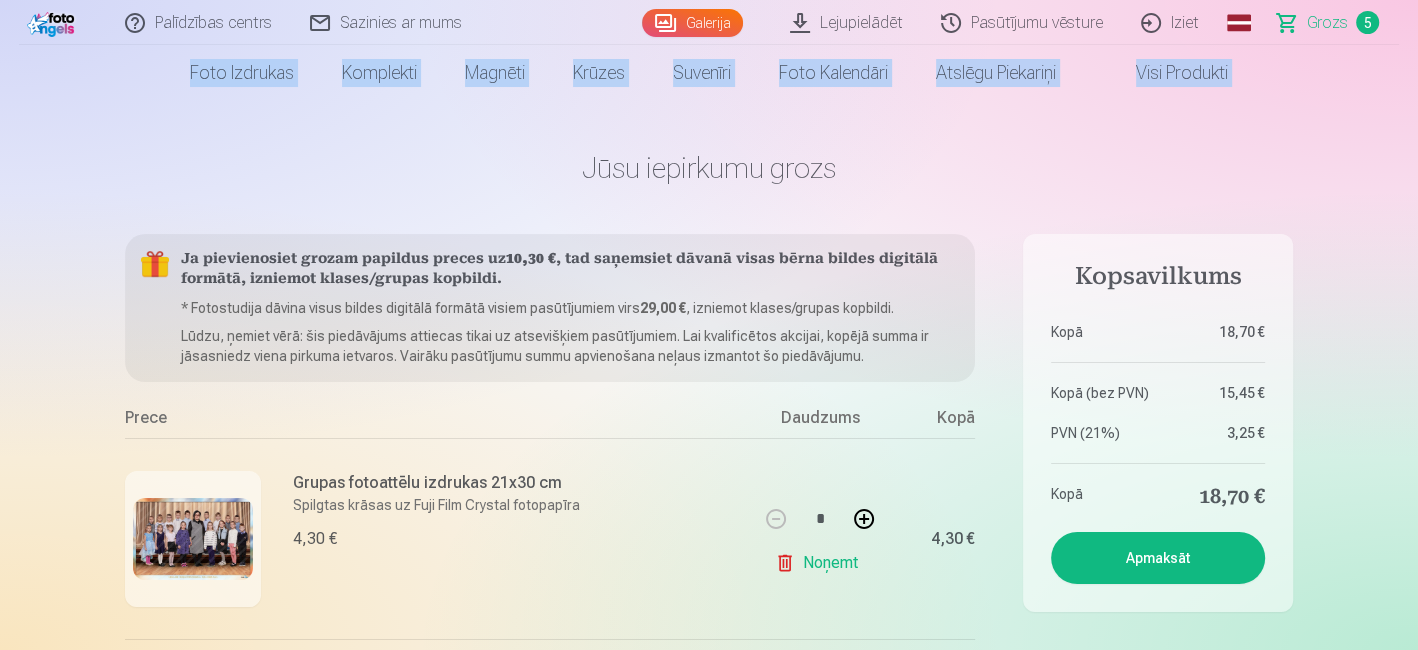click on "Apmaksāt" at bounding box center [1158, 558] 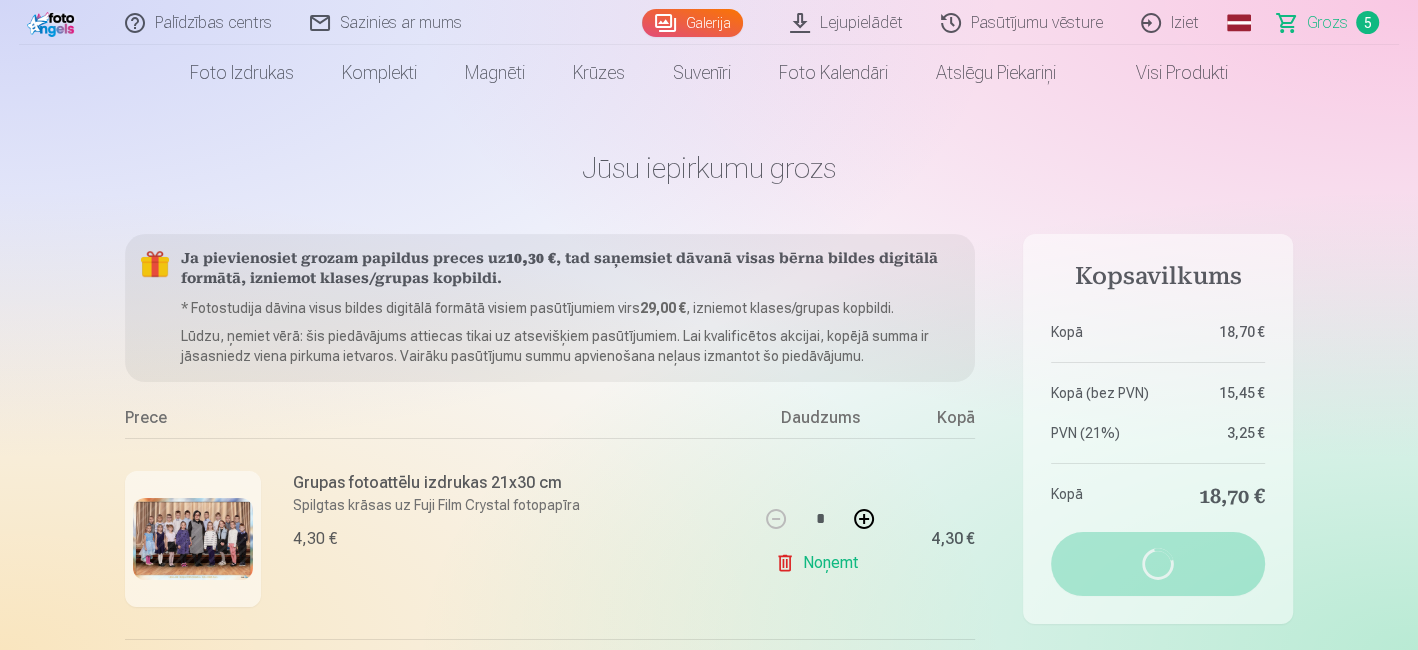click on "Palīdzības centrs Sazinies ar mums Galerija Lejupielādēt Pasūtījumu vēsture Iziet Global Latvian (lv) Lithuanian (lt) Russian (ru) English (en) Grozs 5 Foto izdrukas Augstas kvalitātes fotoattēlu izdrukas 210 gsm papīrs, piesātināta krāsa un detalizācija Sākot no  3,60 € Augstas kvalitātes grupu fotoattēlu izdrukas Spilgtas krāsas uz Fuji Film Crystal fotopapīra Sākot no  4,30 € Foto kolāža no divām fotogrāfijām Divi neaizmirstami mirkļi vienā skaistā bildē Sākot no  4,10 € Foto izdrukas dokumentiem Universālas foto izdrukas dokumentiem (6 fotogrāfijas) Sākot no  4,40 € Augstas izšķirtspējas digitālais fotoattēls JPG formātā Iemūžiniet savas atmiņas ērtā digitālā veidā Sākot no  6,00 € See all products Komplekti Pilns Atmiņu Komplekts – Drukātas (15×23cm, 40% ATLAIDE) un 🎁 Digitālas Fotogrāfijas   Klasiskais komplekts Sākot no  19,20 € Populārs komplekts Sākot no  24,00 € Premium komplekts + 🎁  Sākot no  31,90 € Krūzes" at bounding box center [709, 3702] 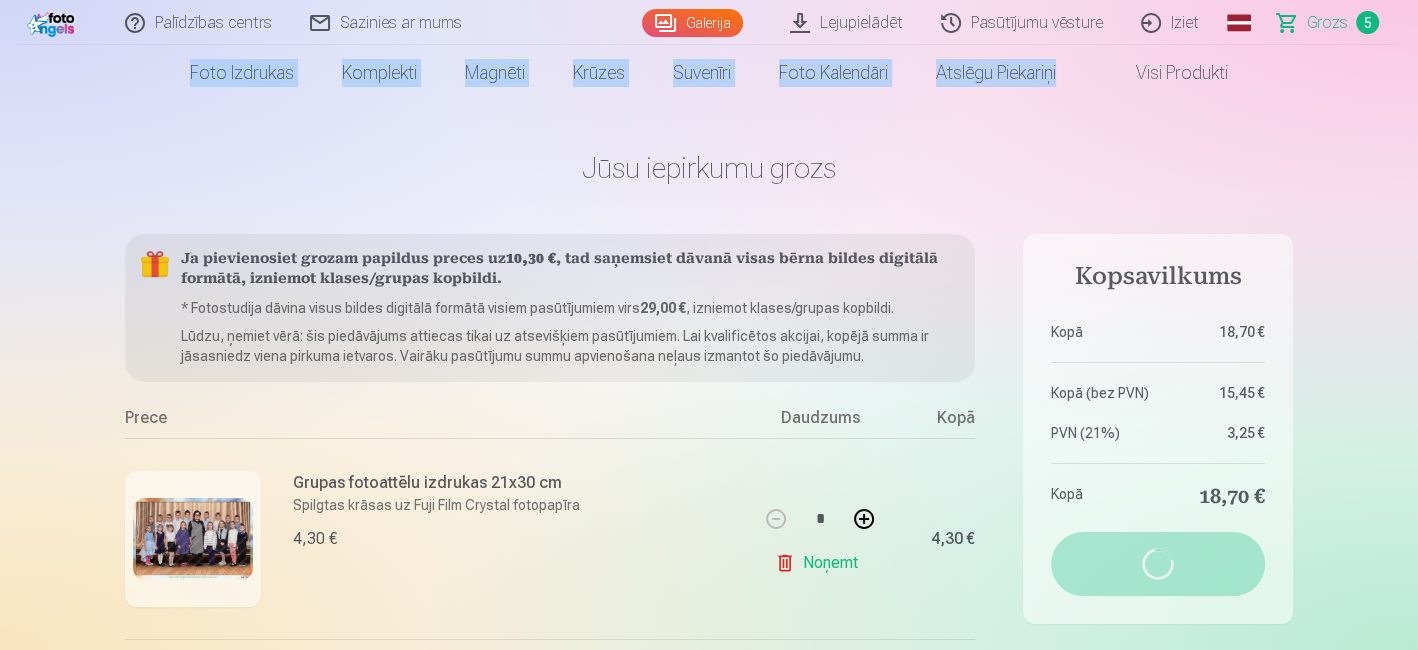 drag, startPoint x: 1417, startPoint y: 46, endPoint x: 1416, endPoint y: 25, distance: 21.023796 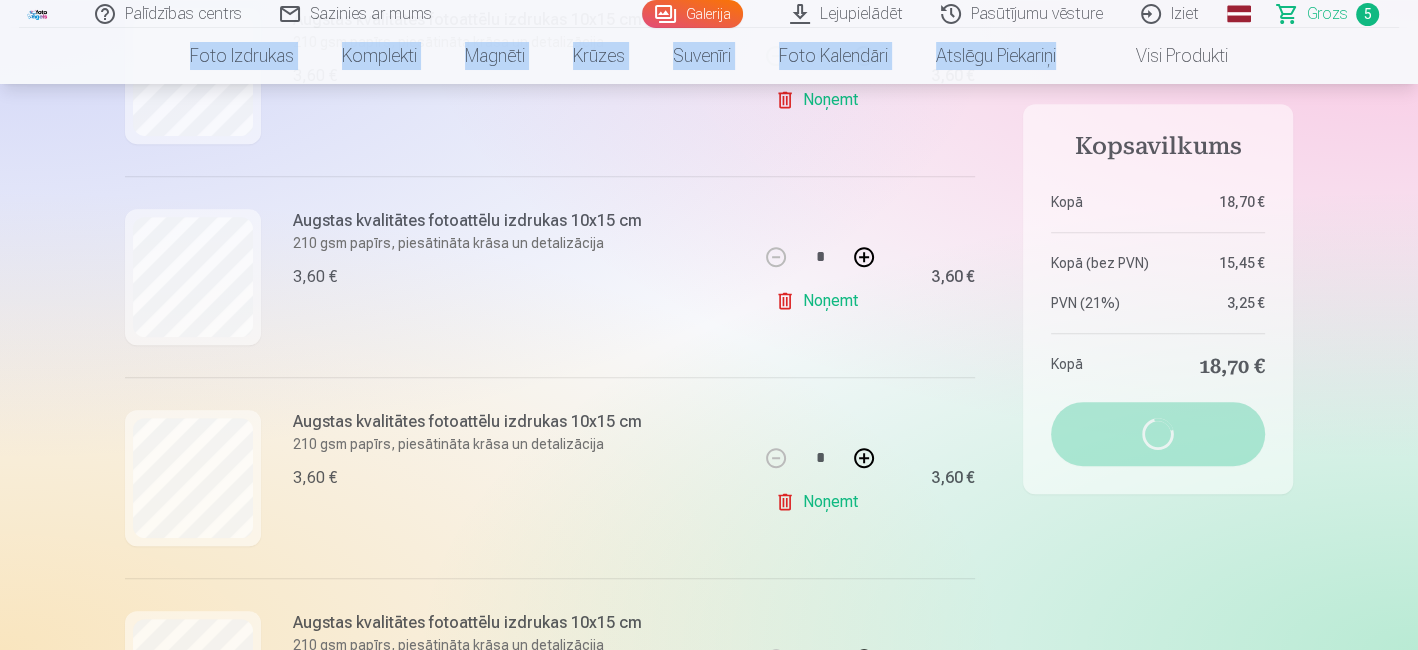 scroll, scrollTop: 934, scrollLeft: 0, axis: vertical 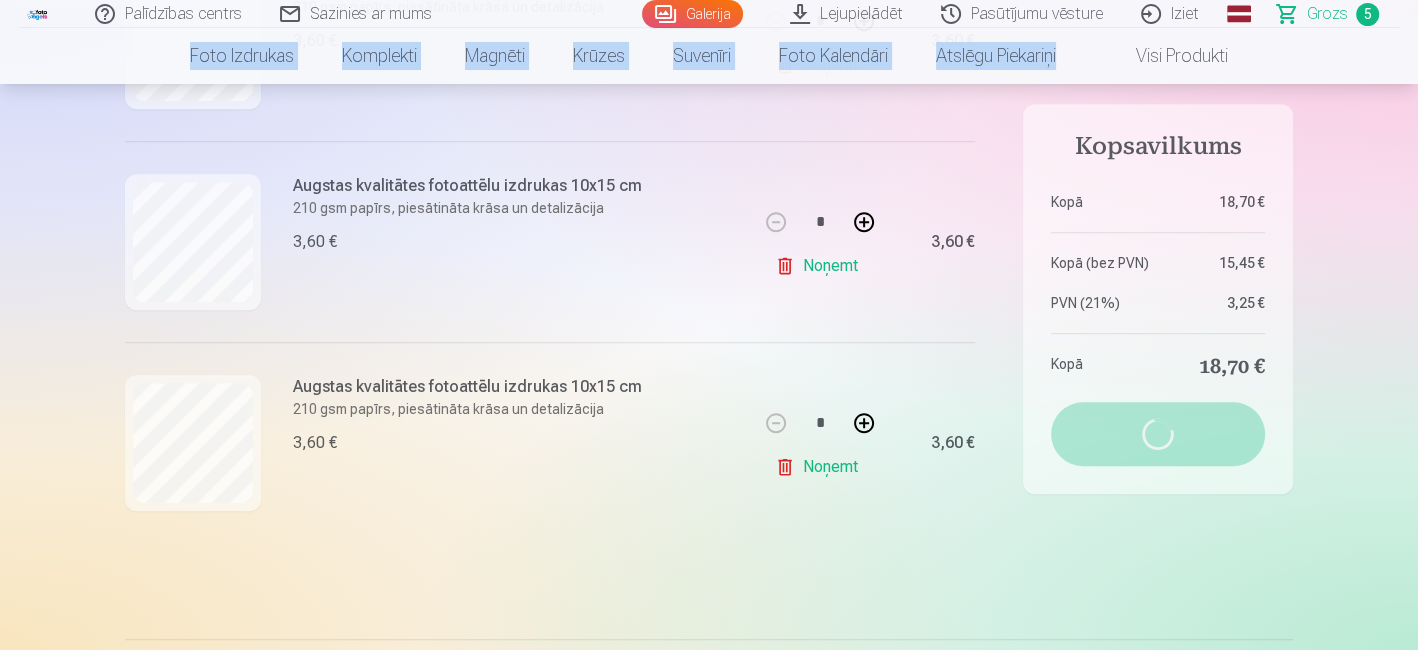 click on "Kopsavilkums Kopā 18,70 € Kopā (bez PVN) 15,45 € PVN (21%) 3,25 € Kopā 18,70 € Loading..." at bounding box center (1158, 299) 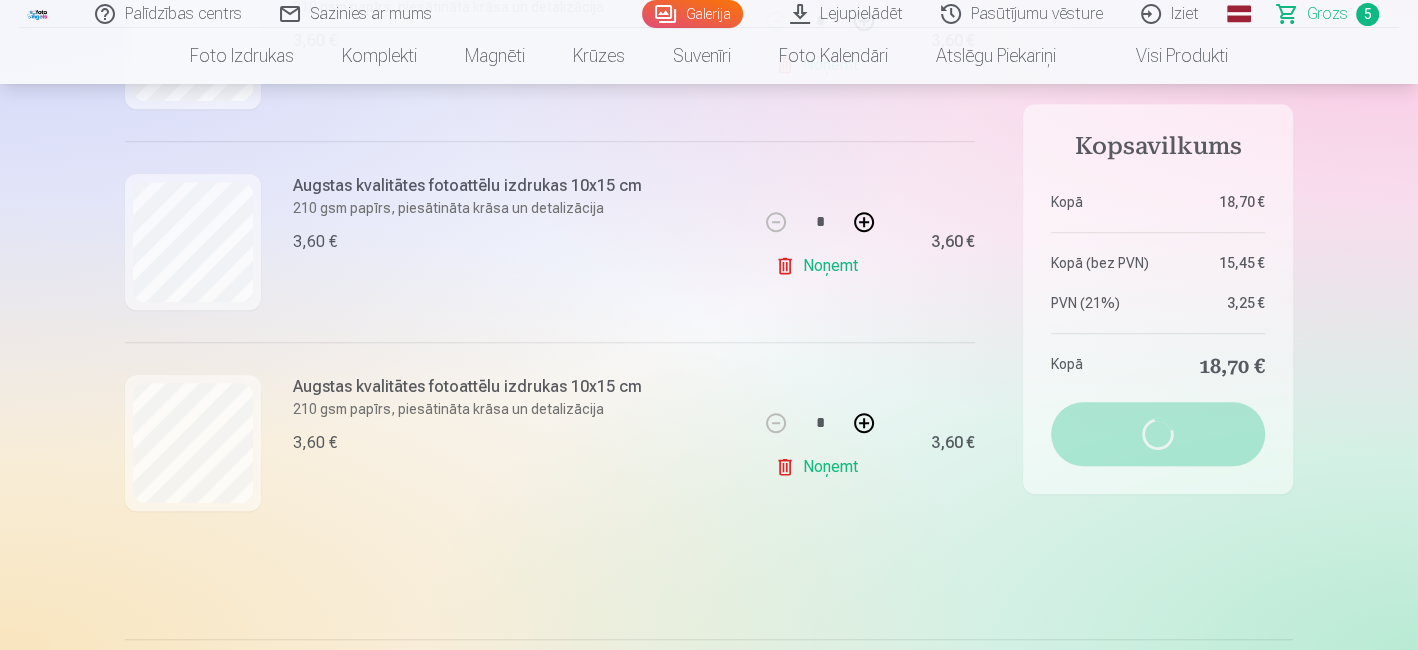 click on "Jūsu iepirkumu grozs Ja pievienosiet grozam papildus preces uz  10,30 € , tad saņemsiet dāvanā visas bērna bildes digitālā formātā, izniemot klases/grupas kopbildi. * Fotostudija dāvina visus bildes digitālā formātā visiem pasūtījumiem virs  29,00 € , izniemot klases/grupas kopbildi. Lūdzu, ņemiet vērā: šis piedāvājums attiecas tikai uz atsevišķiem pasūtījumiem. Lai kvalificētos akcijai, kopējā summa ir jāsasniedz viena pirkuma ietvaros. Vairāku pasūtījumu summu apvienošana neļaus izmantot šo piedāvājumu. Prece Daudzums Kopā Grupas fotoattēlu izdrukas 21x30 cm Spilgtas krāsas uz Fuji Film Crystal fotopapīra 4,30 € * Noņemt 4,30 € Augstas kvalitātes fotoattēlu izdrukas 10x15 cm 210 gsm papīrs, piesātināta krāsa un detalizācija 3,60 € * Noņemt 3,60 € Augstas kvalitātes fotoattēlu izdrukas 10x15 cm 210 gsm papīrs, piesātināta krāsa un detalizācija 3,60 € * Noņemt 3,60 € Augstas kvalitātes fotoattēlu izdrukas 10x15 cm * *" at bounding box center [709, -104] 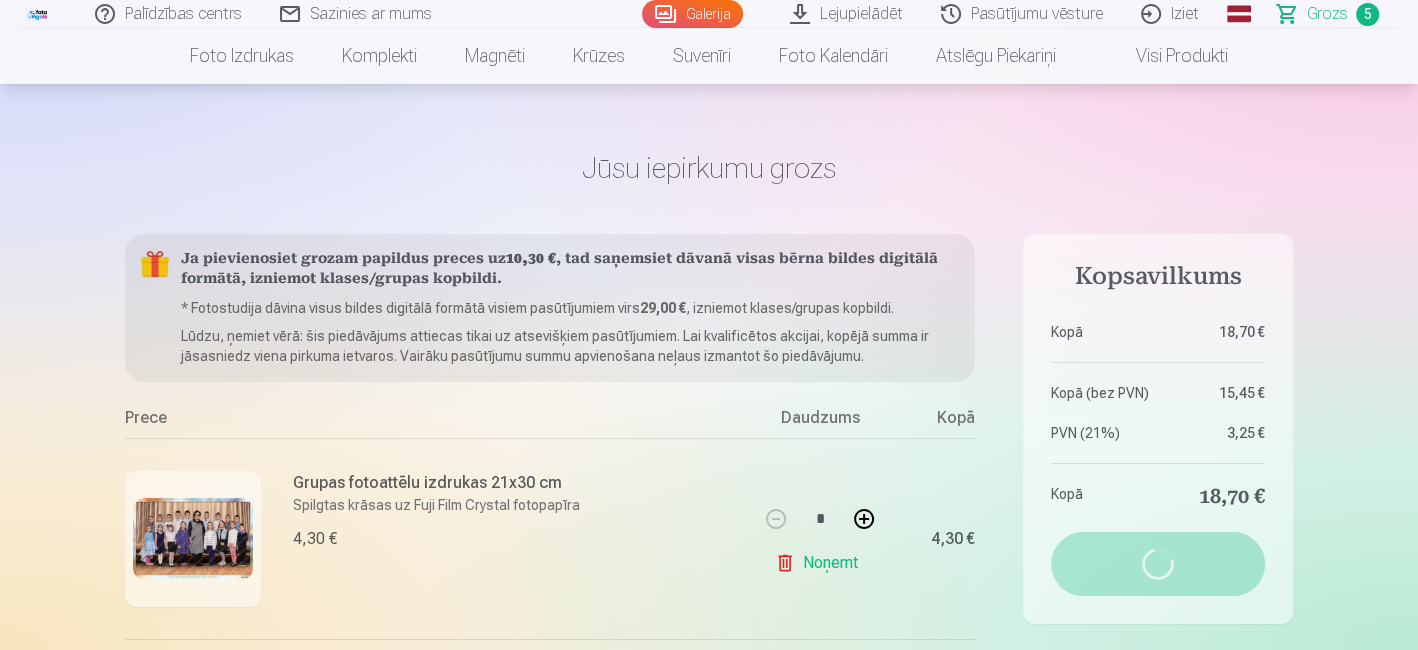 scroll, scrollTop: 0, scrollLeft: 0, axis: both 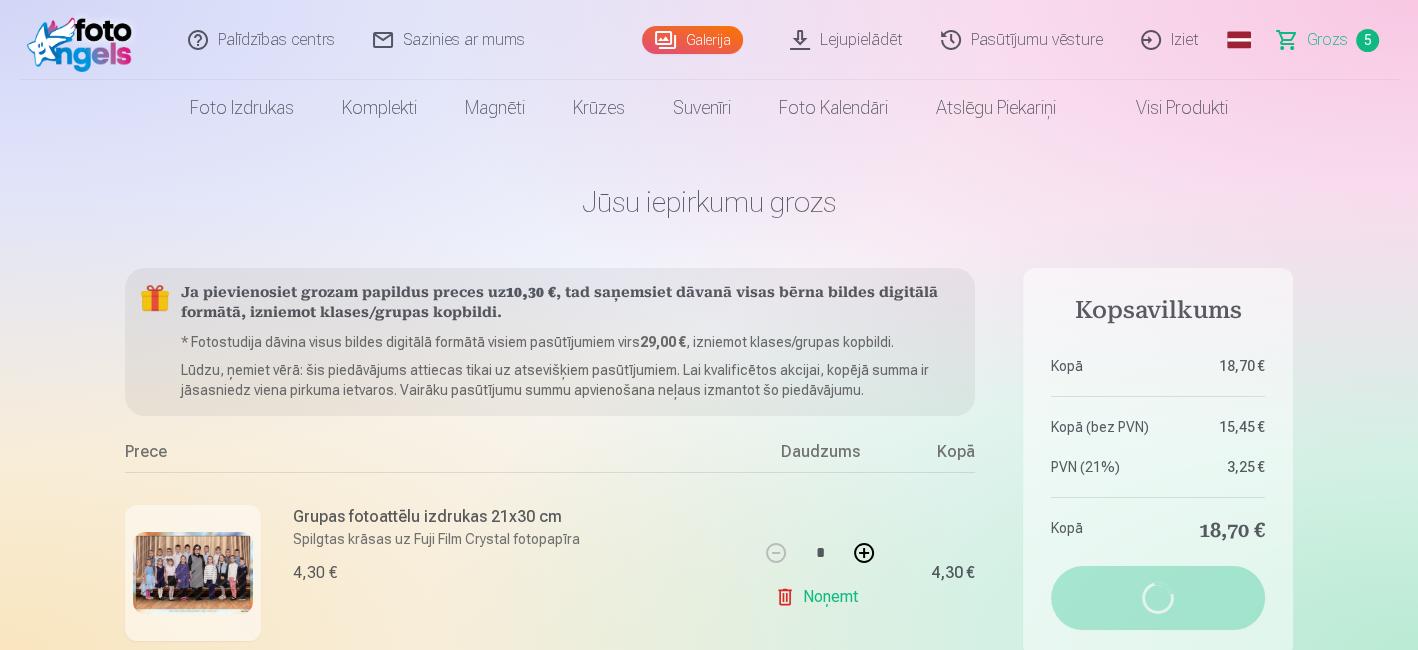 click on "Grozs" at bounding box center [1327, 40] 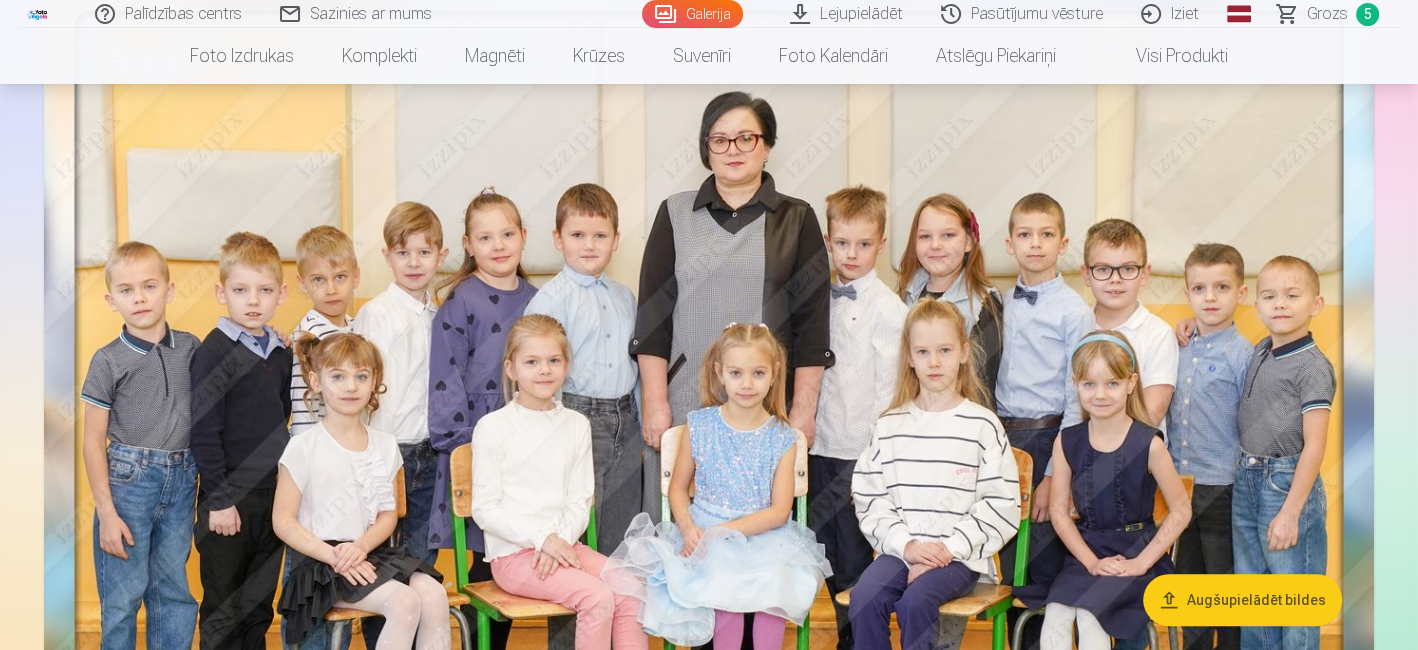 scroll, scrollTop: 308, scrollLeft: 0, axis: vertical 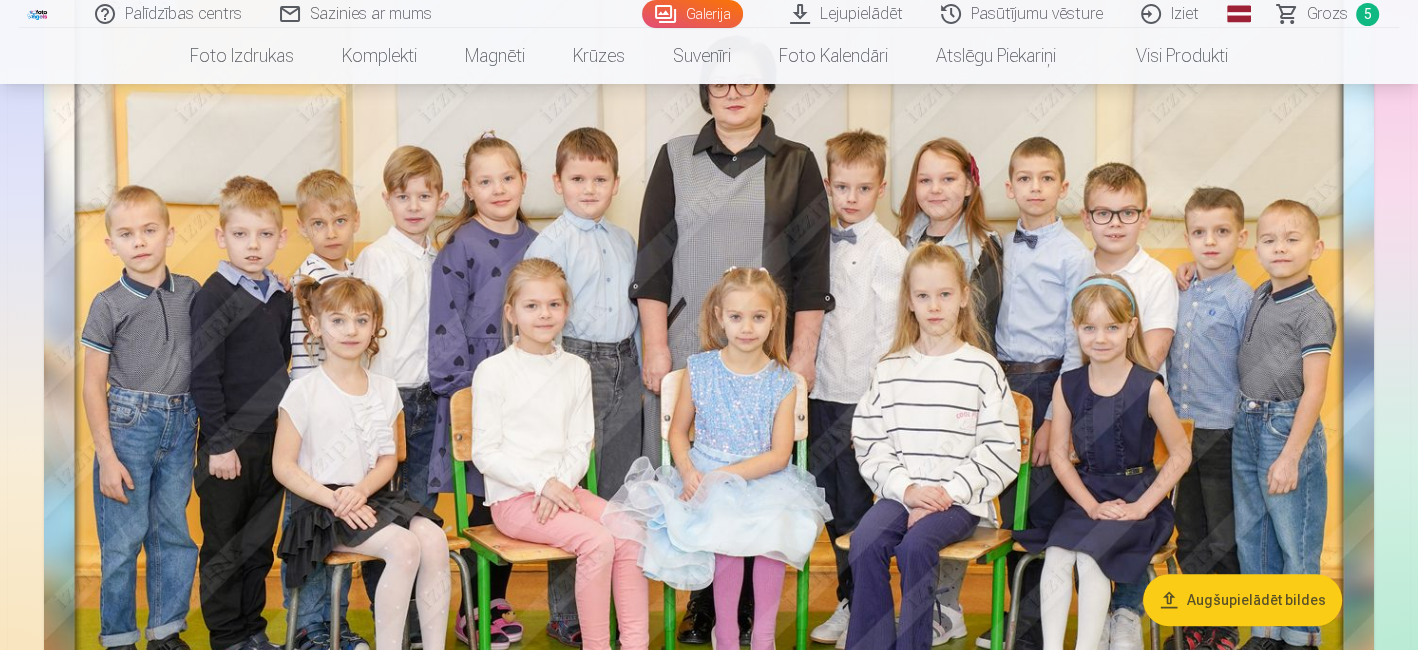 click on "Grozs" at bounding box center [1327, 14] 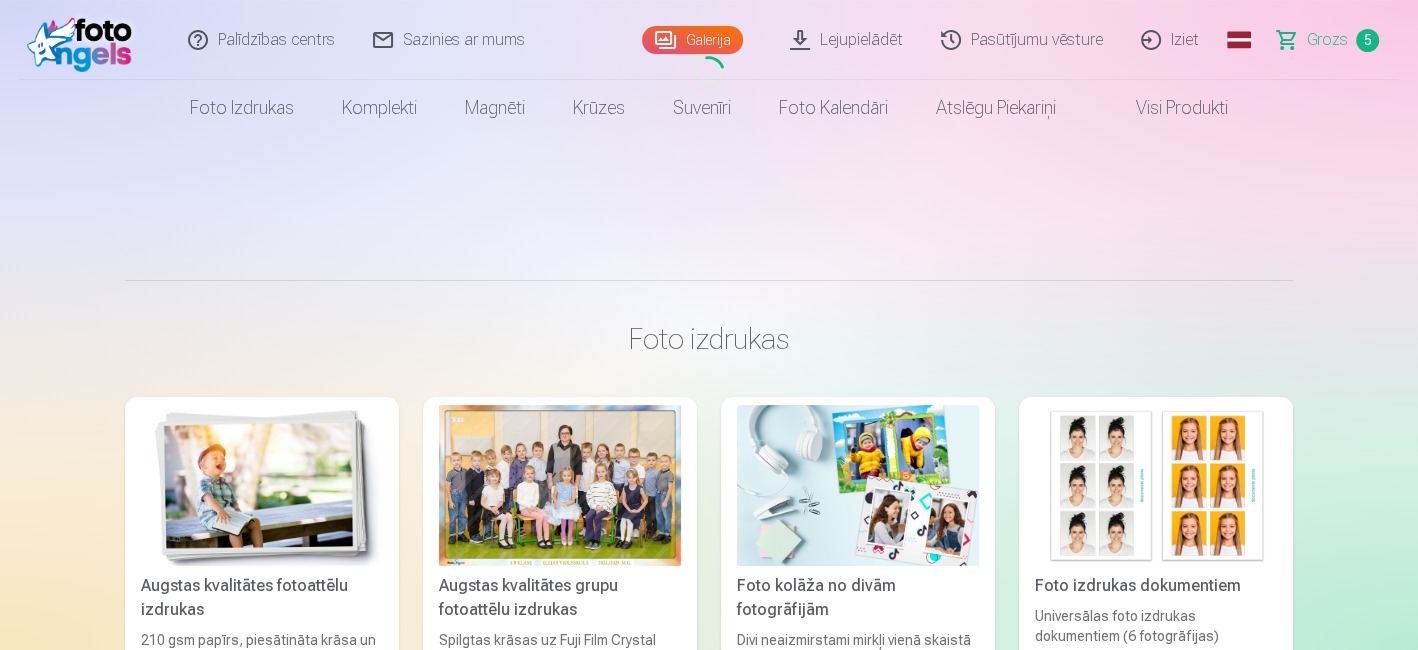 scroll, scrollTop: 0, scrollLeft: 0, axis: both 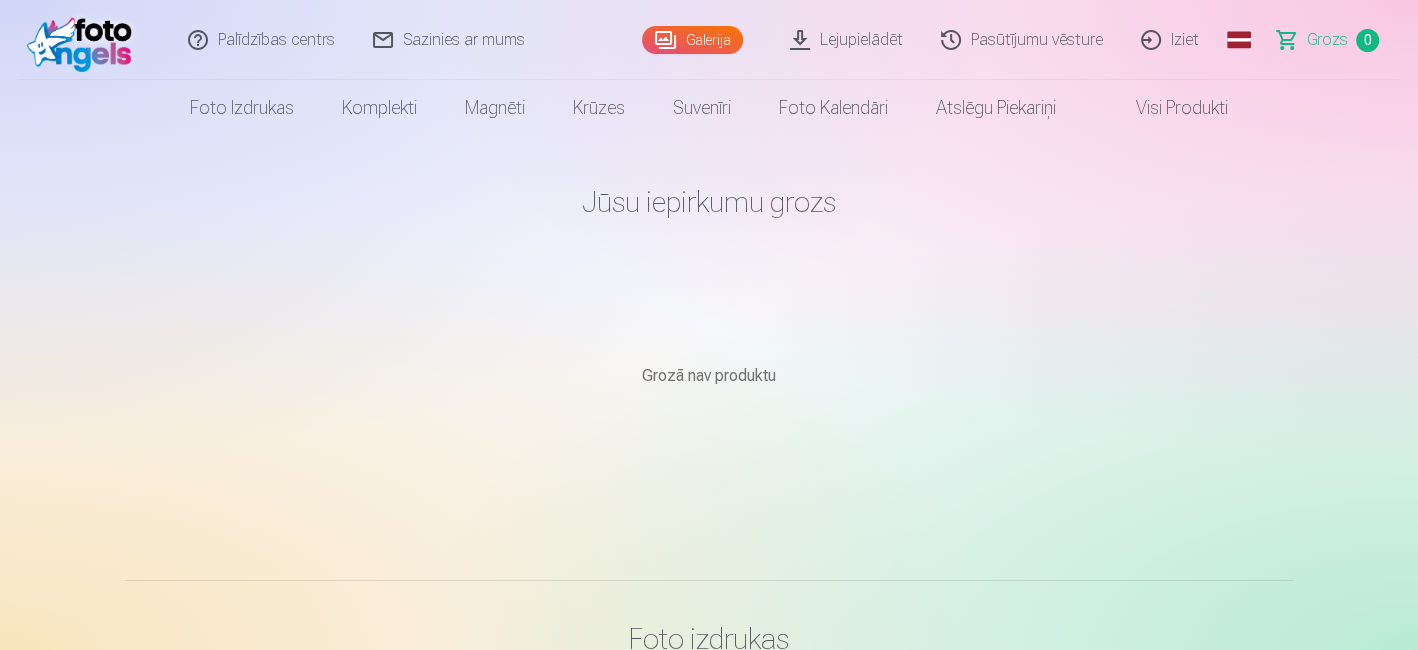 click on "Galerija" at bounding box center [692, 40] 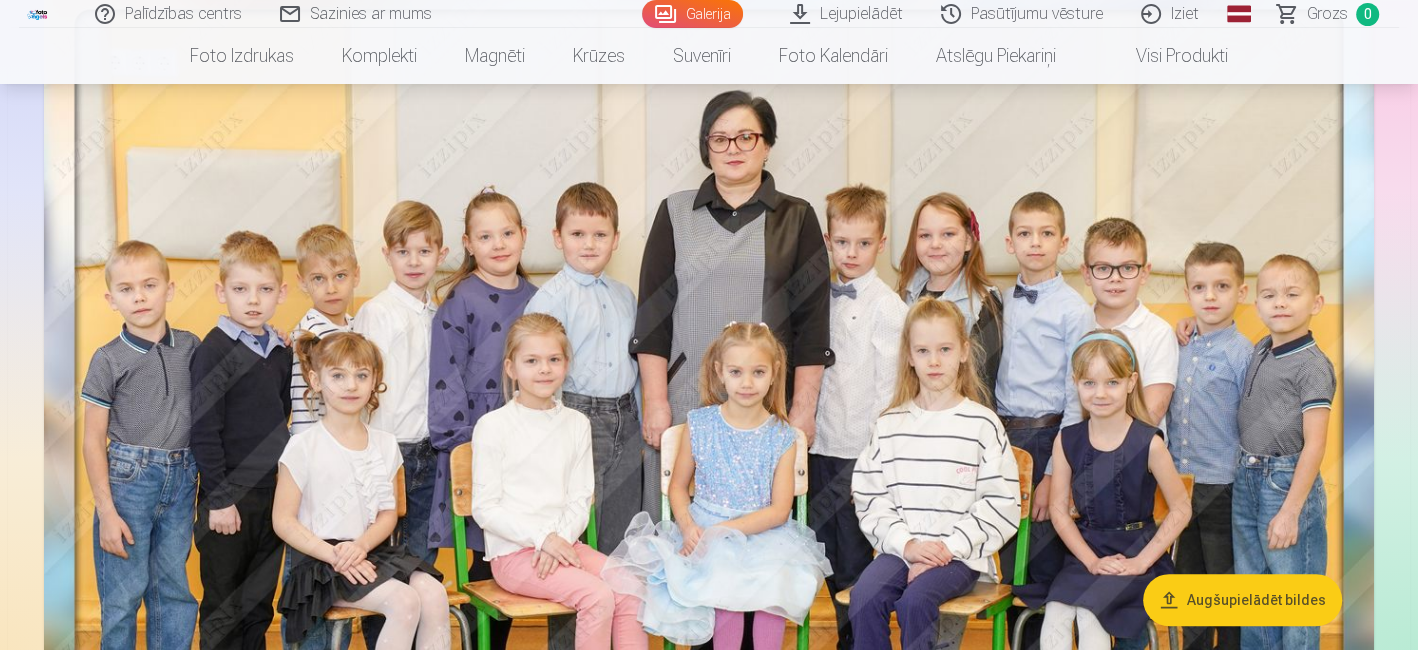 scroll, scrollTop: 280, scrollLeft: 0, axis: vertical 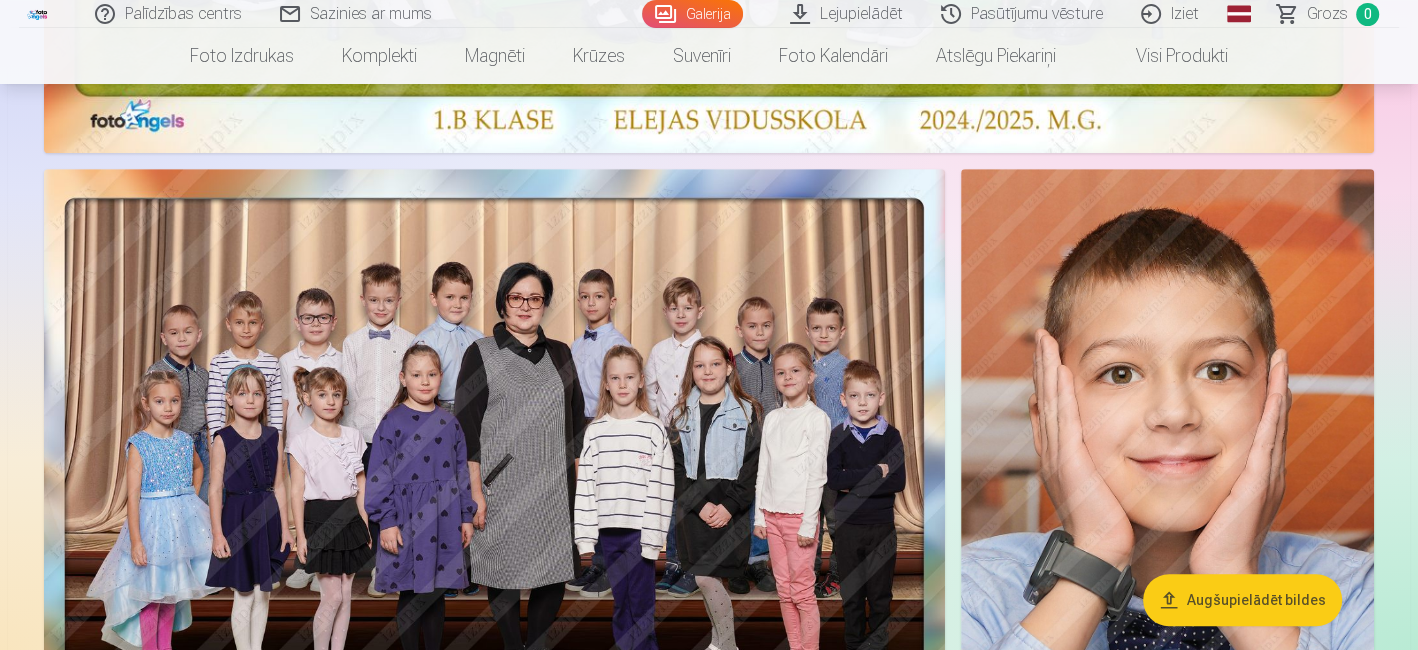 click at bounding box center [494, 479] 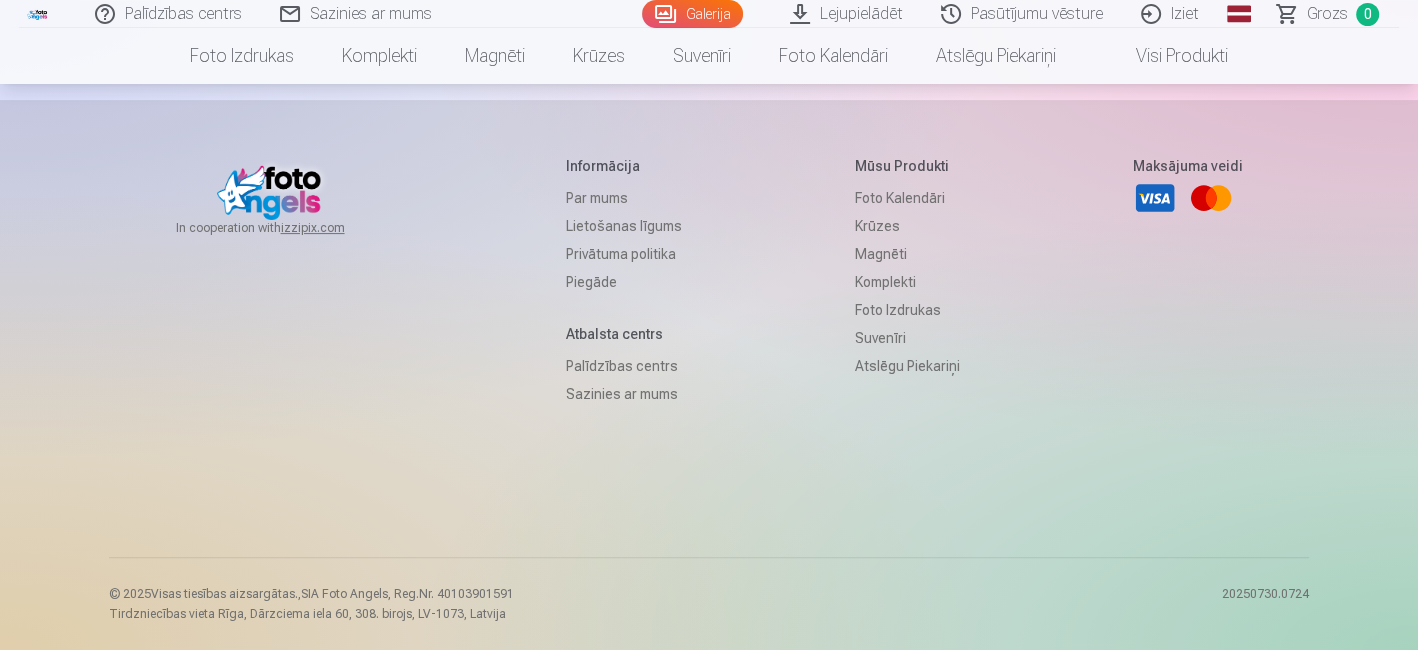 scroll, scrollTop: 0, scrollLeft: 0, axis: both 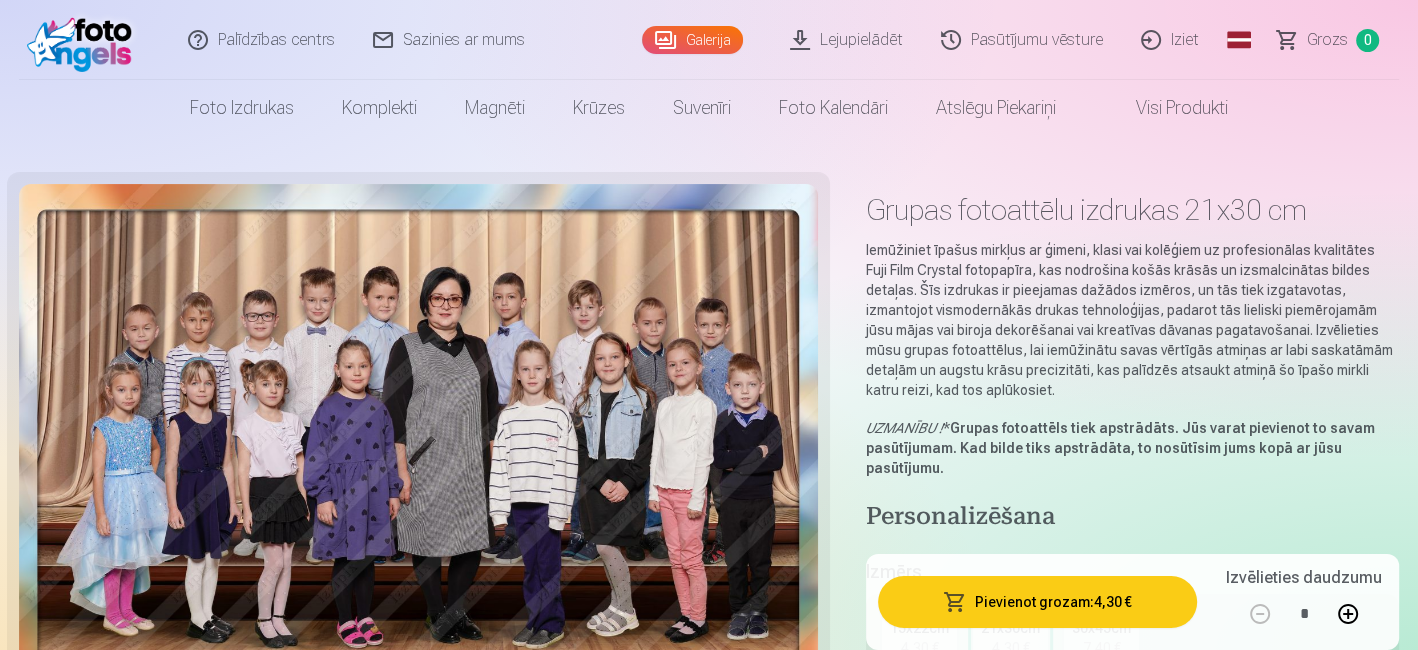 click at bounding box center [418, 459] 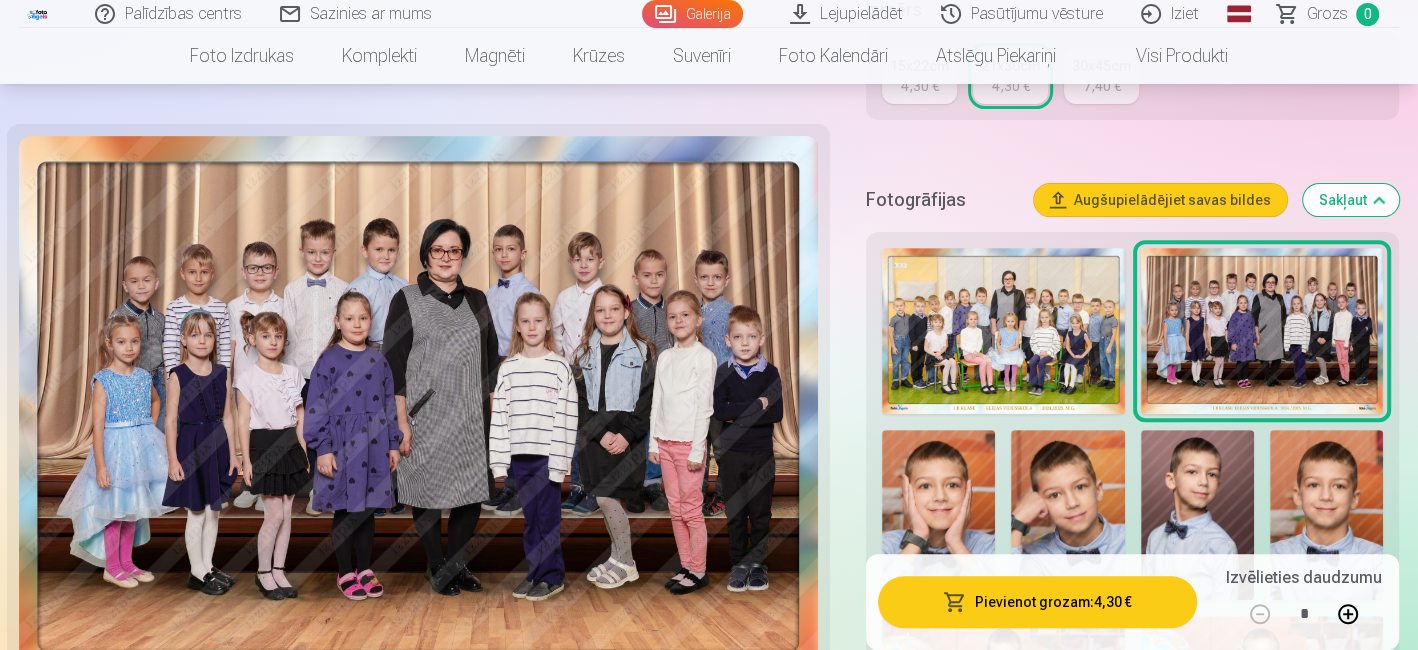 scroll, scrollTop: 538, scrollLeft: 0, axis: vertical 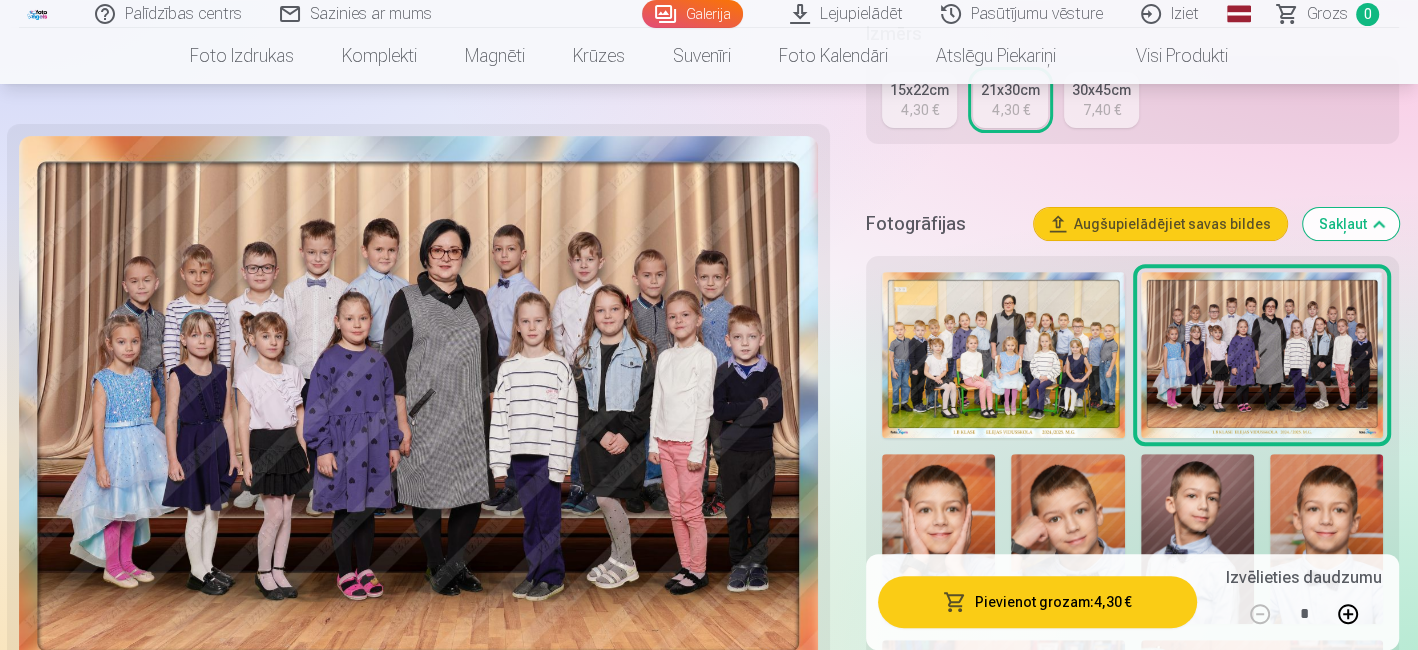 click at bounding box center [1003, 355] 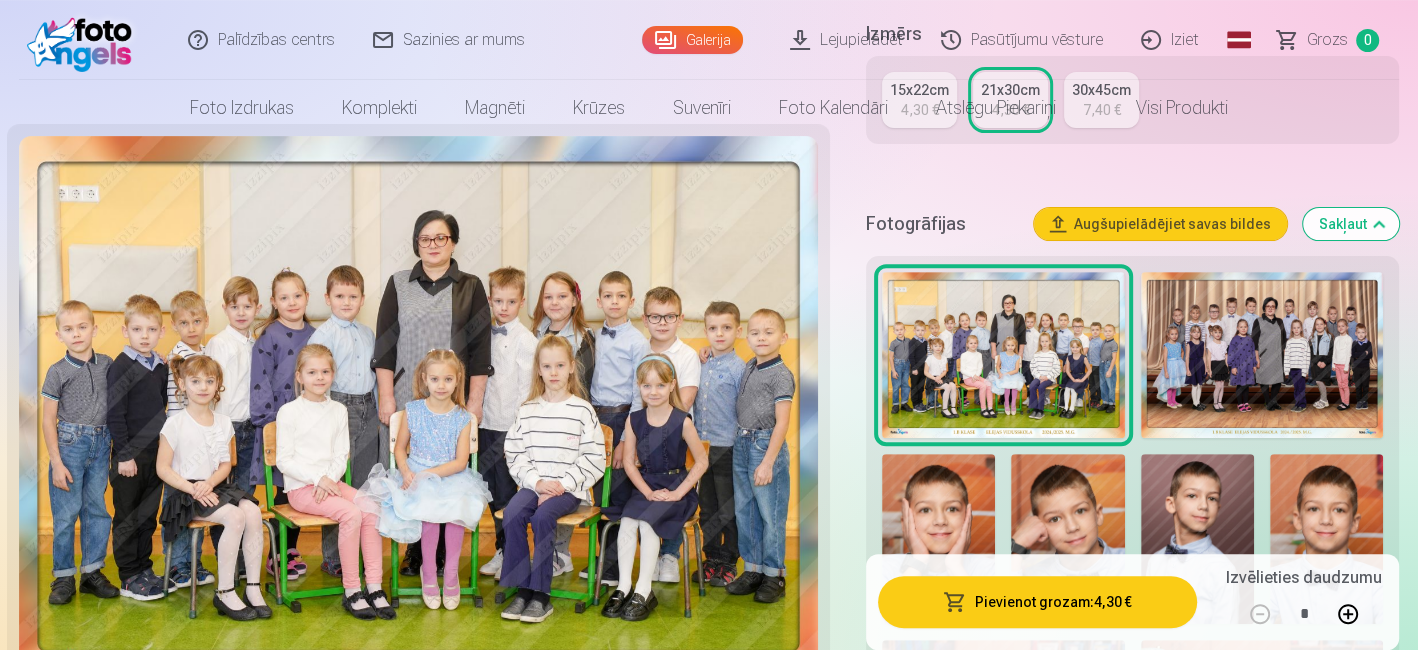 scroll, scrollTop: 0, scrollLeft: 0, axis: both 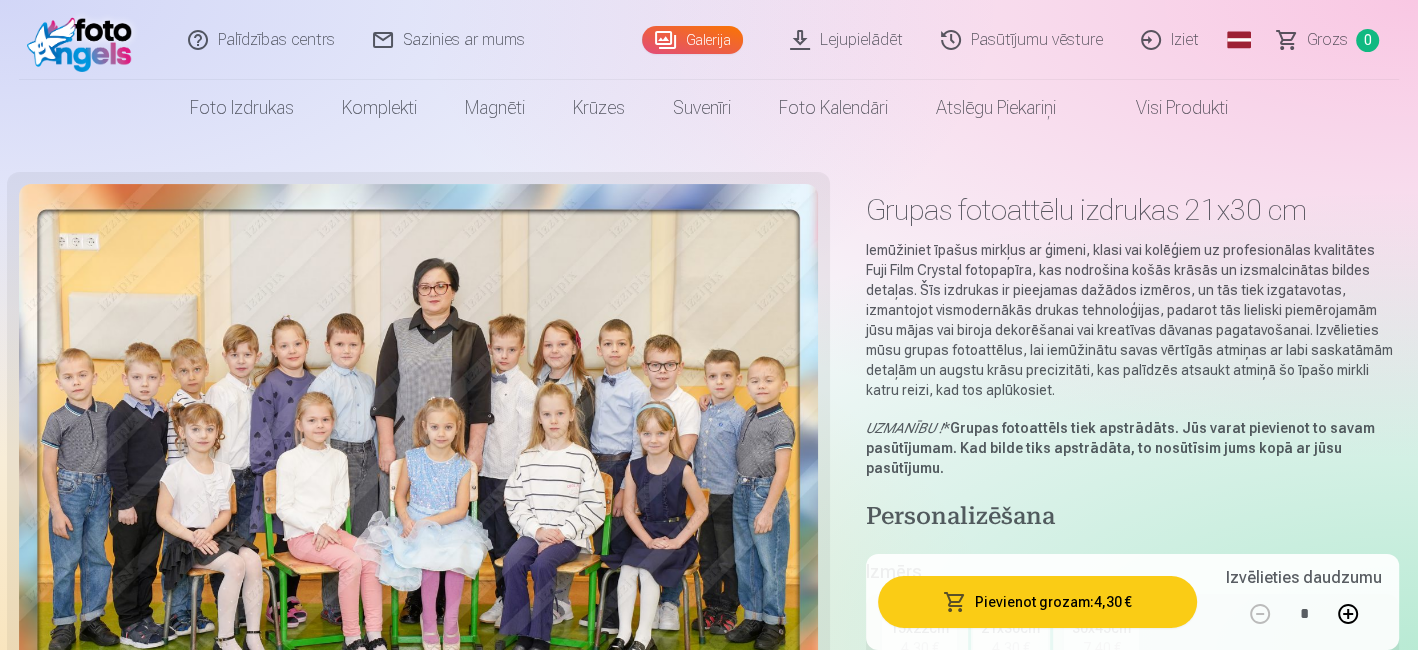 click on "Galerija" at bounding box center [692, 40] 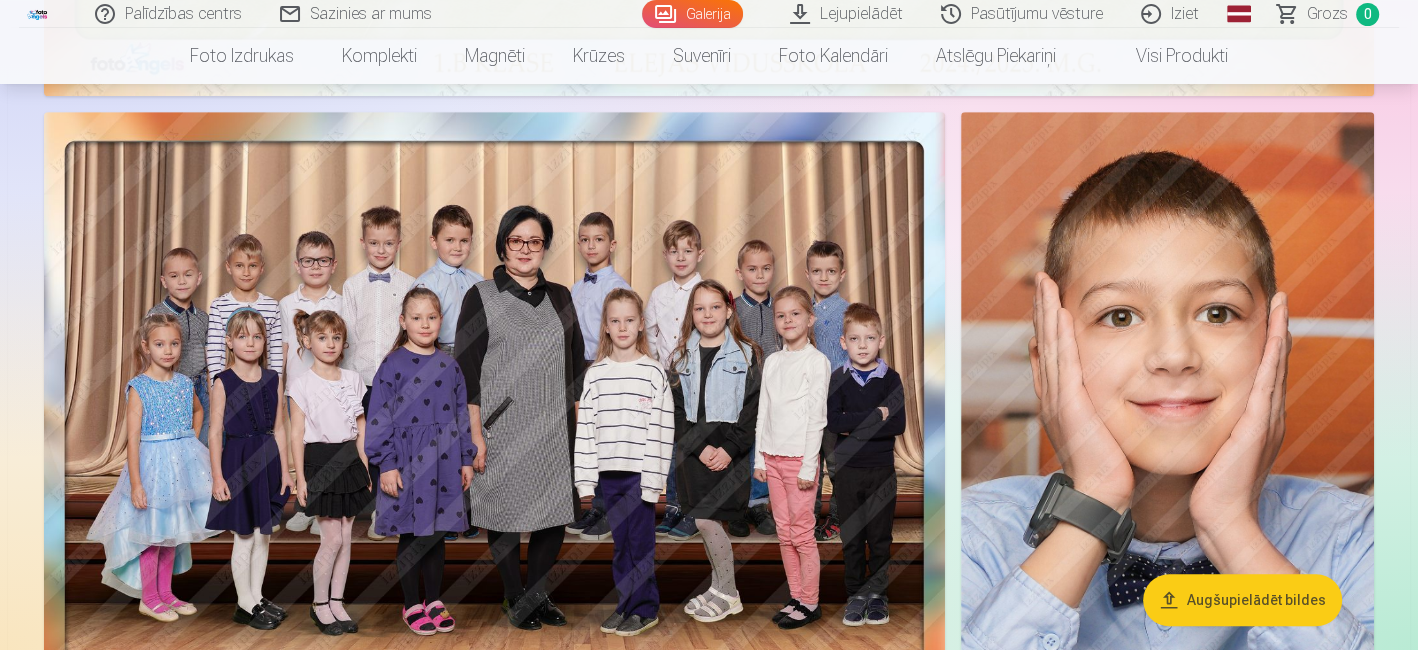 scroll, scrollTop: 1068, scrollLeft: 0, axis: vertical 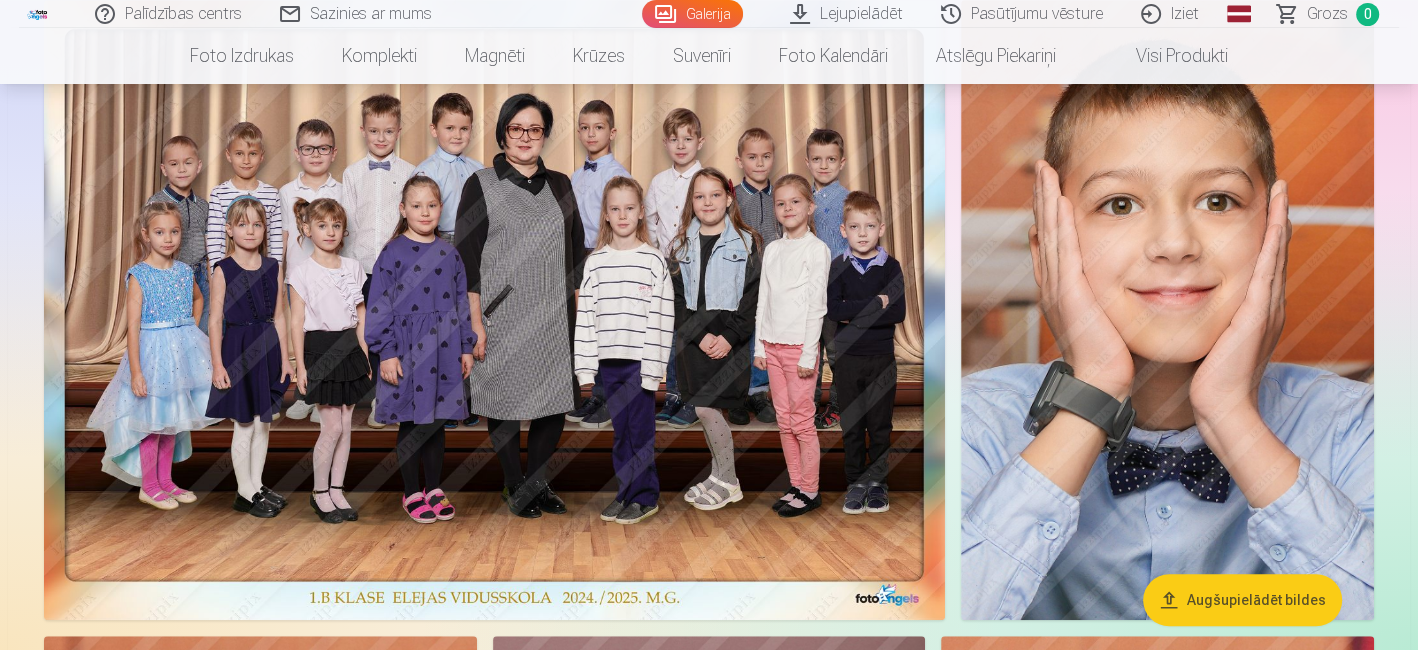 click at bounding box center (494, 310) 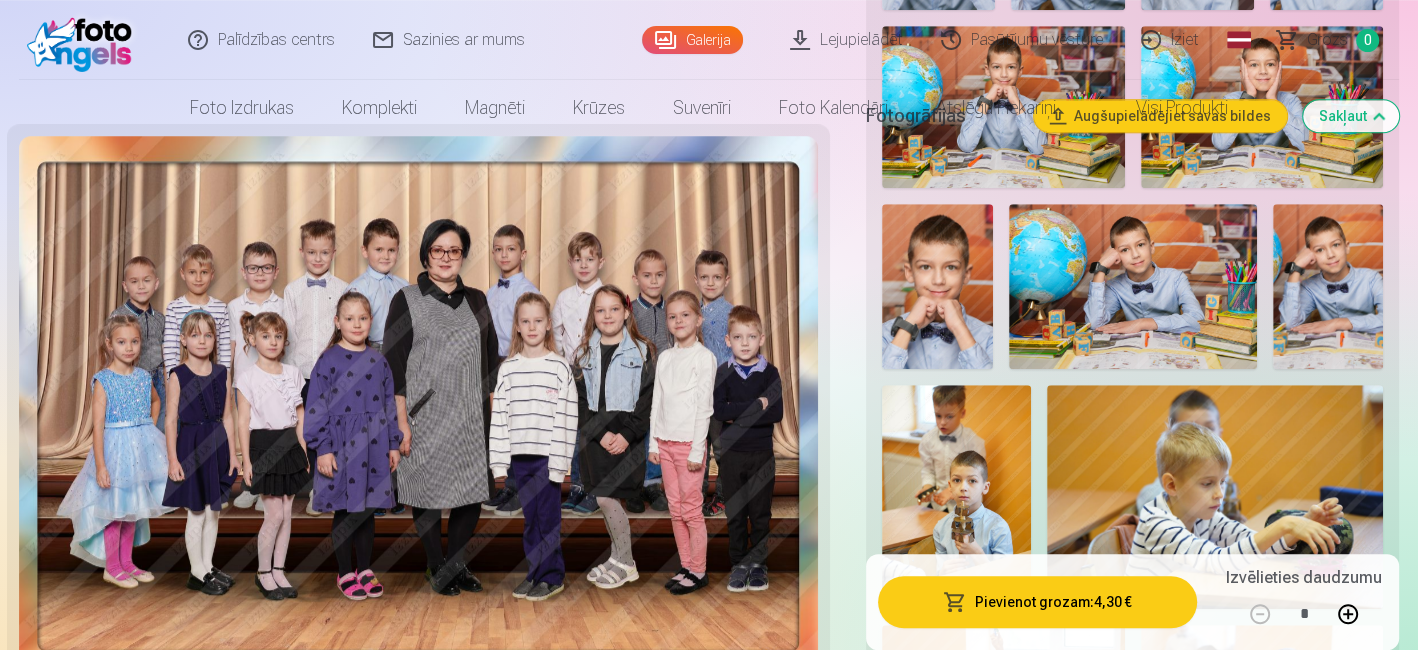 scroll, scrollTop: 0, scrollLeft: 0, axis: both 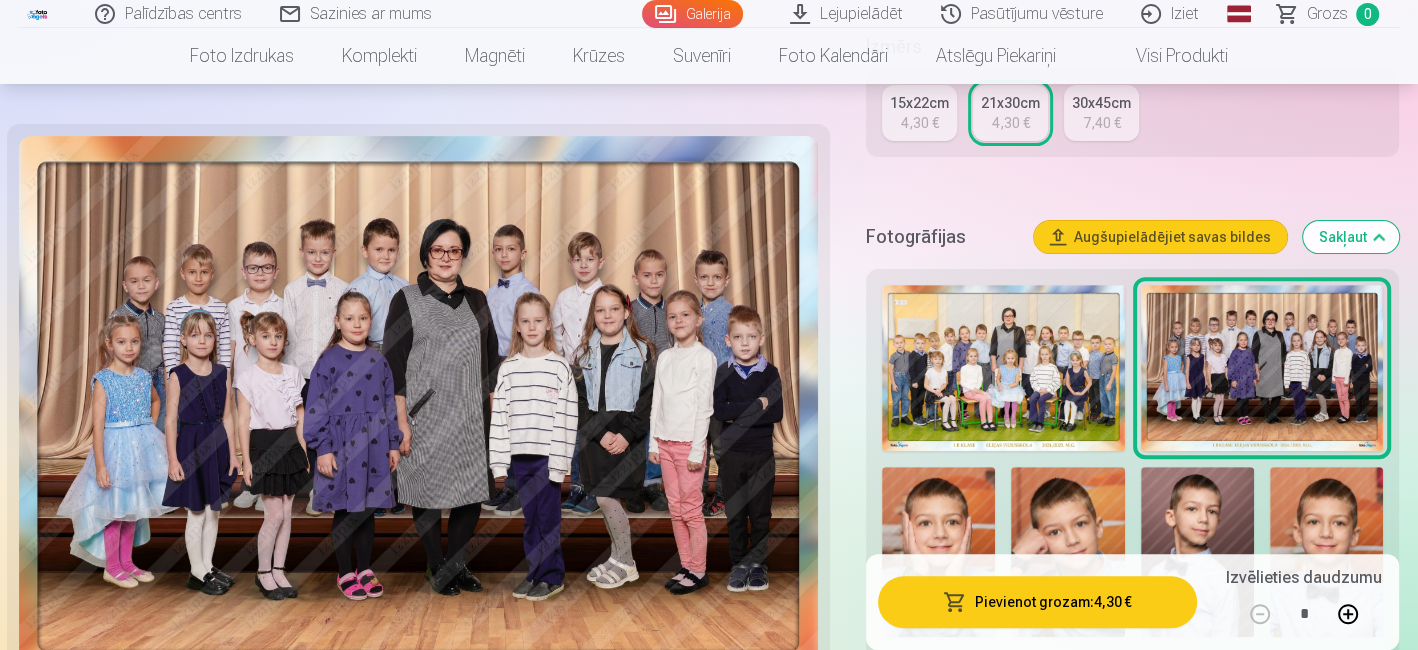 click on "Pievienot grozam :  4,30 €" at bounding box center (1037, 602) 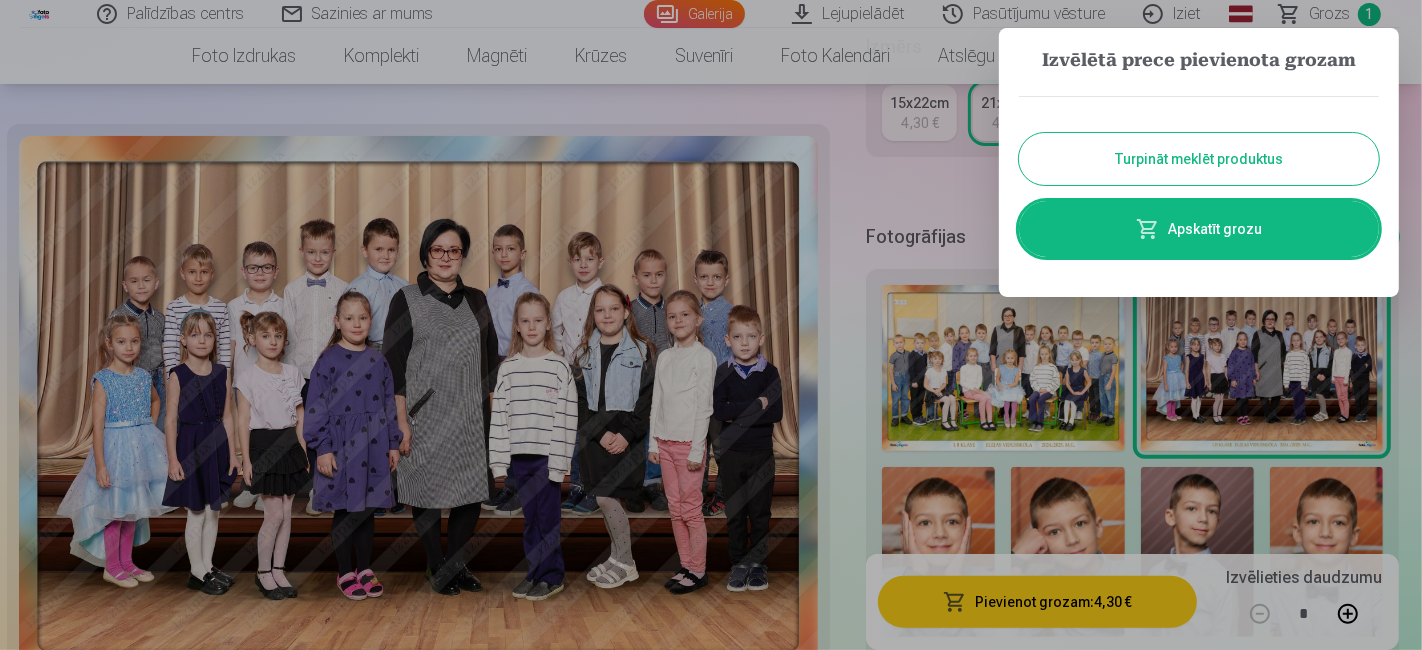 click on "Turpināt meklēt produktus" at bounding box center (1199, 159) 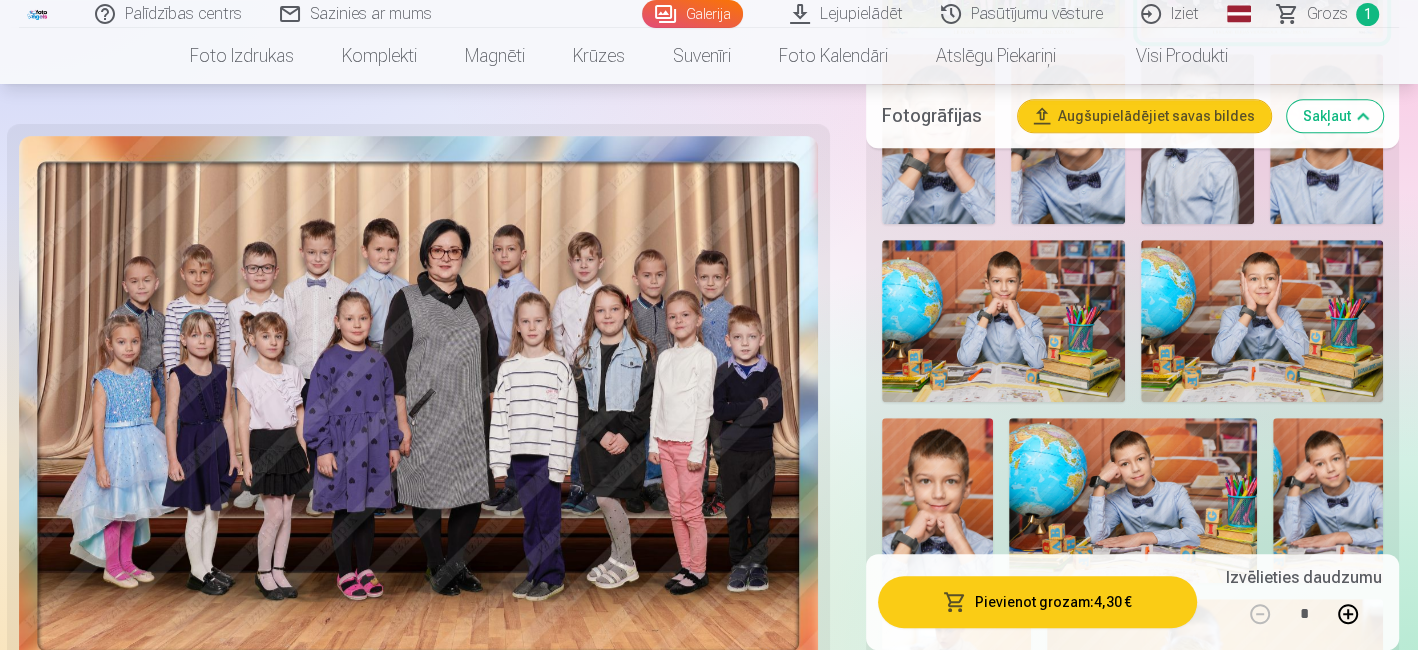 scroll, scrollTop: 950, scrollLeft: 0, axis: vertical 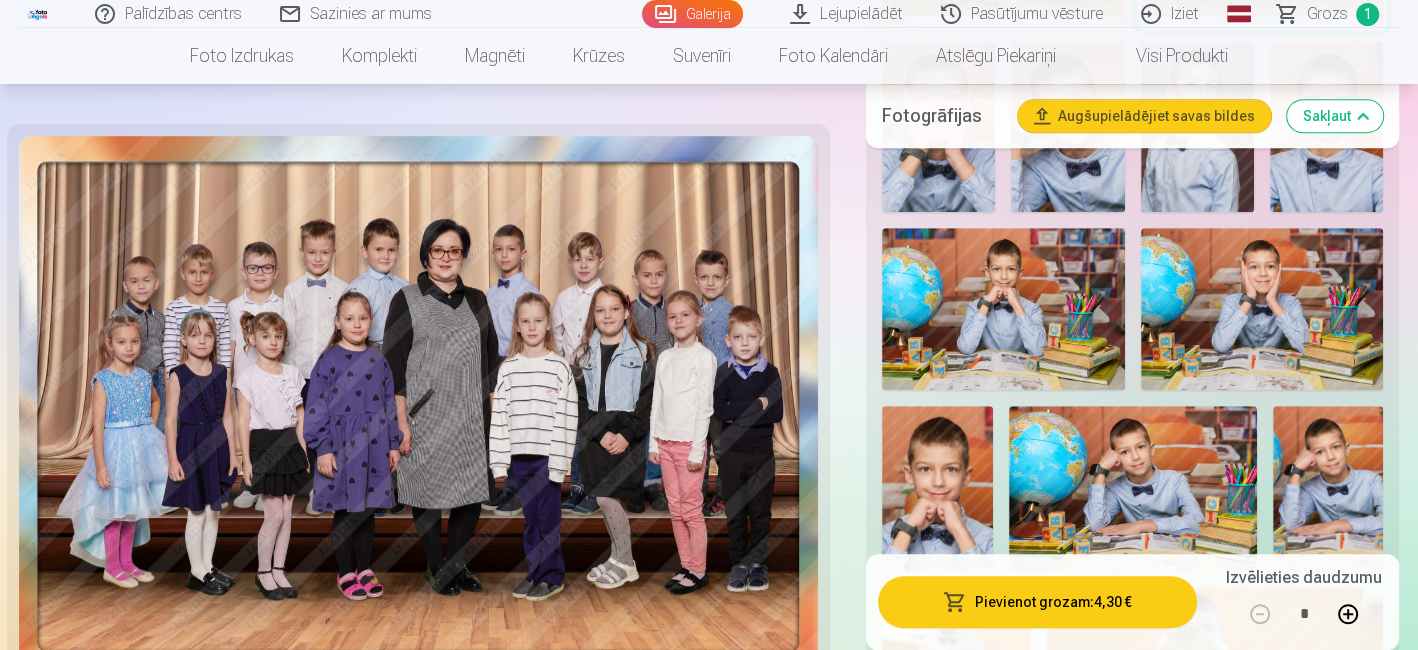 click at bounding box center [1262, 309] 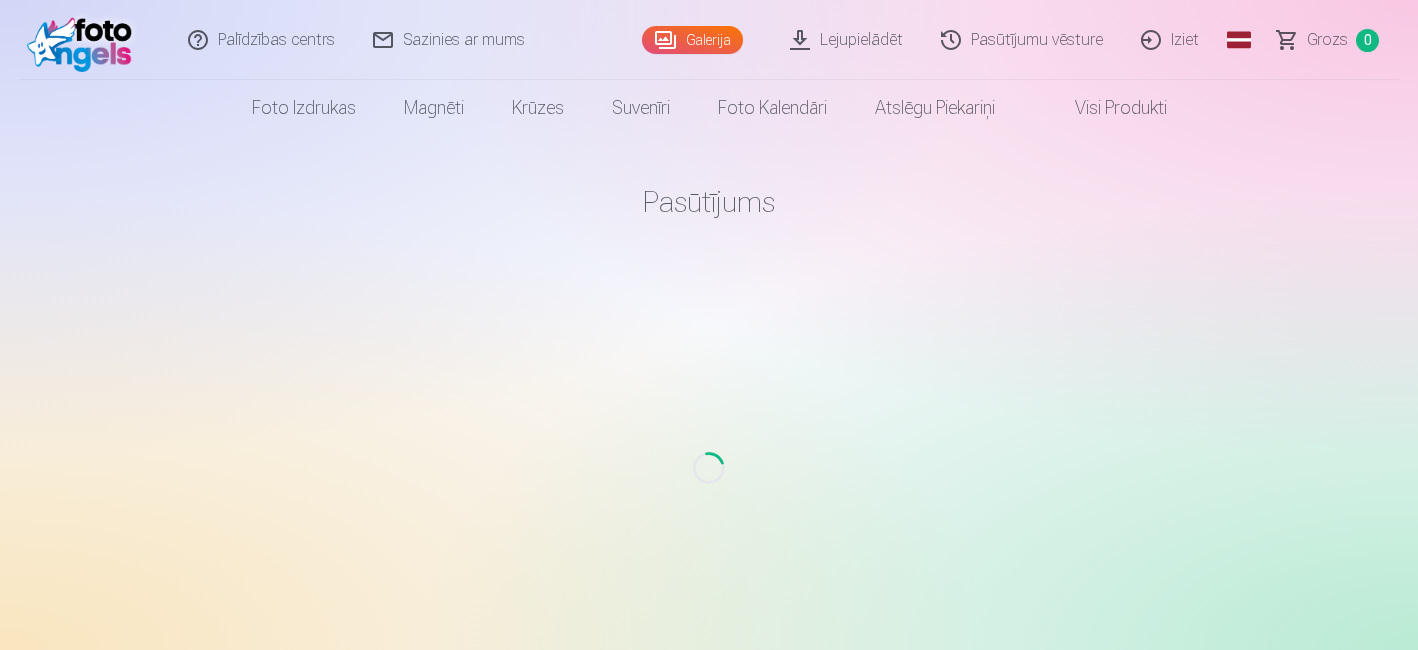 scroll, scrollTop: 0, scrollLeft: 0, axis: both 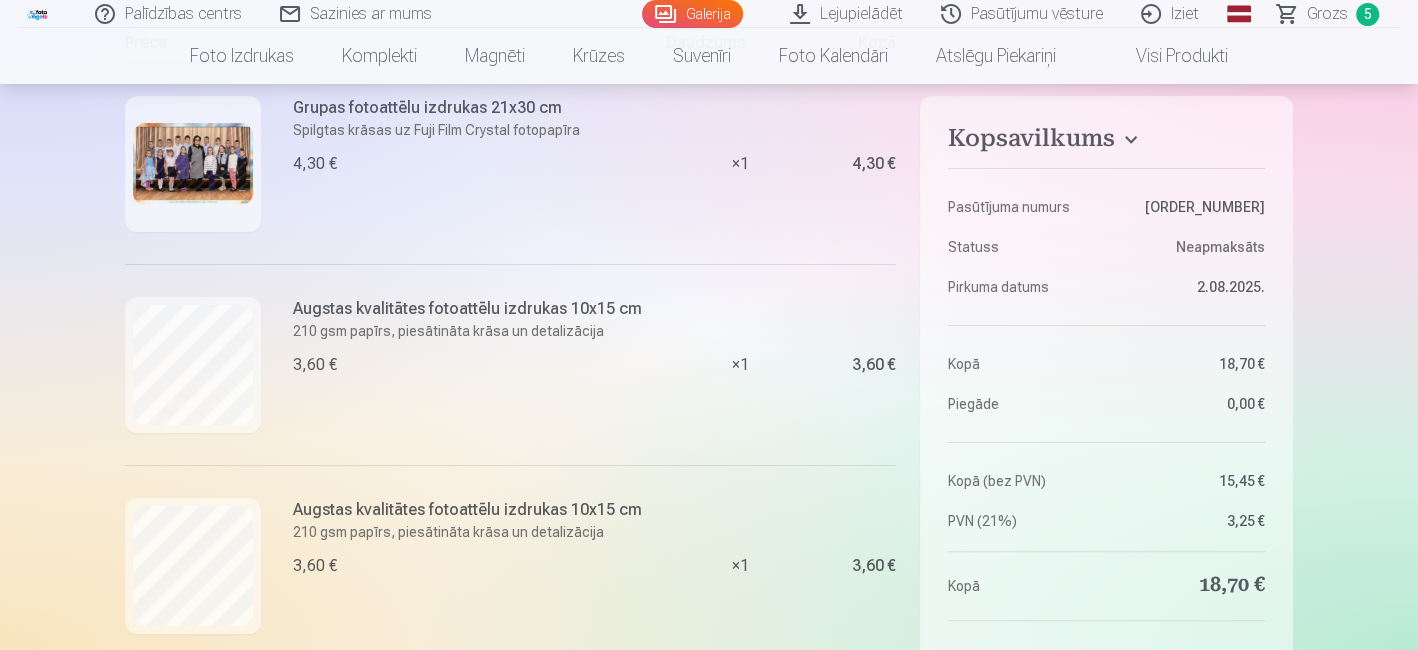 click on "Palīdzības centrs Sazinies ar mums Galerija Lejupielādēt Pasūtījumu vēsture Iziet Global Latvian (lv) Lithuanian (lt) Russian (ru) English (en) Grozs 5 Foto izdrukas Augstas kvalitātes fotoattēlu izdrukas 210 gsm papīrs, piesātināta krāsa un detalizācija Sākot no  3,60 € Augstas kvalitātes grupu fotoattēlu izdrukas Spilgtas krāsas uz Fuji Film Crystal fotopapīra Sākot no  4,30 € Foto kolāža no divām fotogrāfijām Divi neaizmirstami mirkļi vienā skaistā bildē Sākot no  4,10 € Foto izdrukas dokumentiem Universālas foto izdrukas dokumentiem (6 fotogrāfijas) Sākot no  4,40 € Augstas izšķirtspējas digitālais fotoattēls JPG formātā Iemūžiniet savas atmiņas ērtā digitālā veidā Sākot no  6,00 € See all products Komplekti Pilns Atmiņu Komplekts – Drukātas (15×23cm, 40% ATLAIDE) un 🎁 Digitālas Fotogrāfijas   Klasiskais komplekts Sākot no  19,20 € Populārs komplekts Sākot no  24,00 € Premium komplekts + 🎁  Sākot no  31,90 € Krūzes" at bounding box center [709, 1072] 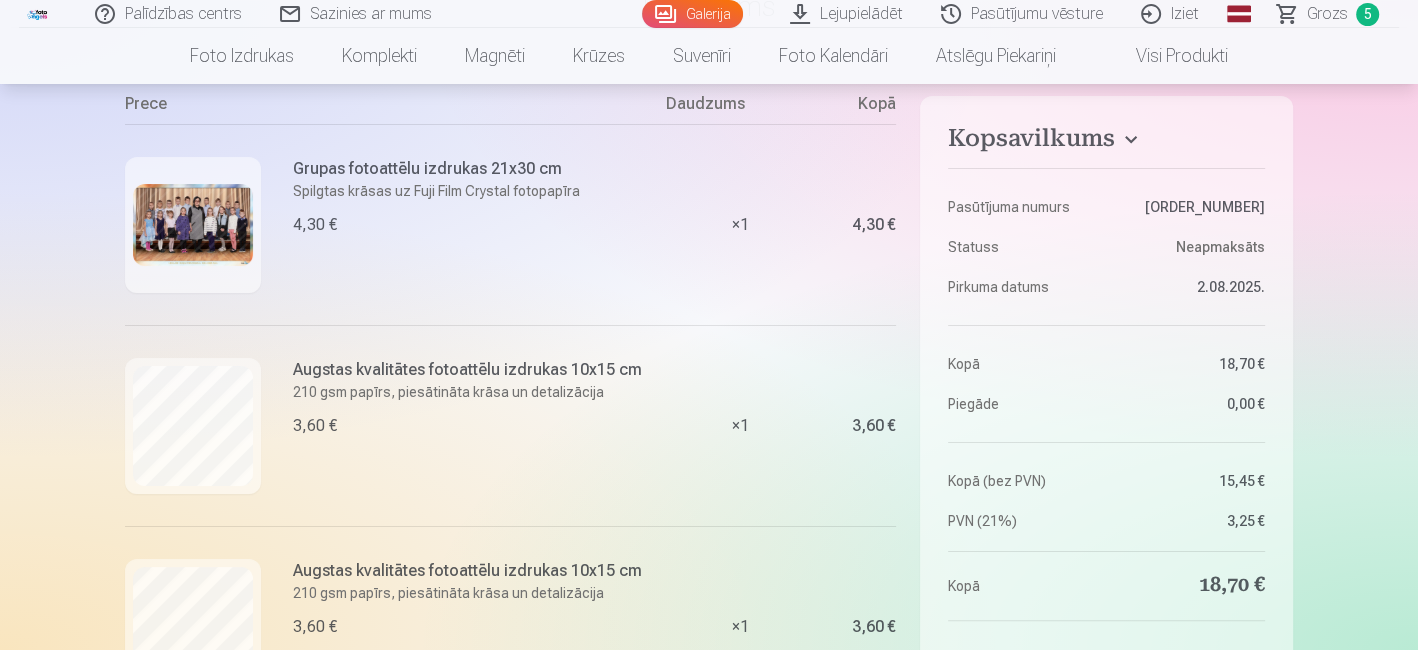scroll, scrollTop: 198, scrollLeft: 0, axis: vertical 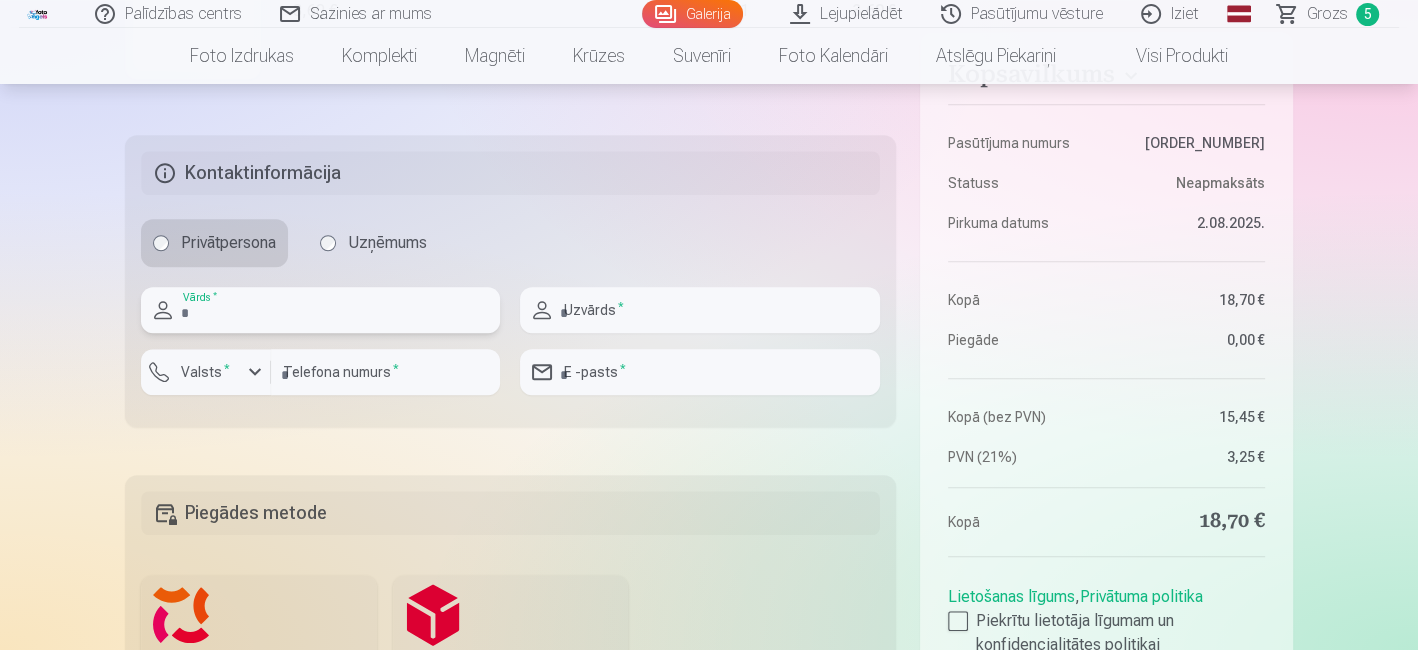 click at bounding box center (320, 310) 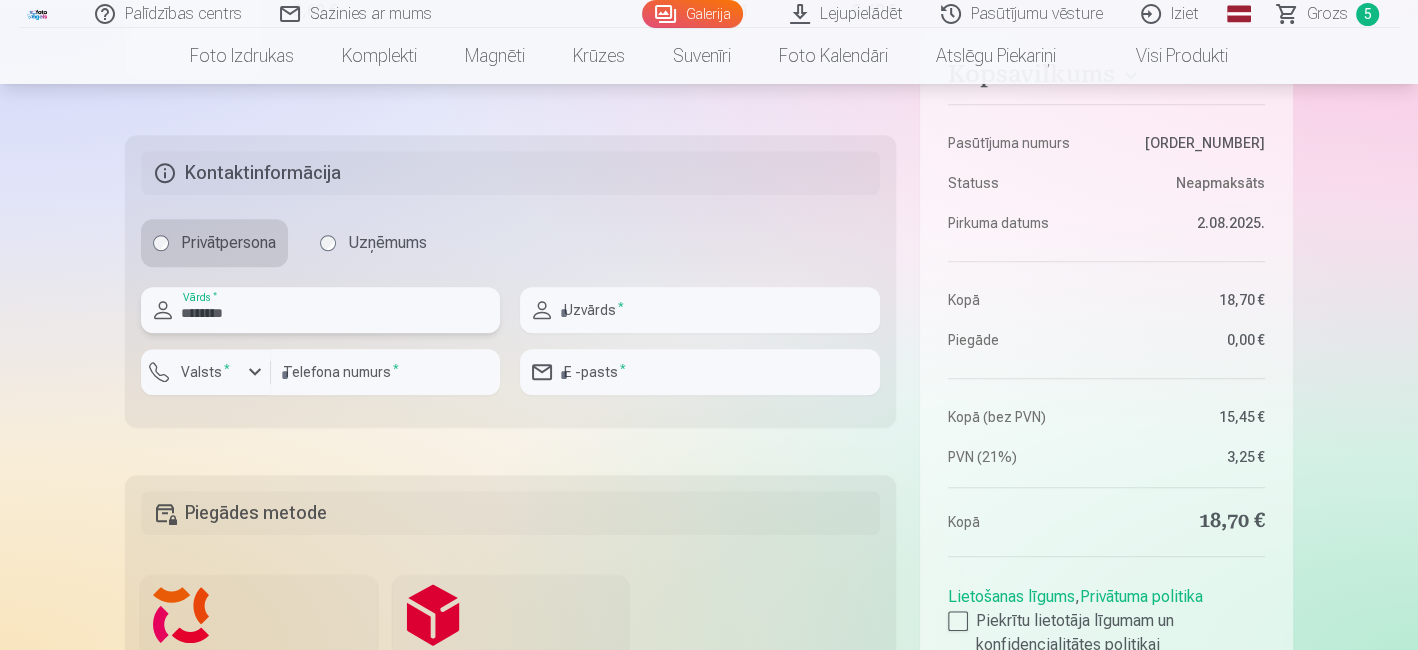 type on "********" 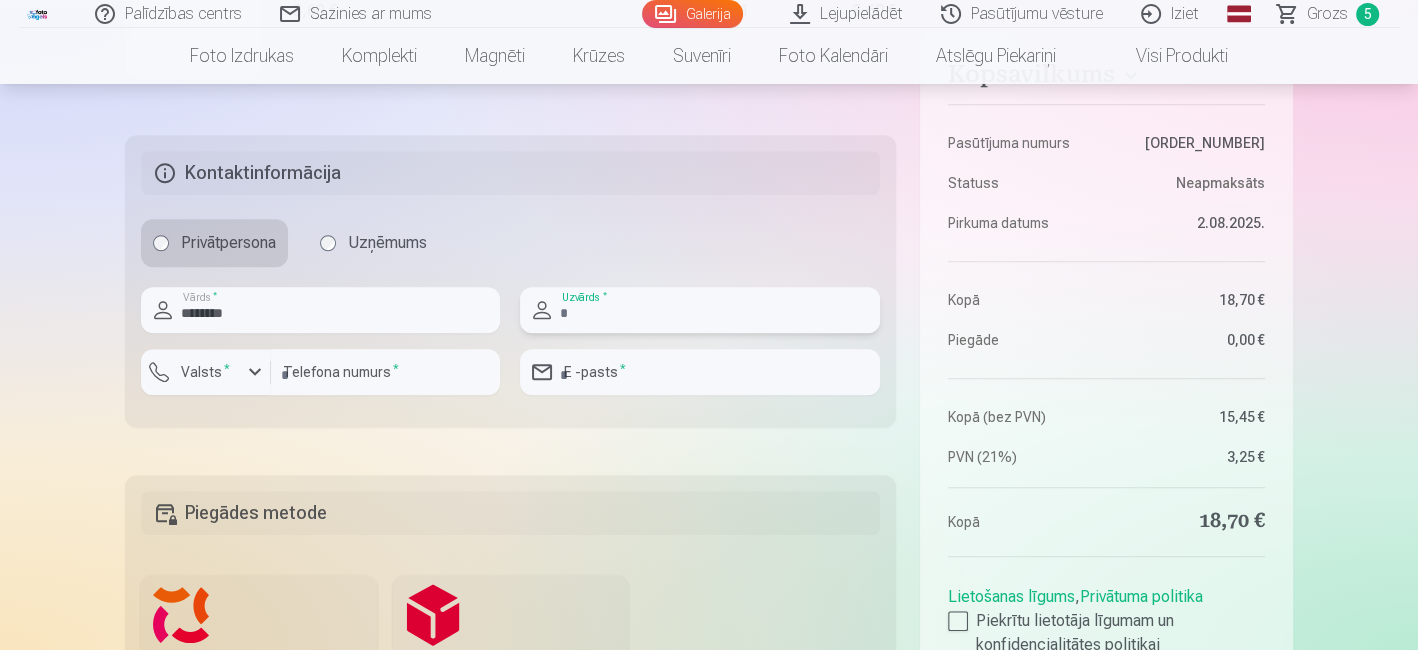 click at bounding box center (699, 310) 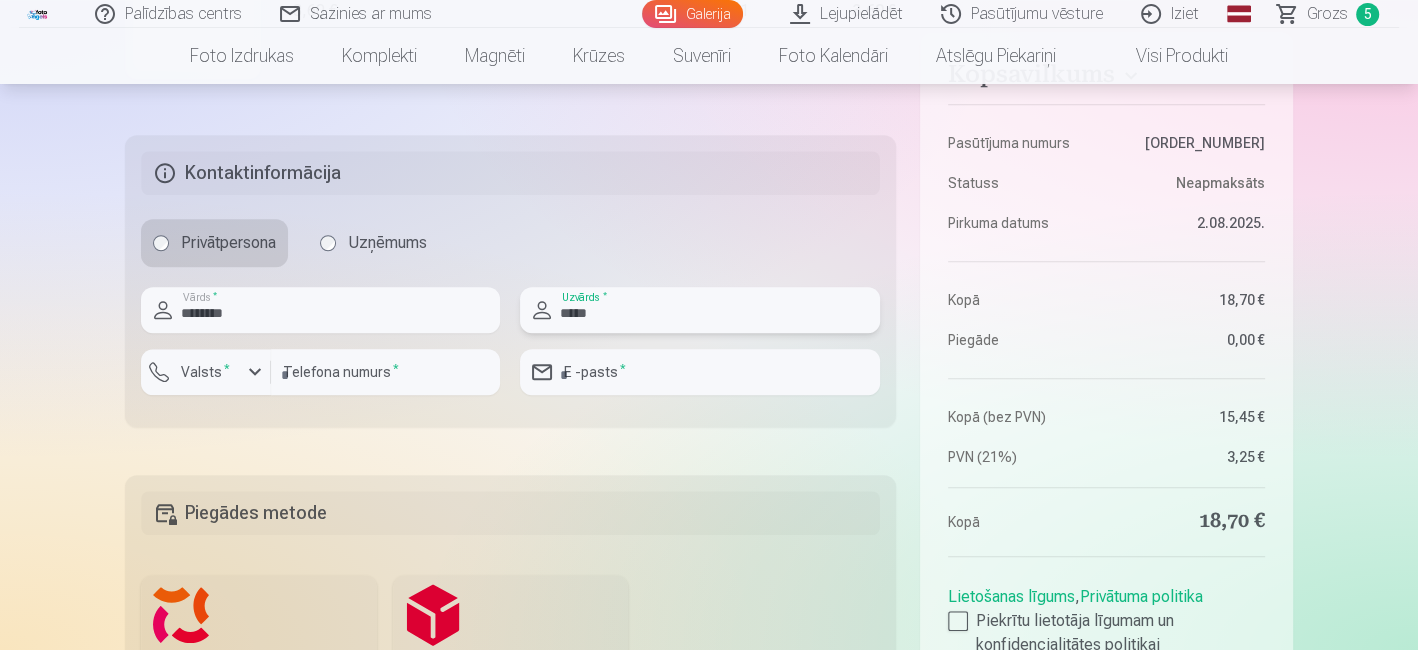 type on "*****" 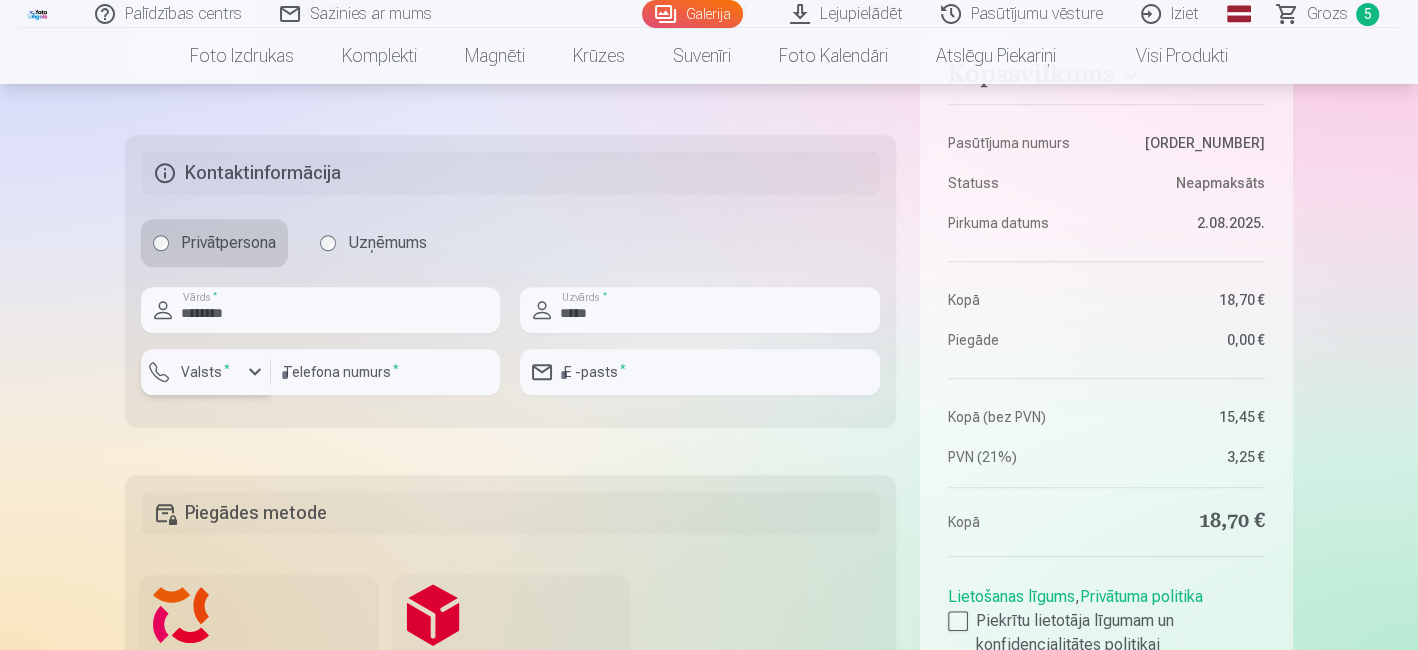 click at bounding box center [255, 372] 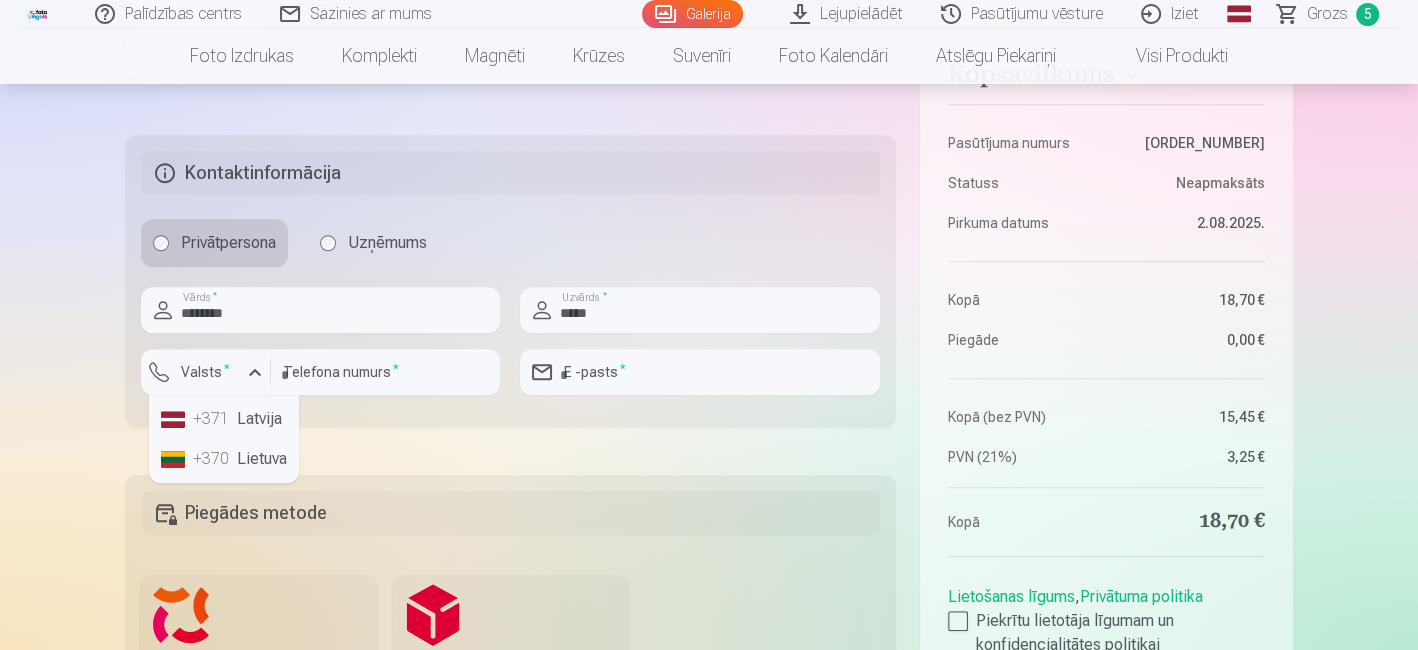 click on "+371 Latvija" at bounding box center [224, 419] 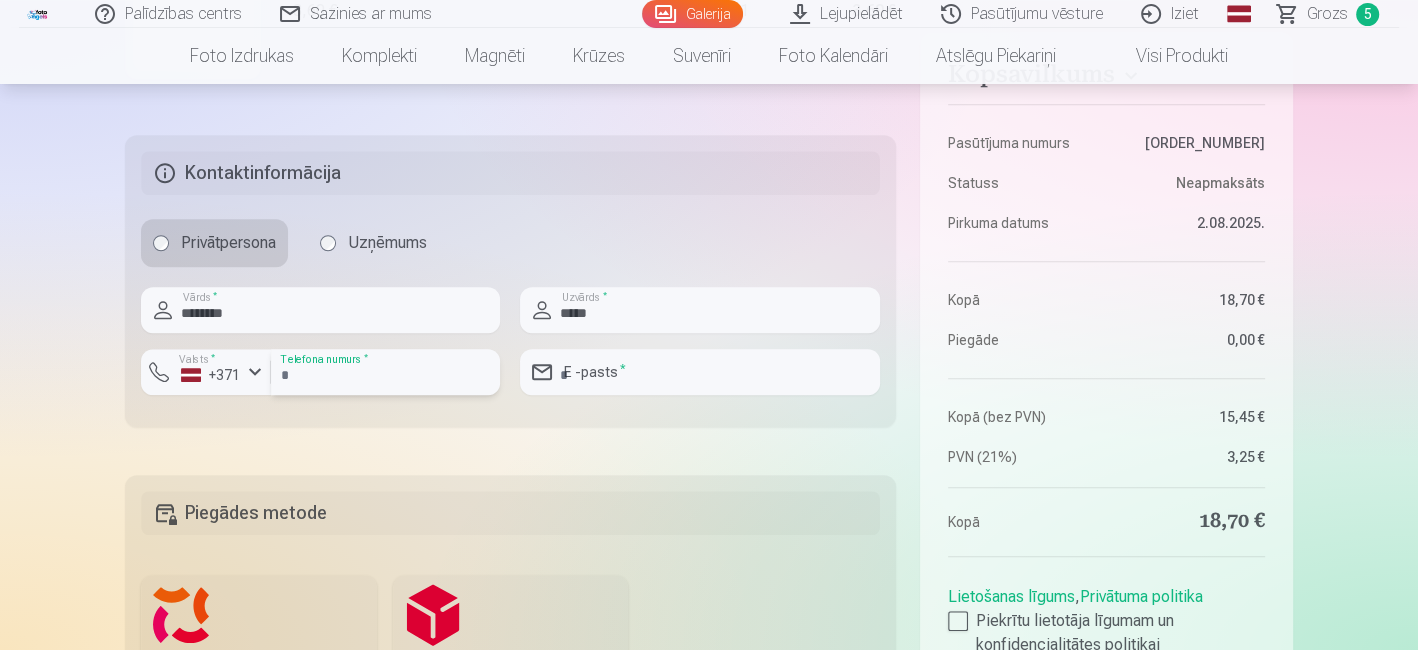 click at bounding box center (385, 372) 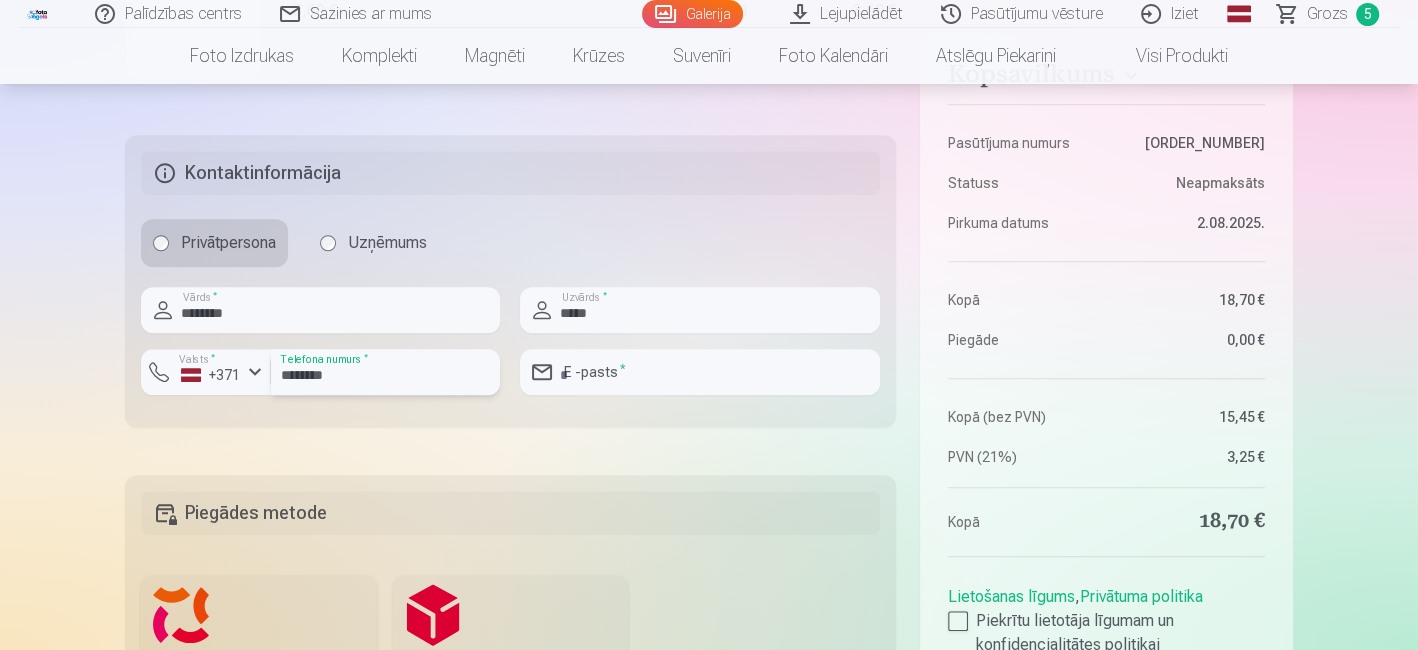 type on "********" 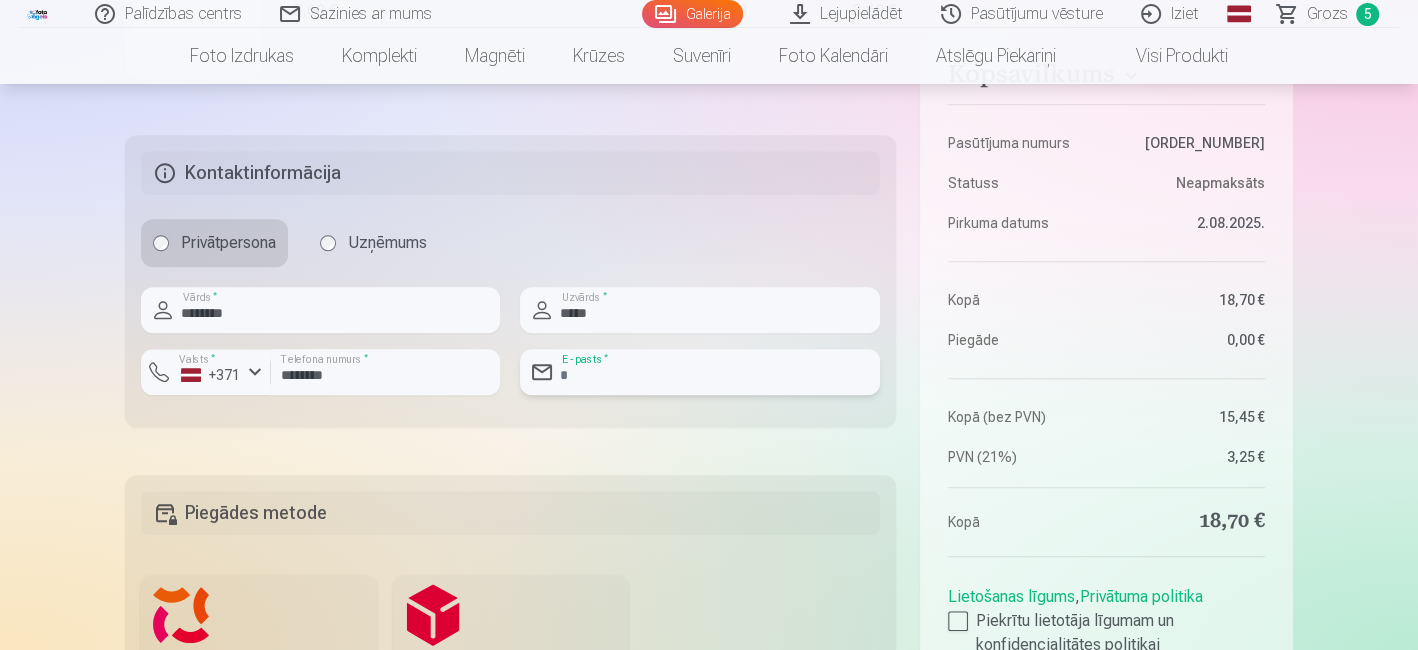 click at bounding box center [699, 372] 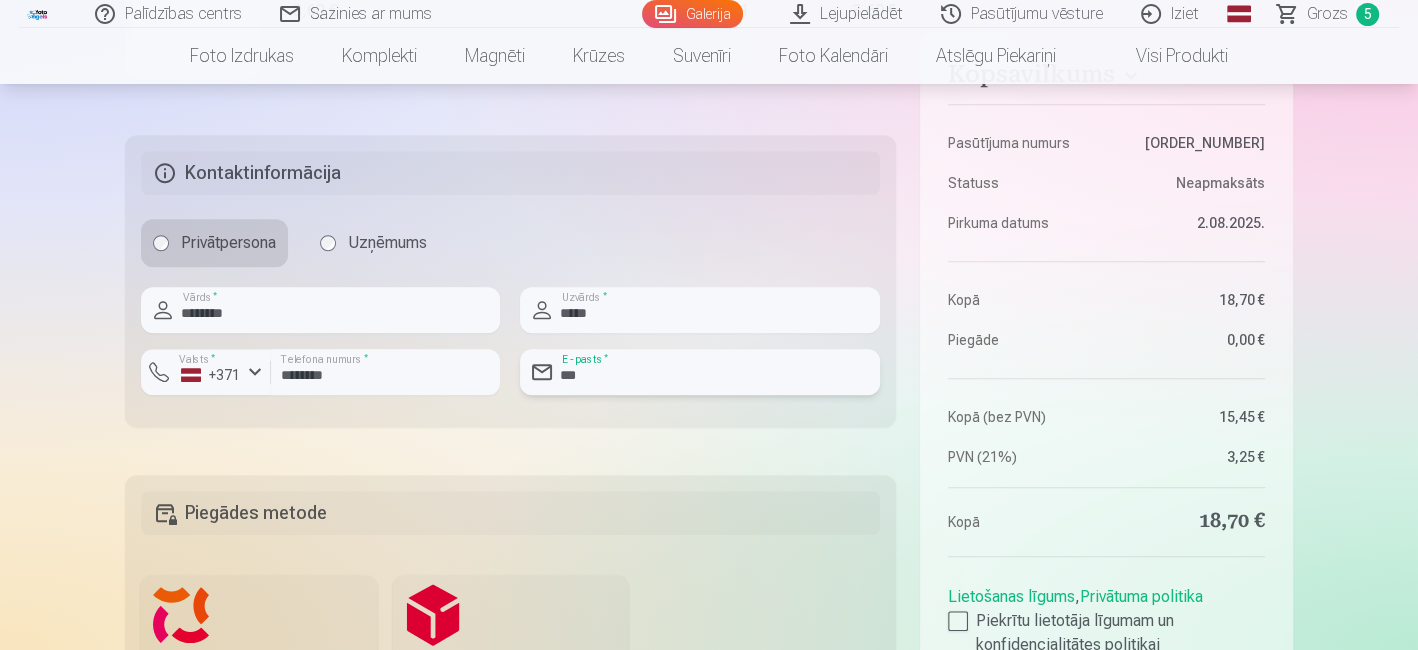 type on "**********" 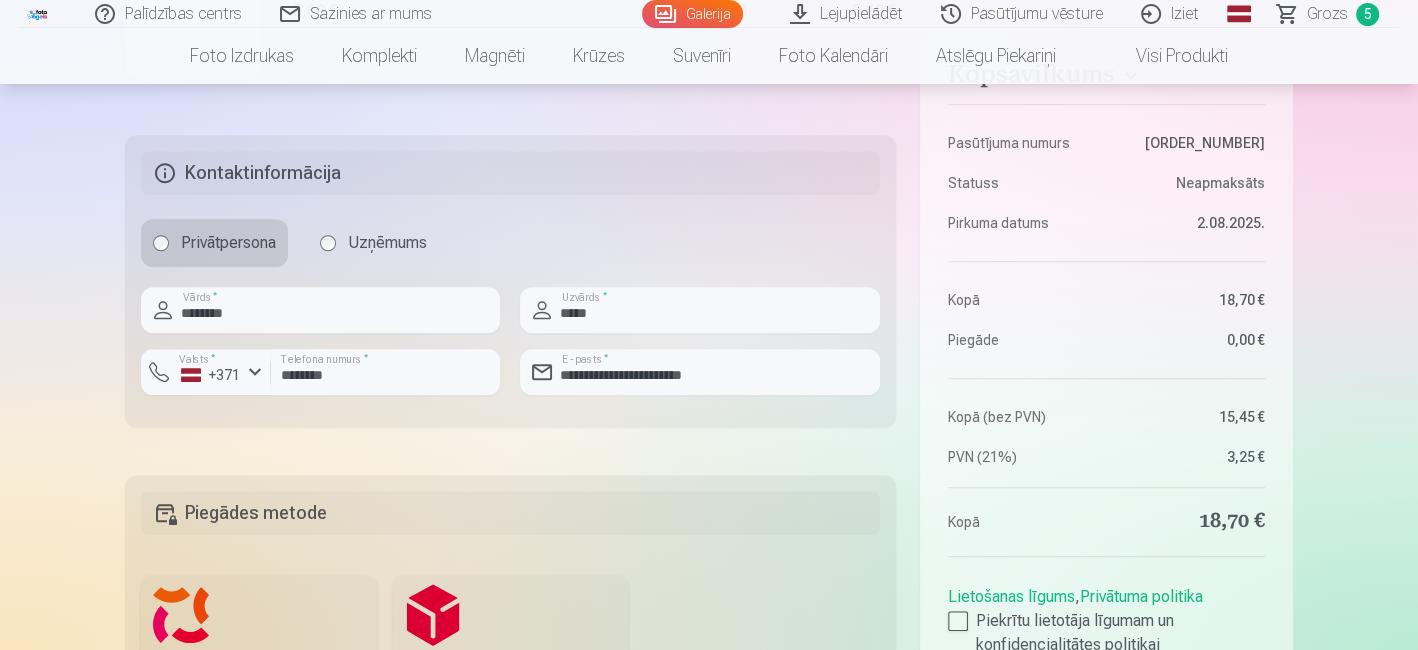 click on "Kopsavilkums Pasūtījuma numurs 12587067 Statuss Neapmaksāts Pirkuma datums 2.08.2025. Kopā 18,70 € Piegāde 0,00 € Kopā (bez PVN) 15,45 € PVN (21%) 3,25 € Kopā 18,70 € Lietošanas līgums ,  Privātuma politika Piekrītu lietotāja līgumam un konfidencialitātes politikai Maksāt Tirdzniecības vieta Rīga, Dārzciema iela 60, 308. birojs, LV-1073, Latvija Prece Daudzums Kopā Grupas fotoattēlu izdrukas 21x30 cm Spilgtas krāsas uz Fuji Film Crystal fotopapīra 4,30 € × 1 4,30 € Augstas kvalitātes fotoattēlu izdrukas 10x15 cm 210 gsm papīrs, piesātināta krāsa un detalizācija 3,60 € × 1 3,60 € Augstas kvalitātes fotoattēlu izdrukas 10x15 cm 210 gsm papīrs, piesātināta krāsa un detalizācija 3,60 € × 1 3,60 € Augstas kvalitātes fotoattēlu izdrukas 10x15 cm 210 gsm papīrs, piesātināta krāsa un detalizācija 3,60 € × 1 3,60 € Augstas kvalitātes fotoattēlu izdrukas 10x15 cm 210 gsm papīrs, piesātināta krāsa un detalizācija 3,60 € 1" at bounding box center [709, -74] 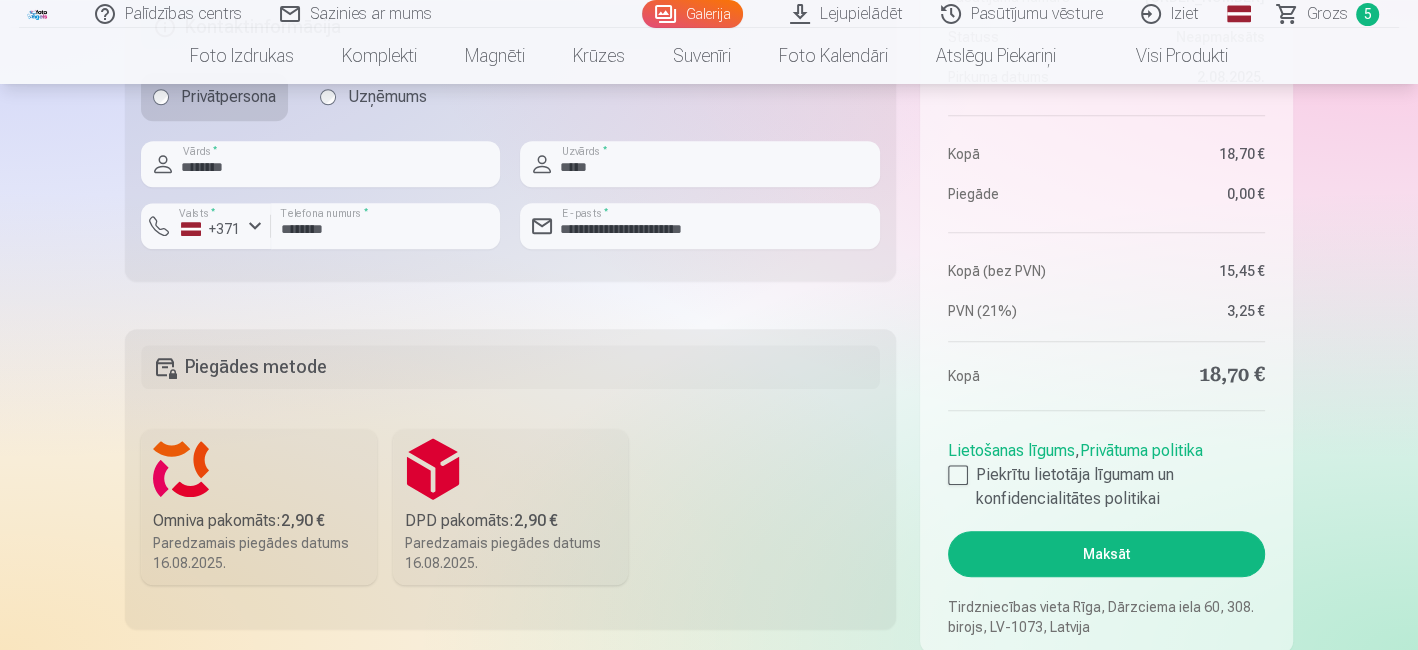 scroll, scrollTop: 1413, scrollLeft: 0, axis: vertical 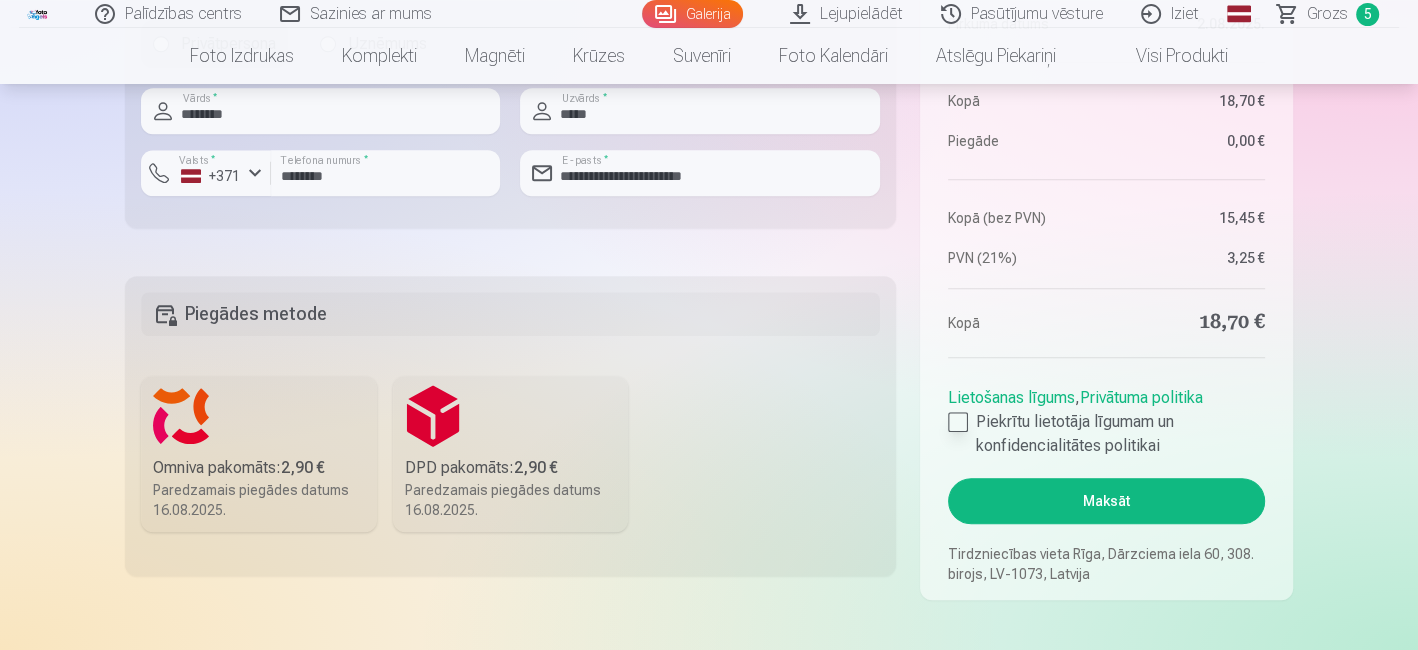 click at bounding box center [958, 422] 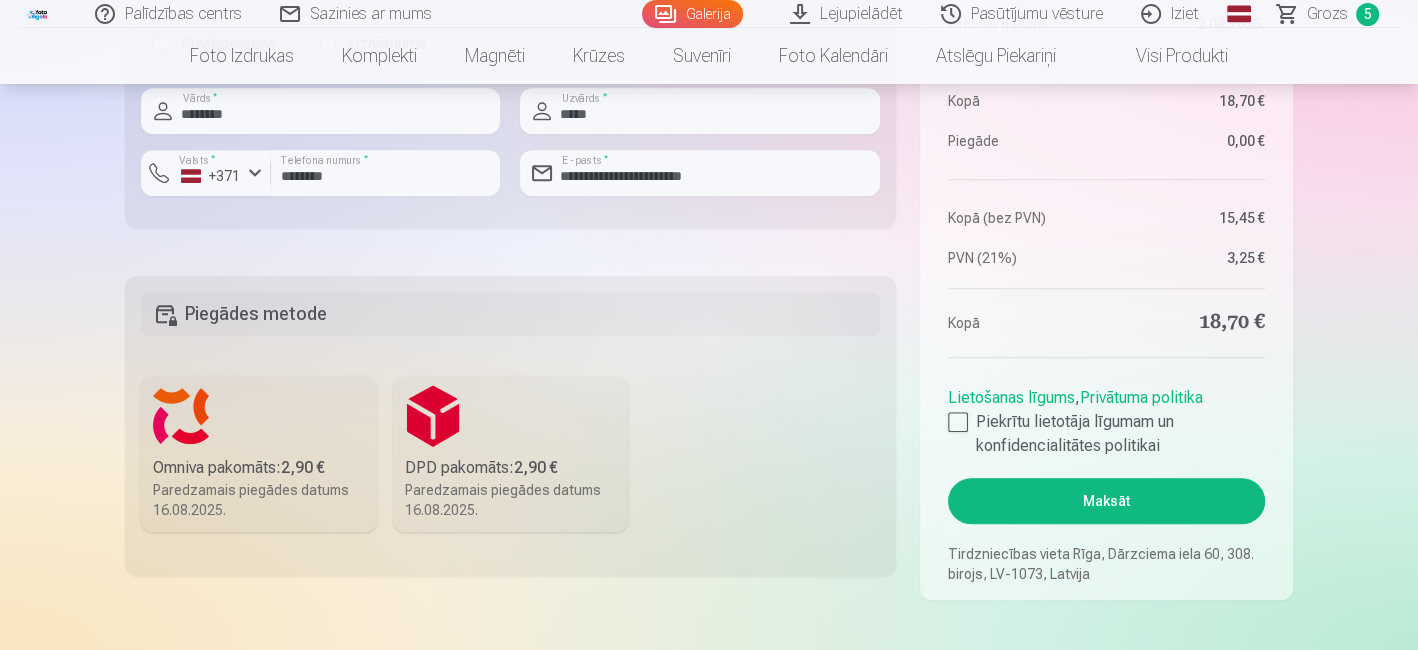 click on "Omniva pakomāts :  2,90 €" at bounding box center [259, 468] 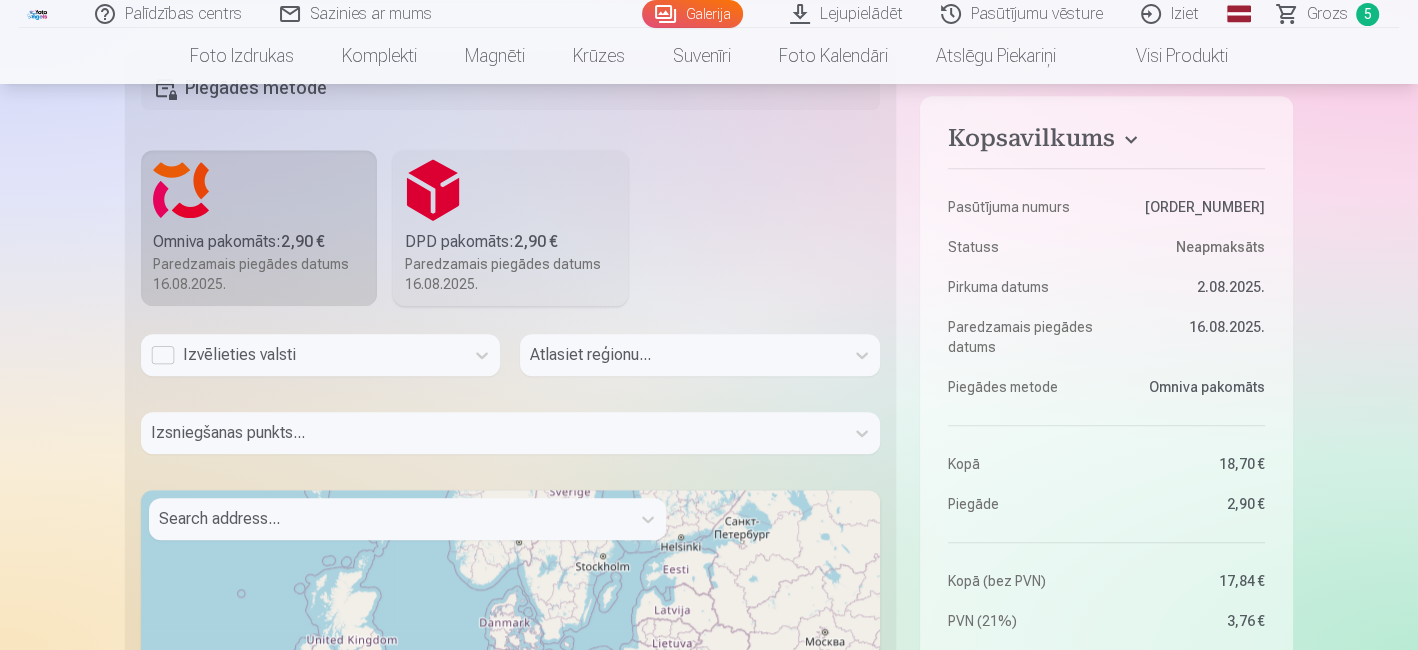 scroll, scrollTop: 1670, scrollLeft: 0, axis: vertical 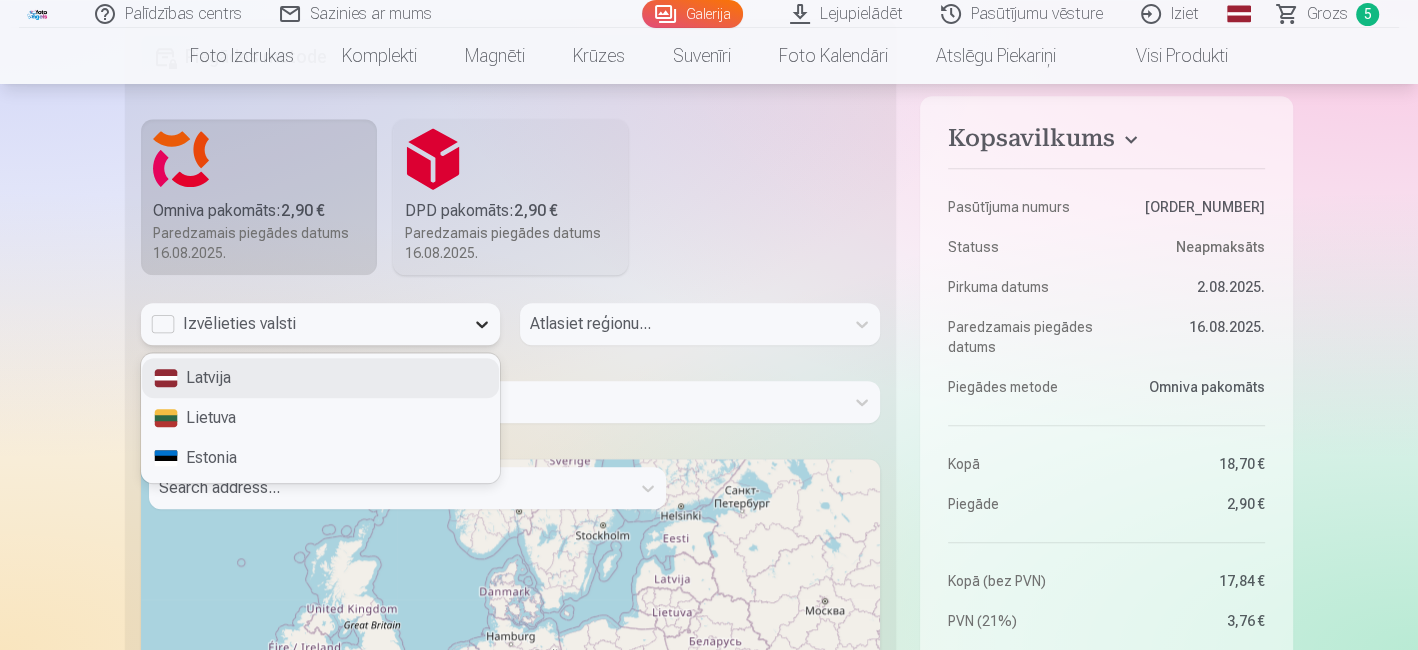 click 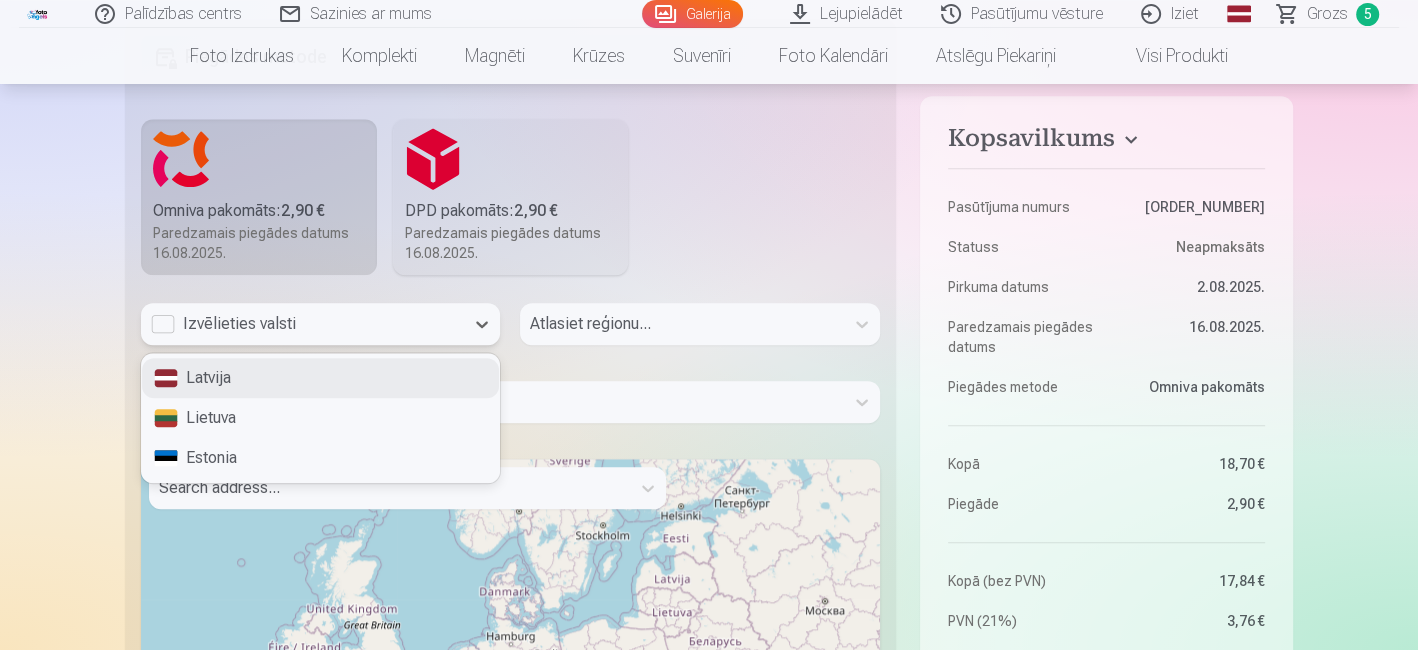 click on "Latvija" at bounding box center [320, 378] 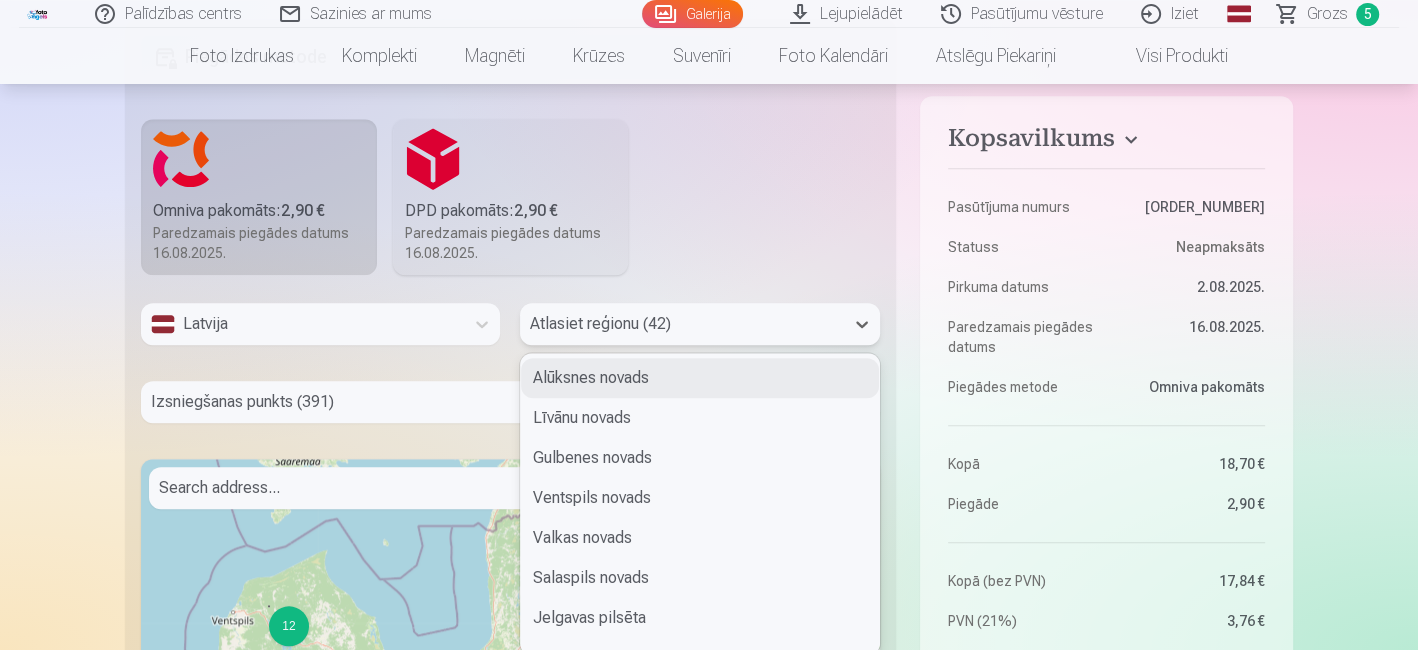 scroll, scrollTop: 1680, scrollLeft: 0, axis: vertical 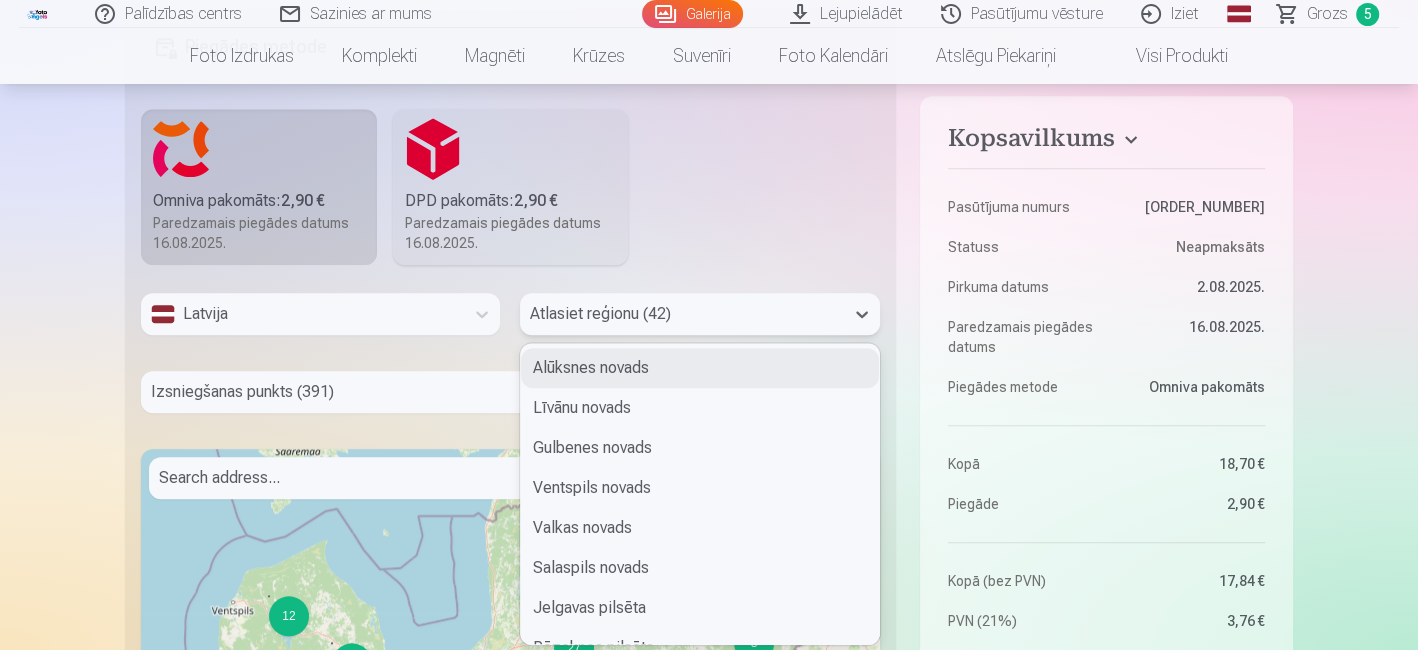 click on "42 results available. Use Up and Down to choose options, press Enter to select the currently focused option, press Escape to exit the menu, press Tab to select the option and exit the menu. Atlasiet reģionu (42) Alūksnes novads Līvānu novads Gulbenes novads Ventspils novads Valkas novads Salaspils novads Jelgavas pilsēta Rēzeknes pilsēta Jūrmalas pilsēta Ventspils pilsēta Rīgas pilsēta Liepājas pilsēta Dienvidkurzemes novads Kuldīgas novads Saldus novads Talsu novads Tukuma novads Dobeles novads Jelgavas novads Mārupes novads Bauskas novads Ogres novads Aizkraukles novads Jēkabpils novads Ludzas novads Rēzeknes novads Balvu novads Madonas novads Smiltenes novads Cēsu novads Valmieras novads Ādažu novads Ropažu novads Siguldas novads Preiļu novads Krāslavas novads Ķekavas novads Olaines novads Saulkrastu novads Limbažu novads Augšdaugavas novads Varakļānu novads" at bounding box center [699, 322] 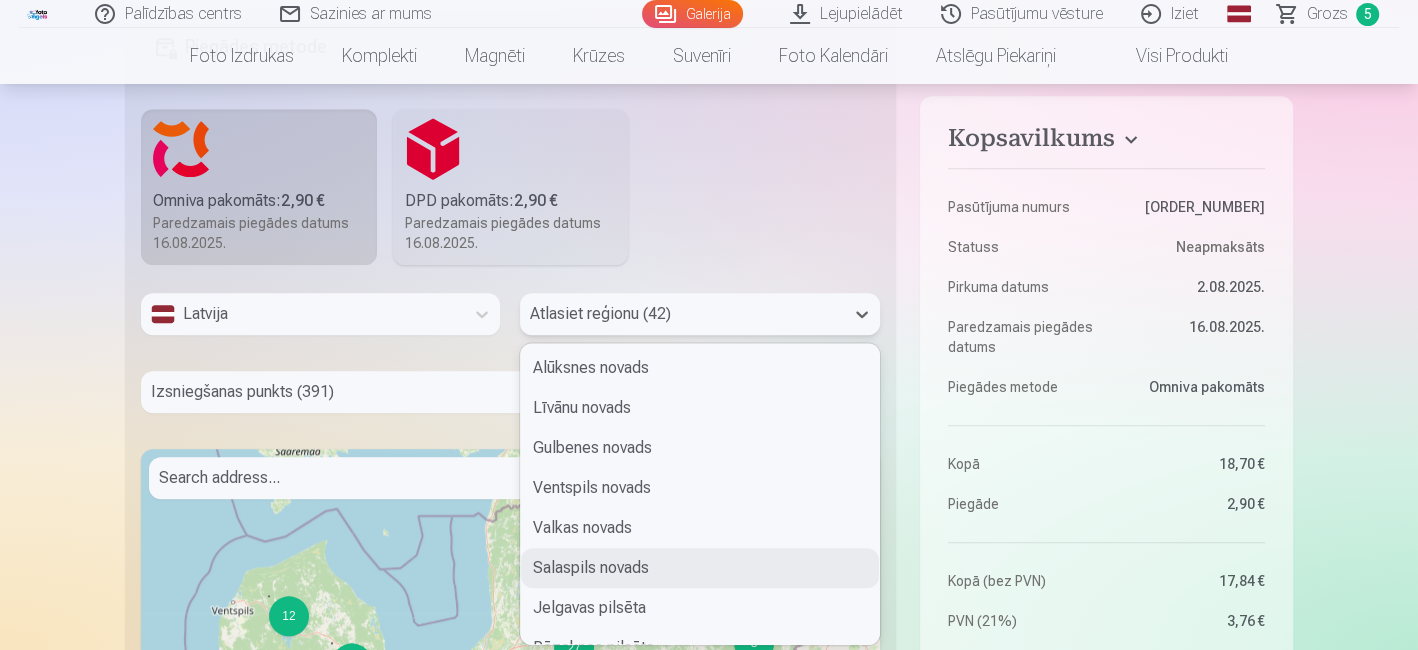 click on "Salaspils novads" at bounding box center [699, 568] 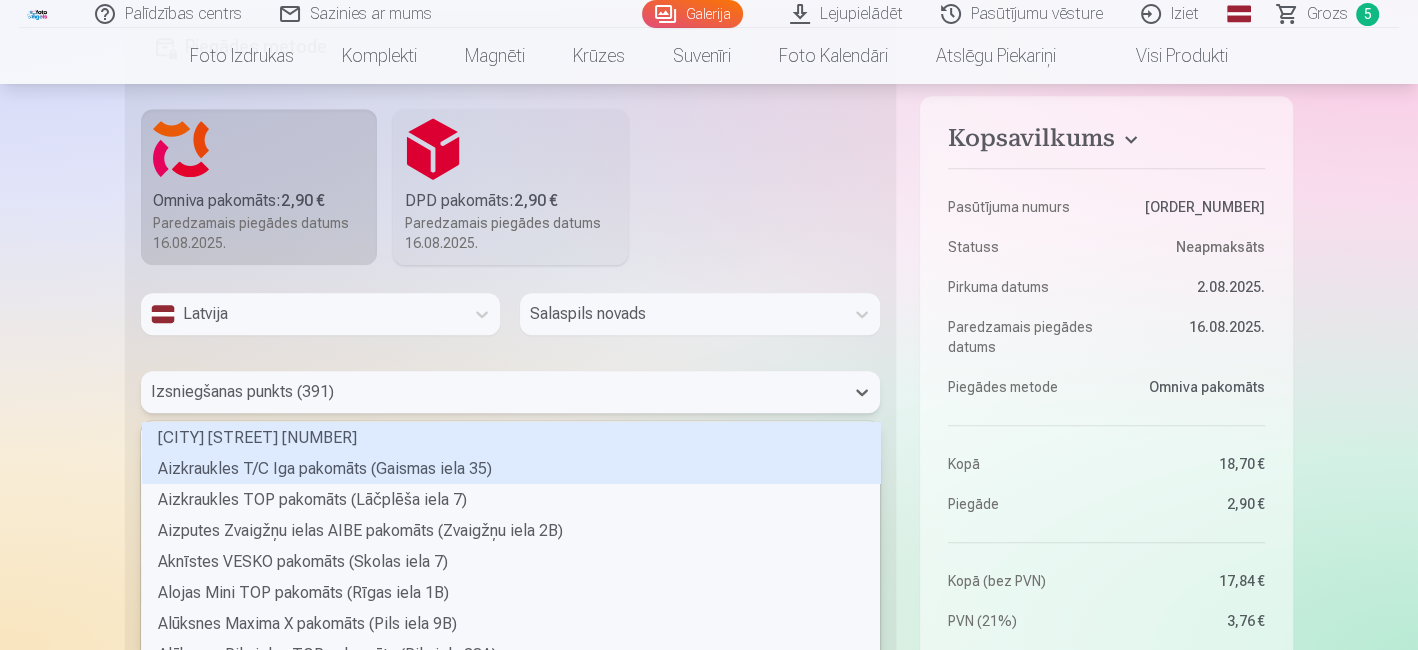 scroll, scrollTop: 1758, scrollLeft: 0, axis: vertical 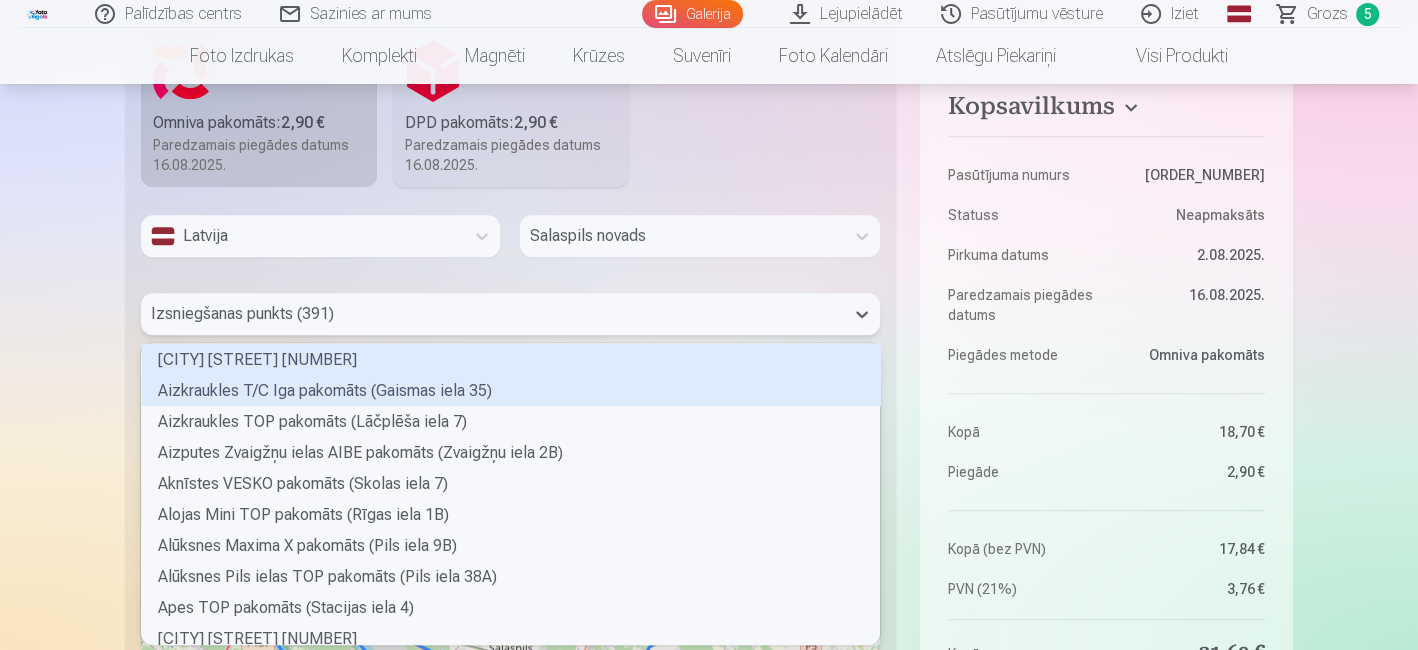 click on "391 results available. Use Up and Down to choose options, press Enter to select the currently focused option, press Escape to exit the menu, press Tab to select the option and exit the menu. Izsniegšanas punkts (391) Aglonas TOP pakomāts ([STREET] [NUMBER]) Aizkraukles T/C Iga pakomāts ([STREET] [NUMBER]) Aizkraukles TOP pakomāts ([STREET] [NUMBER]) Aizputes Zvaigžņu ielas AIBE pakomāts ([STREET] [NUMBER]) Aknīstes VESKO pakomāts ([STREET] [NUMBER]) Alojas Mini TOP pakomāts ([STREET] [NUMBER]) Alūksnes Maxima X pakomāts ([STREET] [NUMBER]) Alūksnes Pils ielas TOP pakomāts ([STREET] [NUMBER]) Apes TOP pakomāts ([STREET] [NUMBER]) Auces TOP pakomāts ([STREET] [NUMBER]) Augšlīgatnes ELVI pakomāts ([STREET] [NUMBER]) Babītes ELVI pakomāts ([STREET] [NUMBER]) Baldones Mego pakomāts ([STREET] [NUMBER]) Baldones TOP pakomāts ([STREET] [NUMBER]) Baložu Mego pakomāts ([STREET] [NUMBER]) Balvu TOP pakomāts ([STREET] [NUMBER]) Balvu Tautas ielas 1 pakomāts ([STREET] [NUMBER]) Bauskas Mini RIMI pakomāts ([STREET] [NUMBER])" at bounding box center [510, 314] 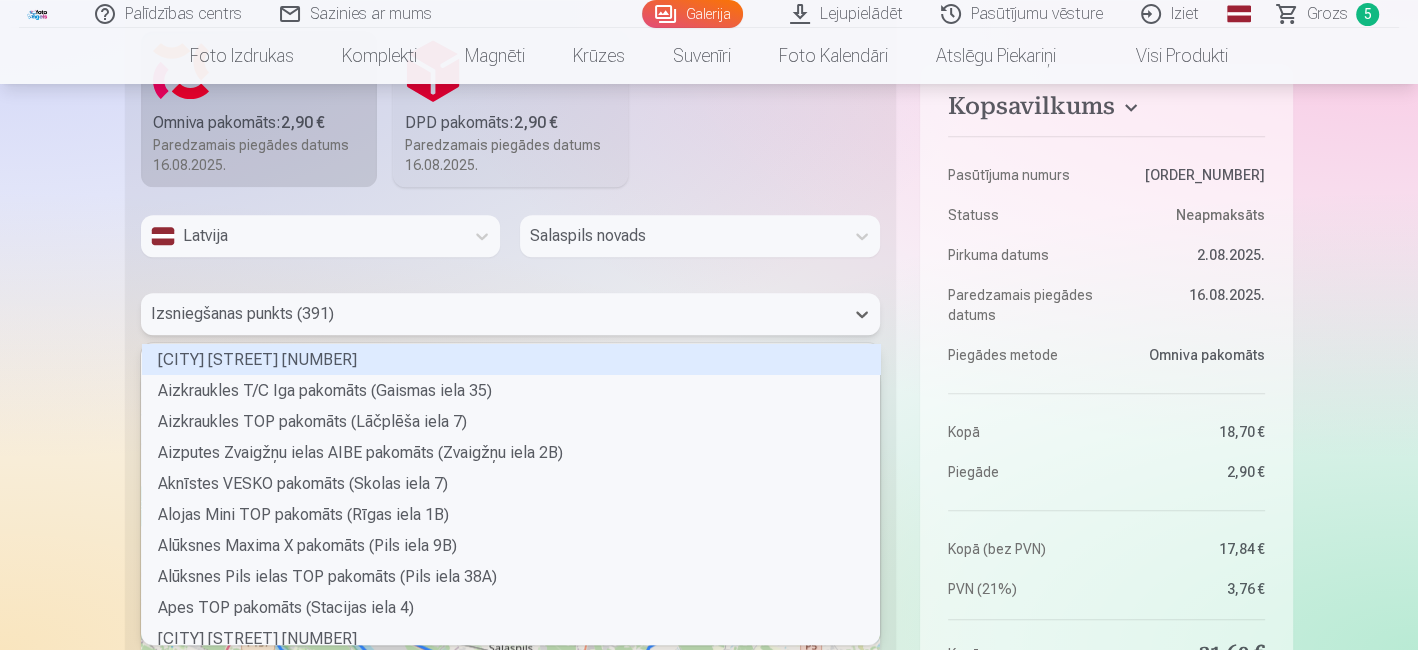 click on "Aglonas TOP pakomāts ([STREET] [NUMBER])" at bounding box center (511, 359) 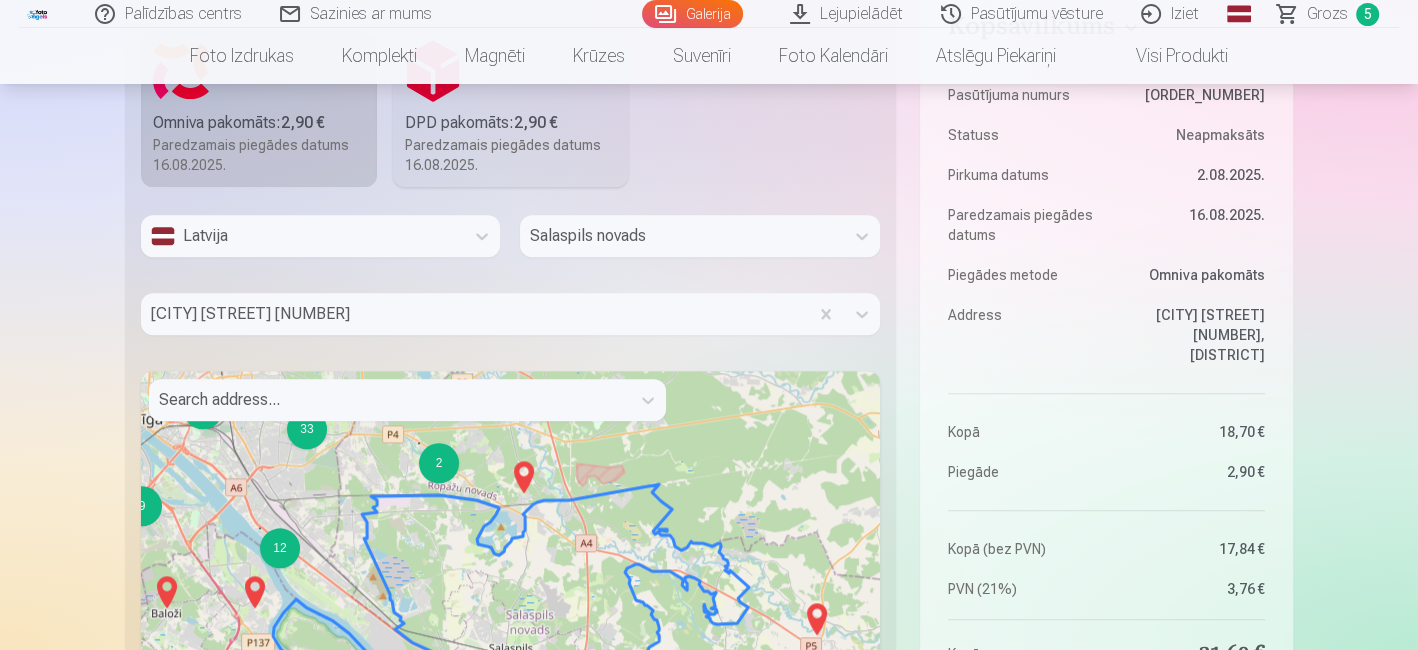 drag, startPoint x: 1416, startPoint y: 401, endPoint x: 1416, endPoint y: 445, distance: 44 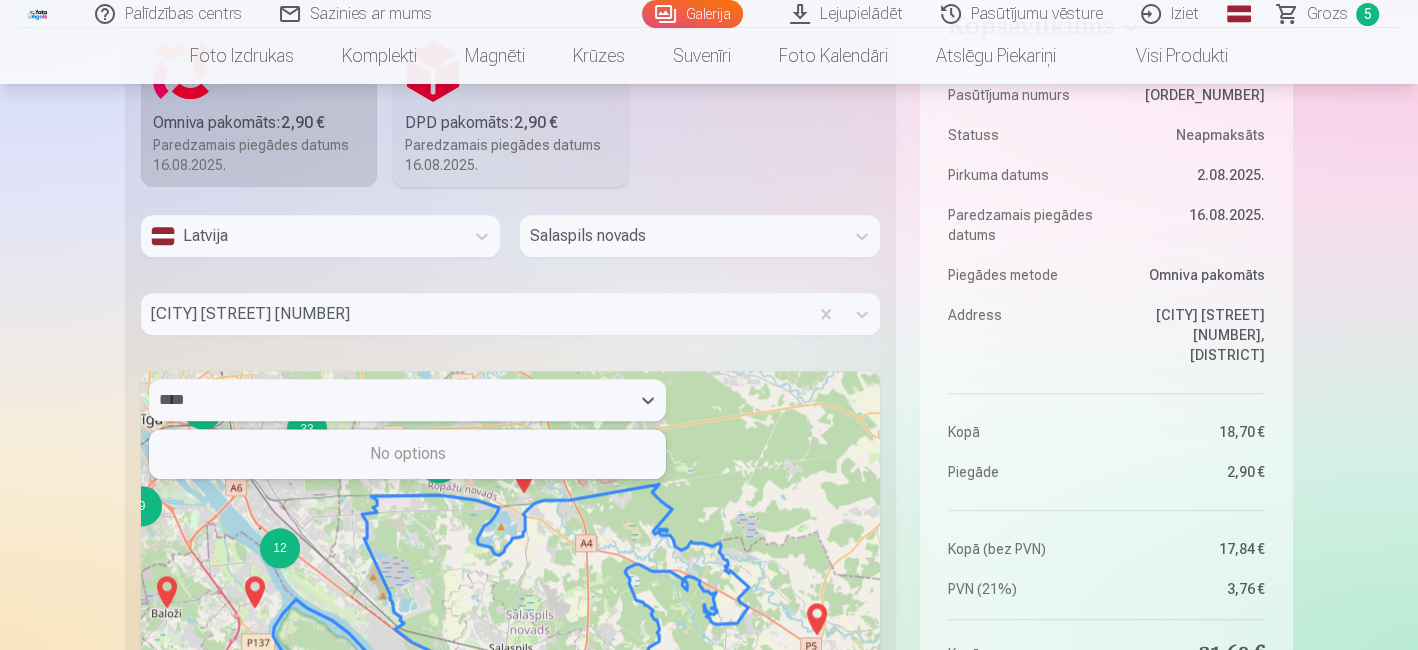 type on "*****" 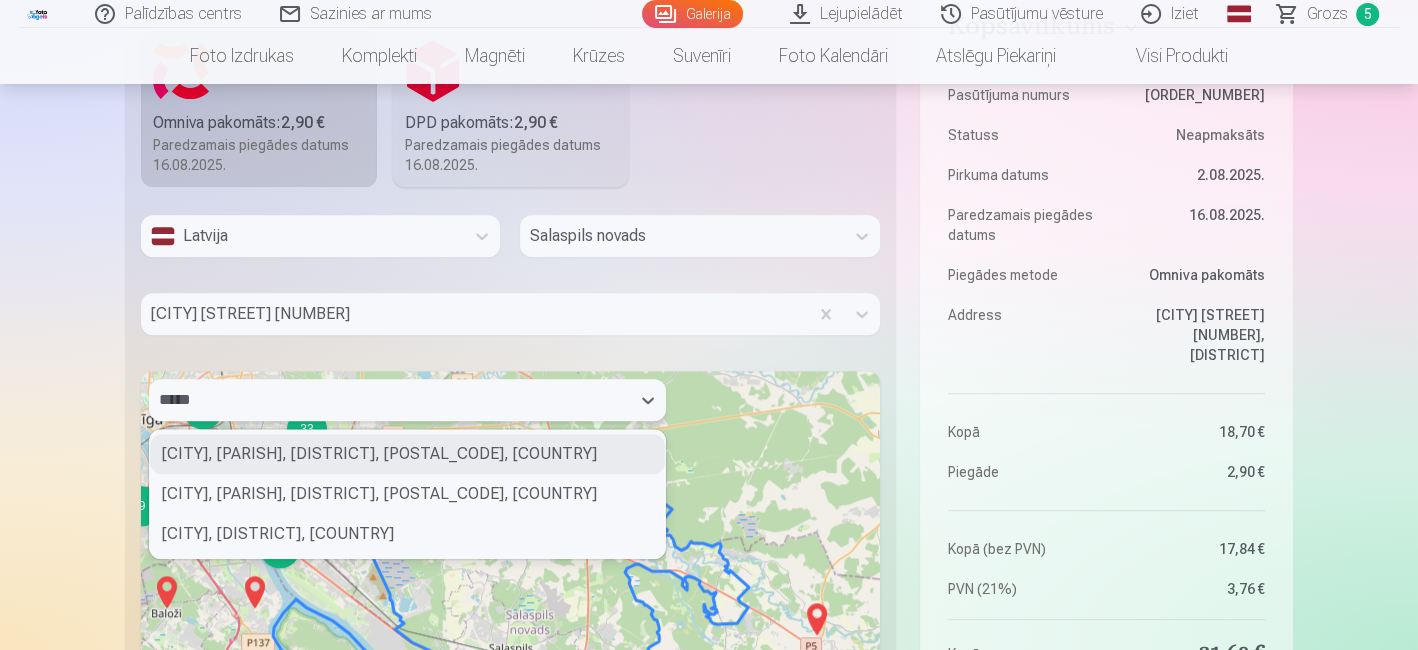 click on "Eleja, Elejas pagasts, Jelgavas novads, LV-3023, Latvia" at bounding box center (407, 454) 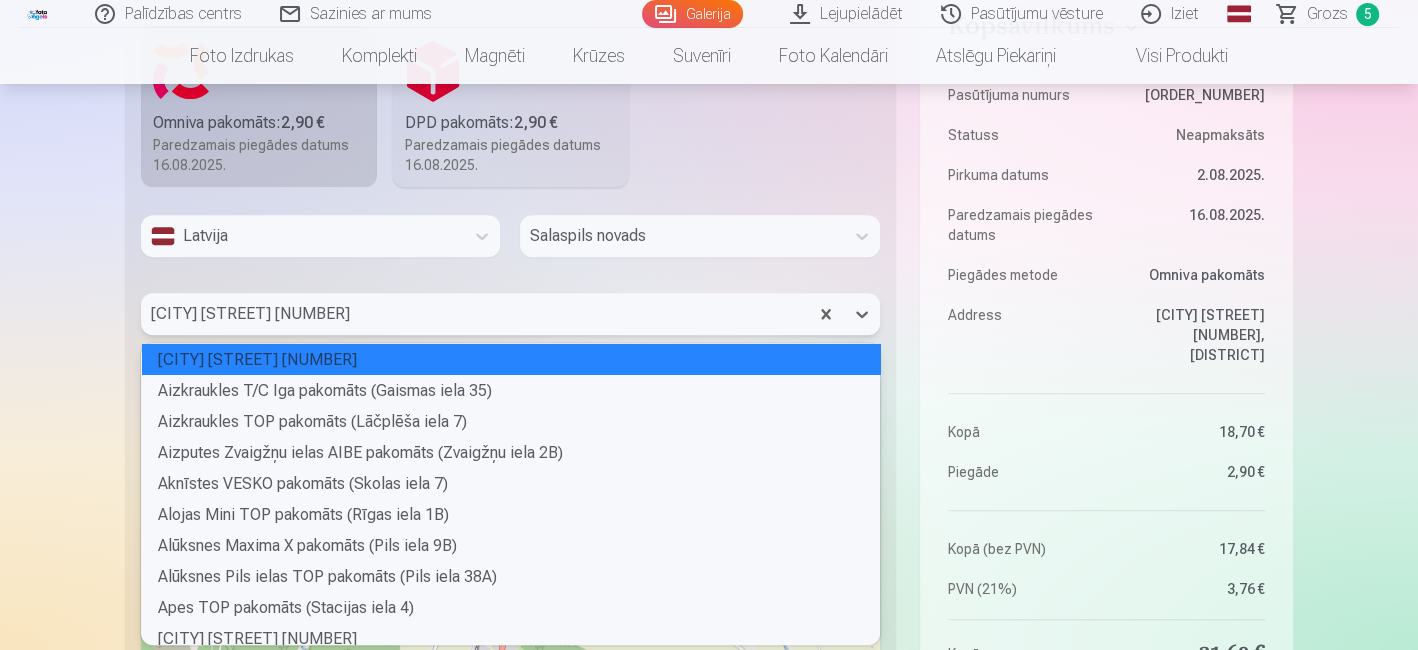 scroll, scrollTop: 5, scrollLeft: 5, axis: both 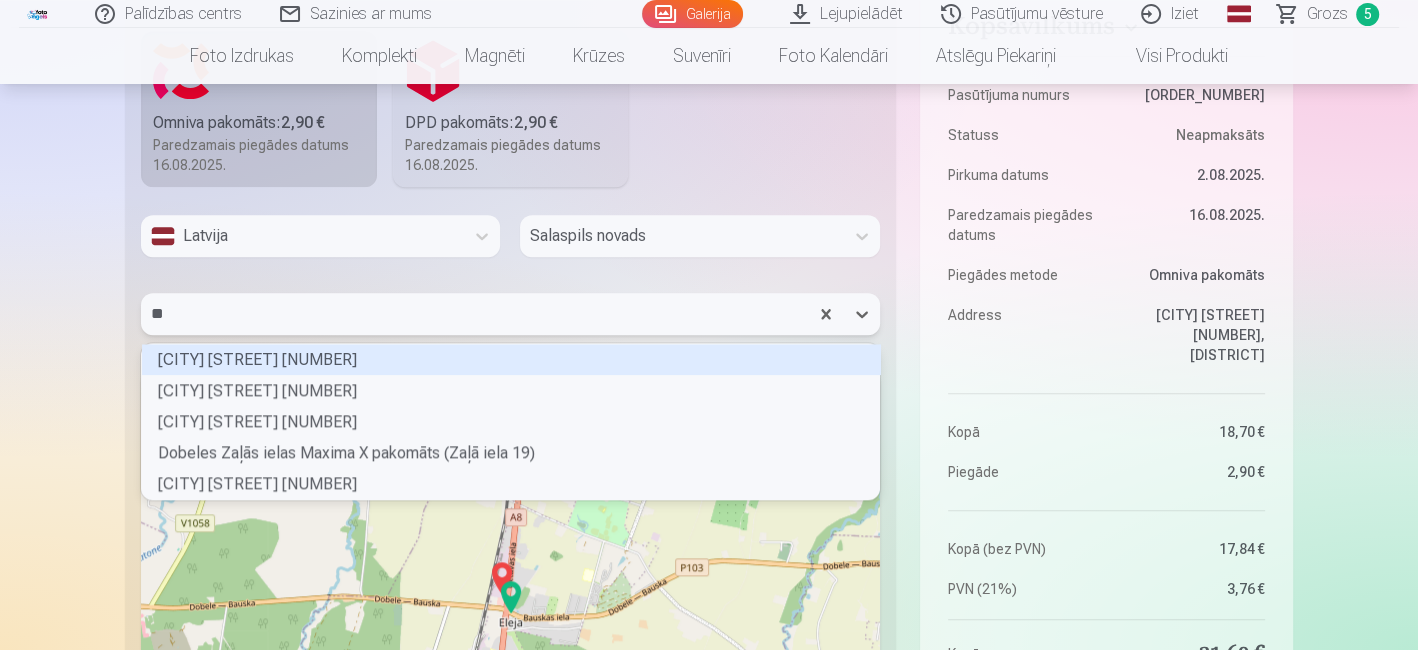type on "***" 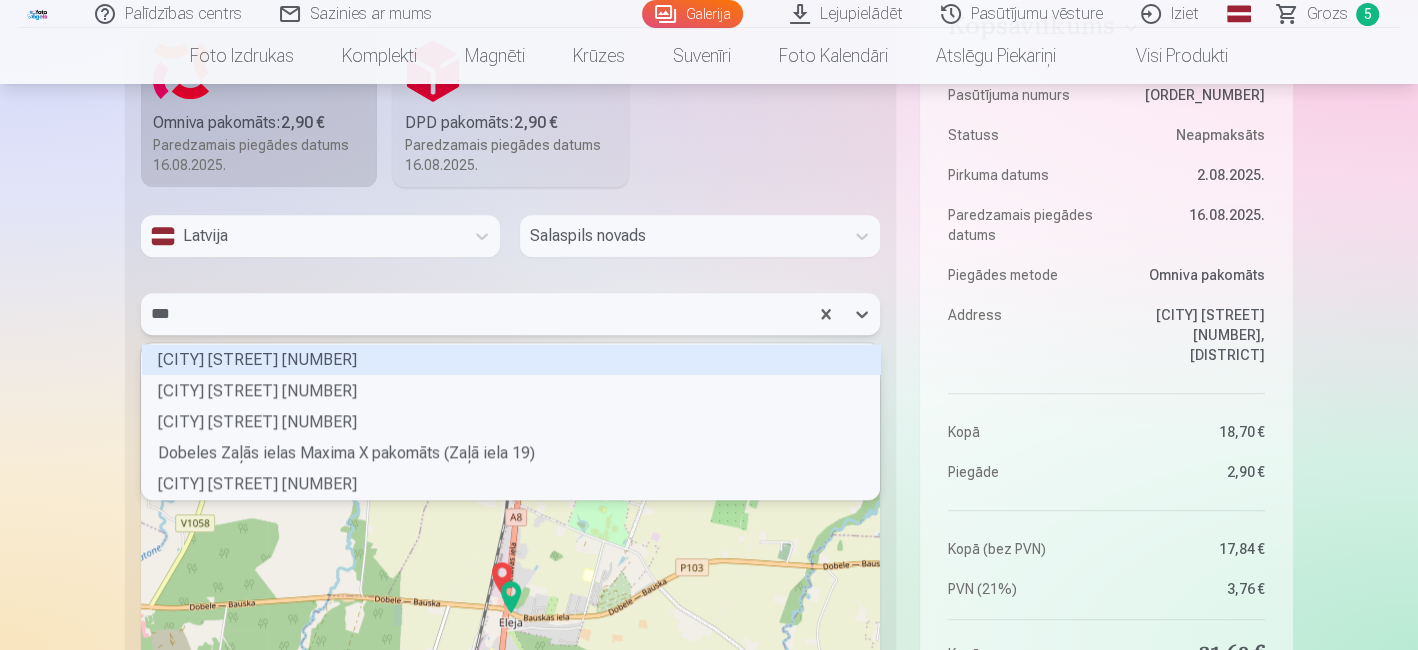 scroll, scrollTop: 150, scrollLeft: 732, axis: both 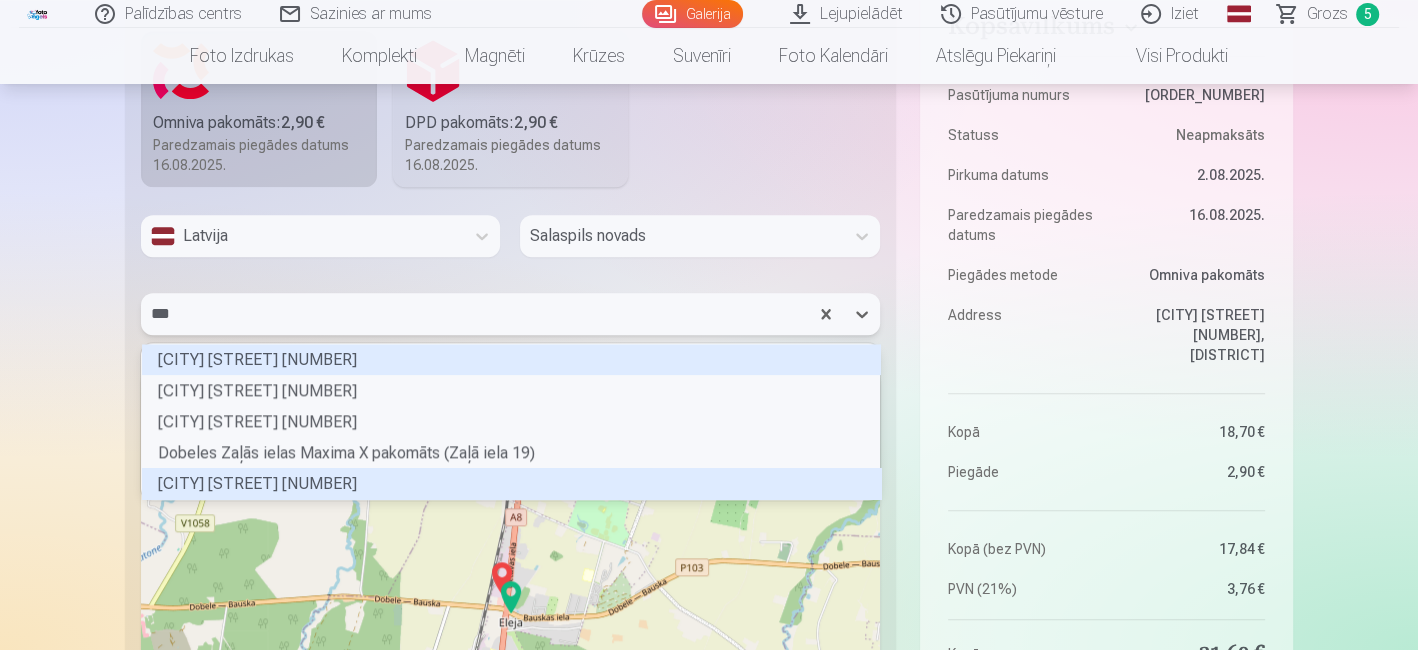 click on "Elejas Astarte pakomāts ([STREET] [NUMBER])" at bounding box center (511, 483) 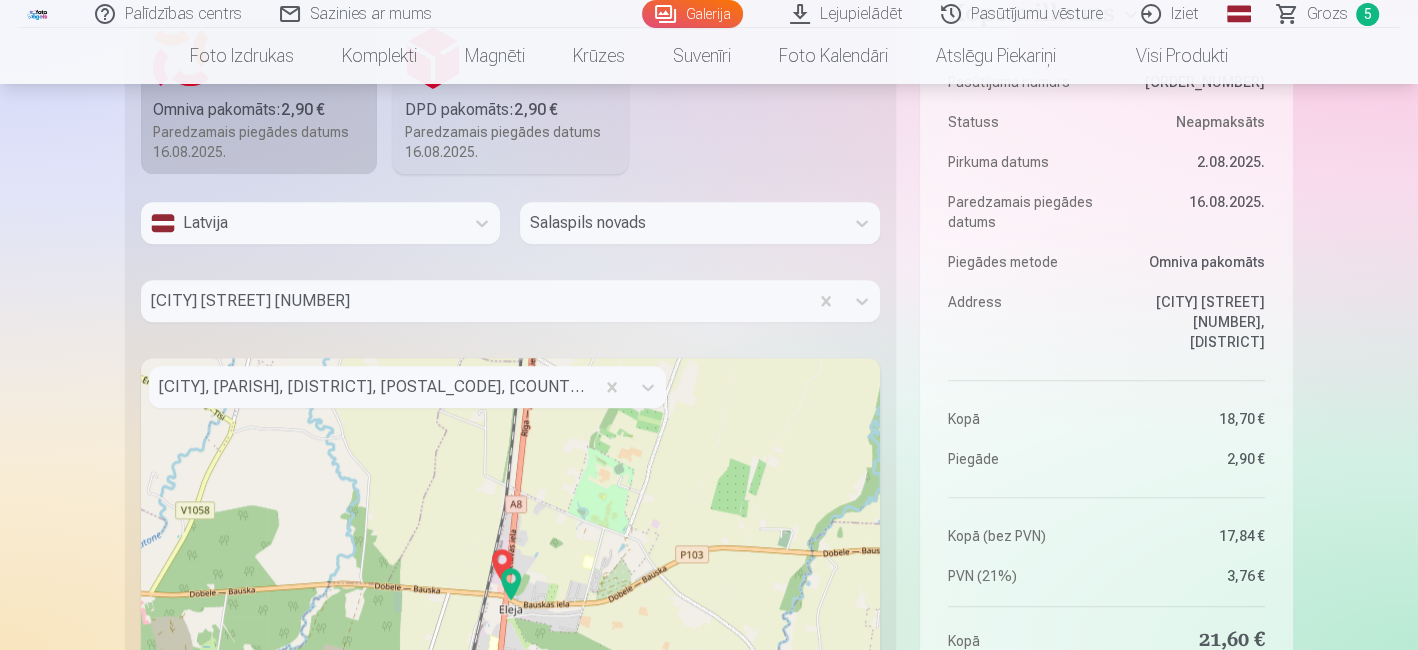 scroll, scrollTop: 1767, scrollLeft: 0, axis: vertical 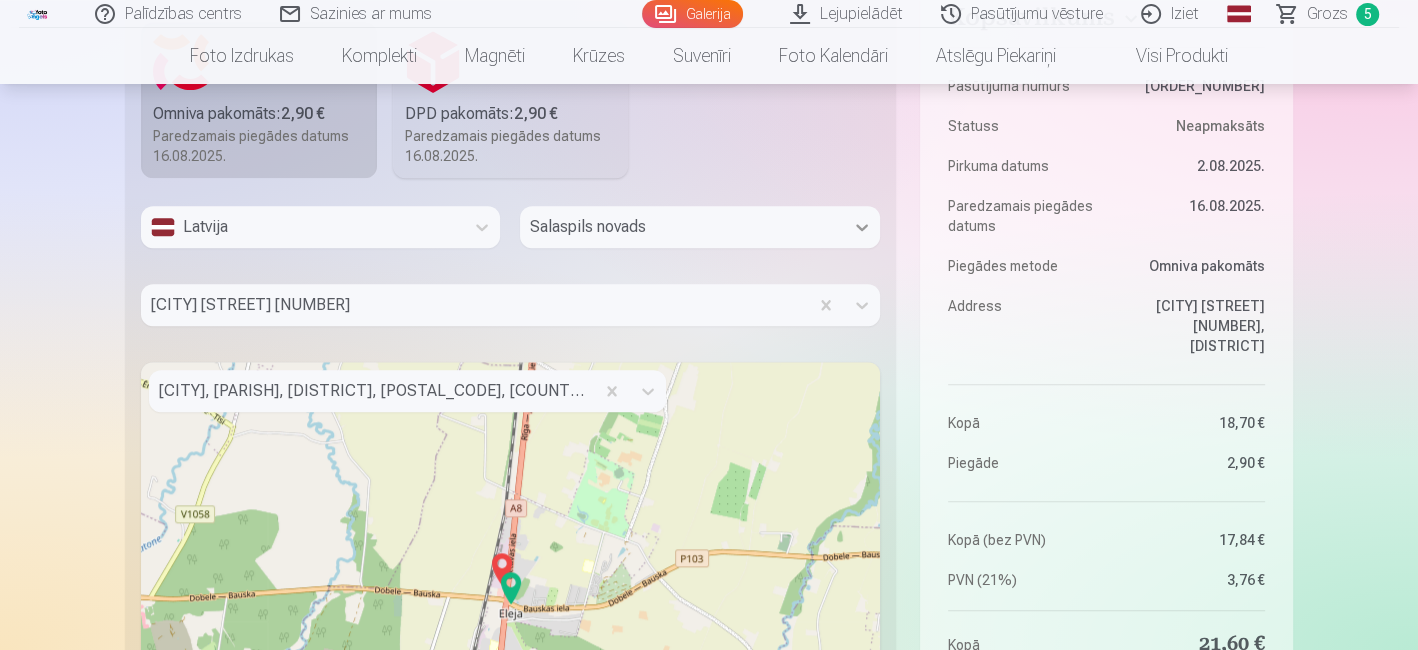 click 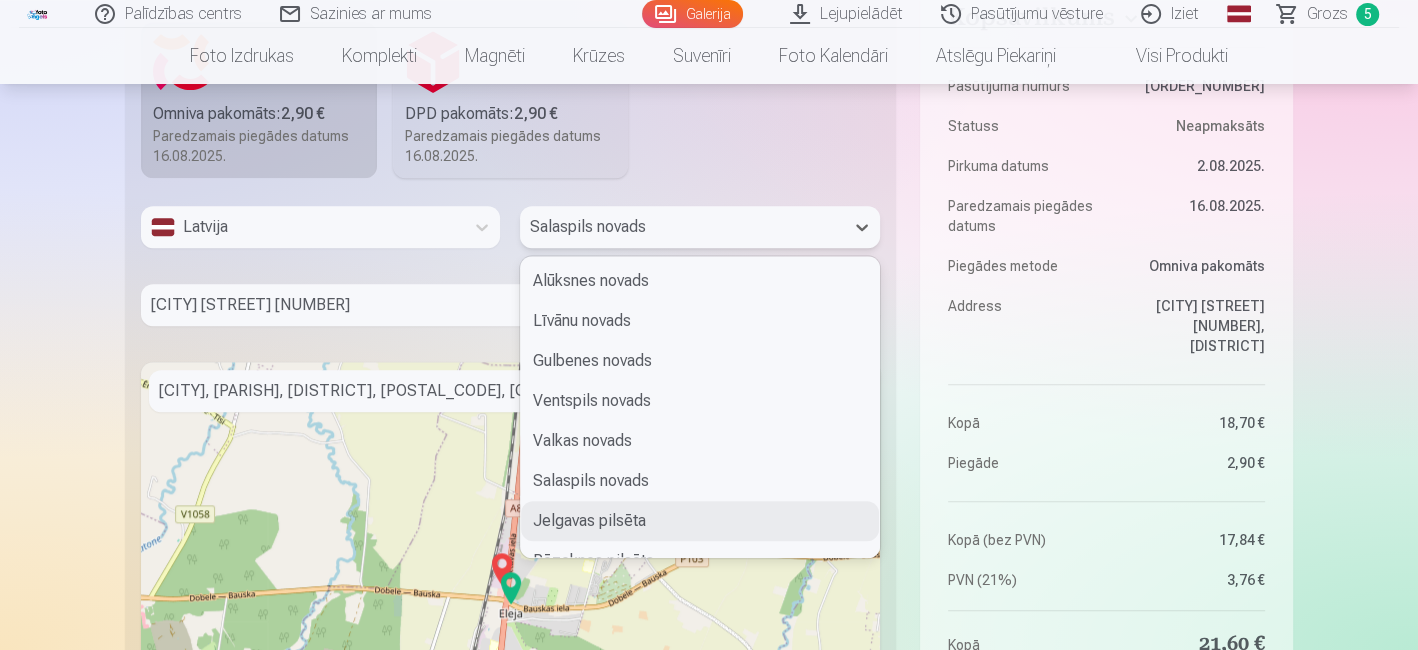 click on "Jelgavas pilsēta" at bounding box center (699, 521) 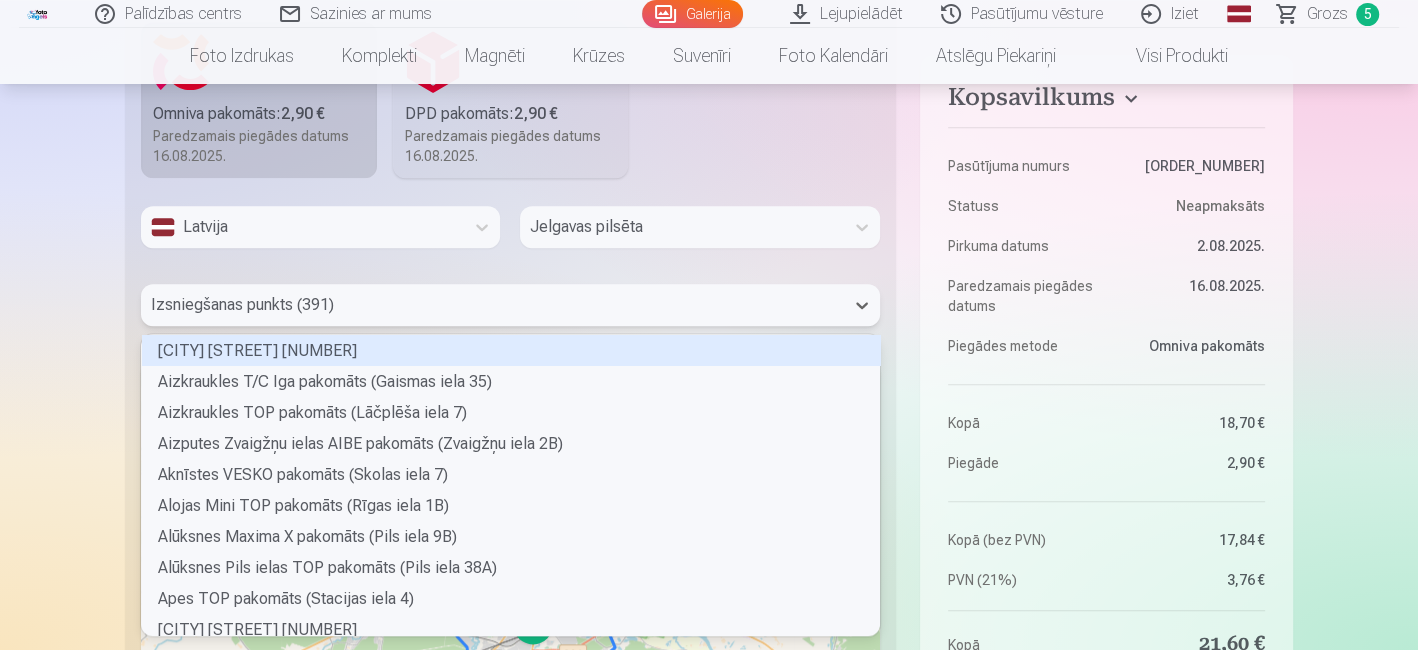 click at bounding box center [492, 305] 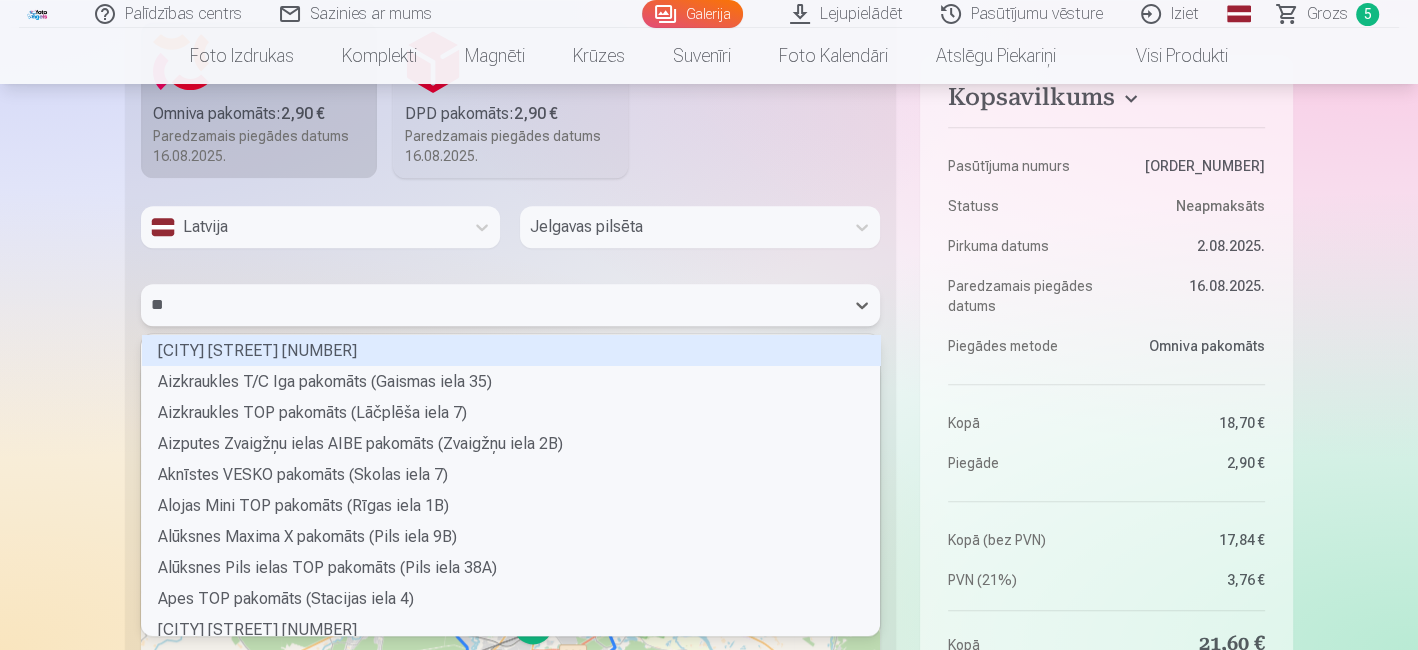 type on "***" 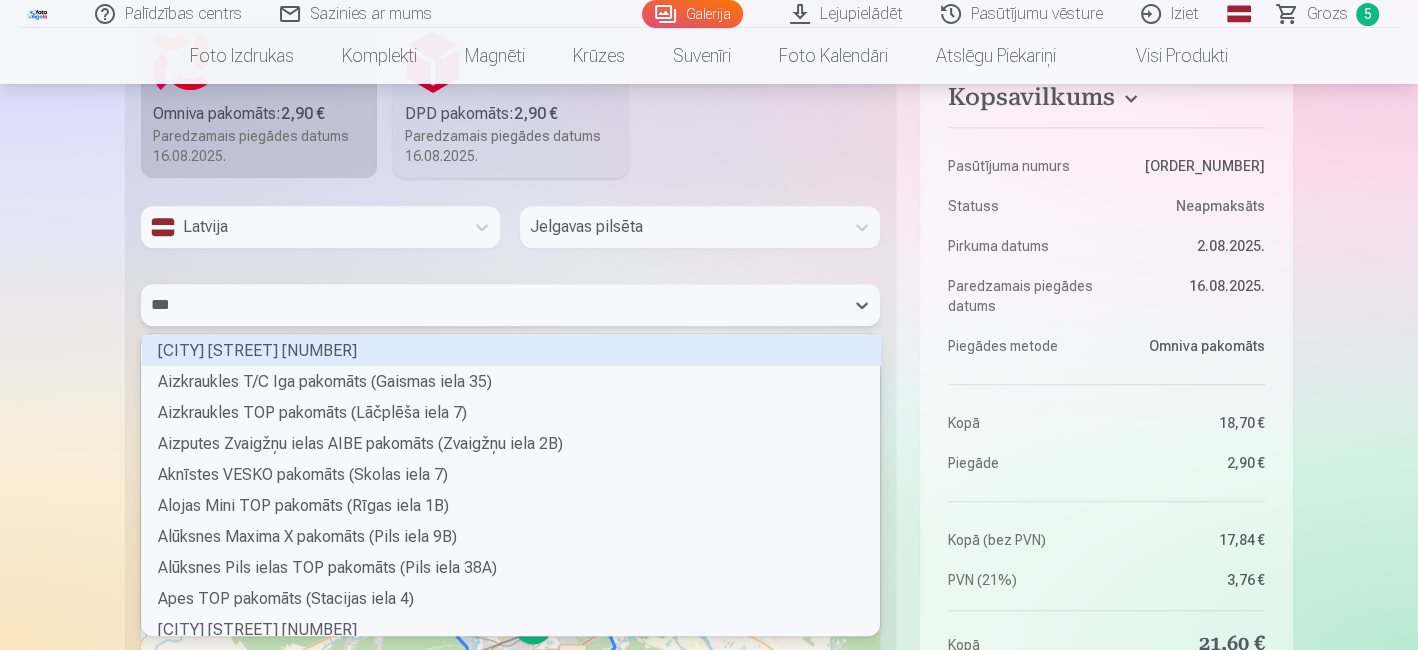 scroll, scrollTop: 150, scrollLeft: 732, axis: both 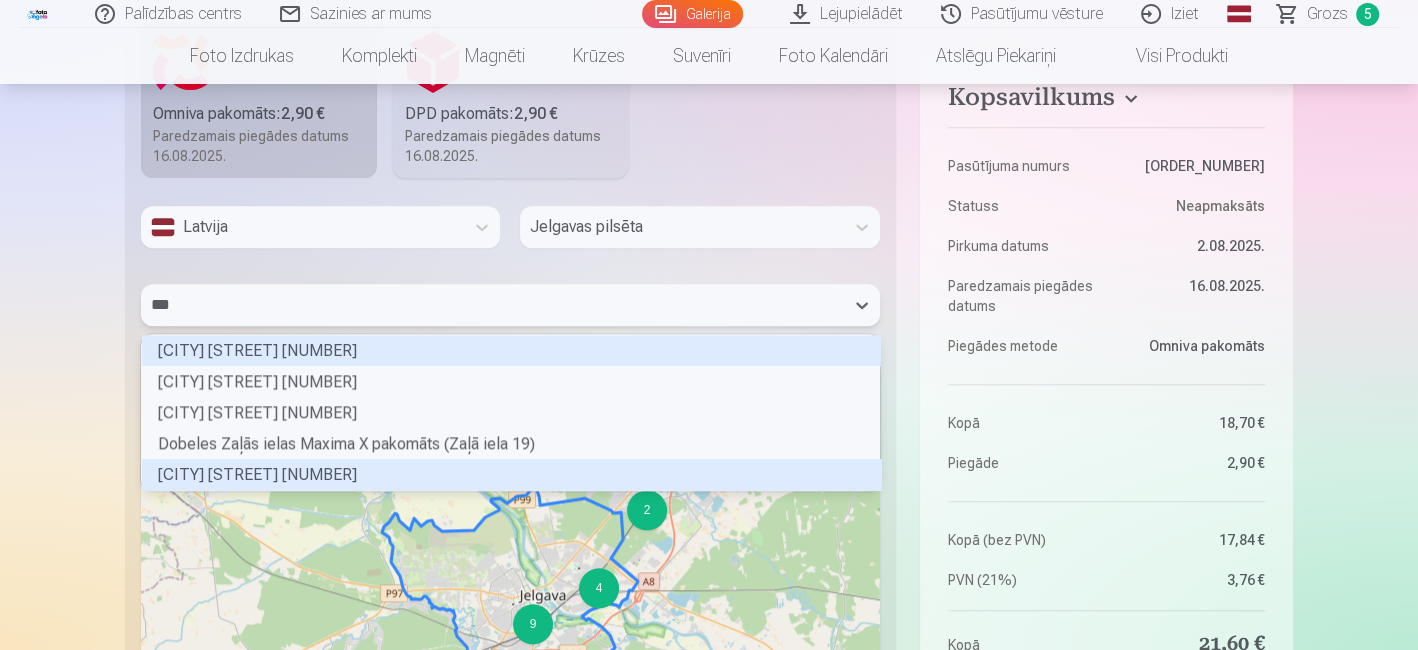 click on "Elejas Astarte pakomāts (Lietuvas iela 28)" at bounding box center [511, 474] 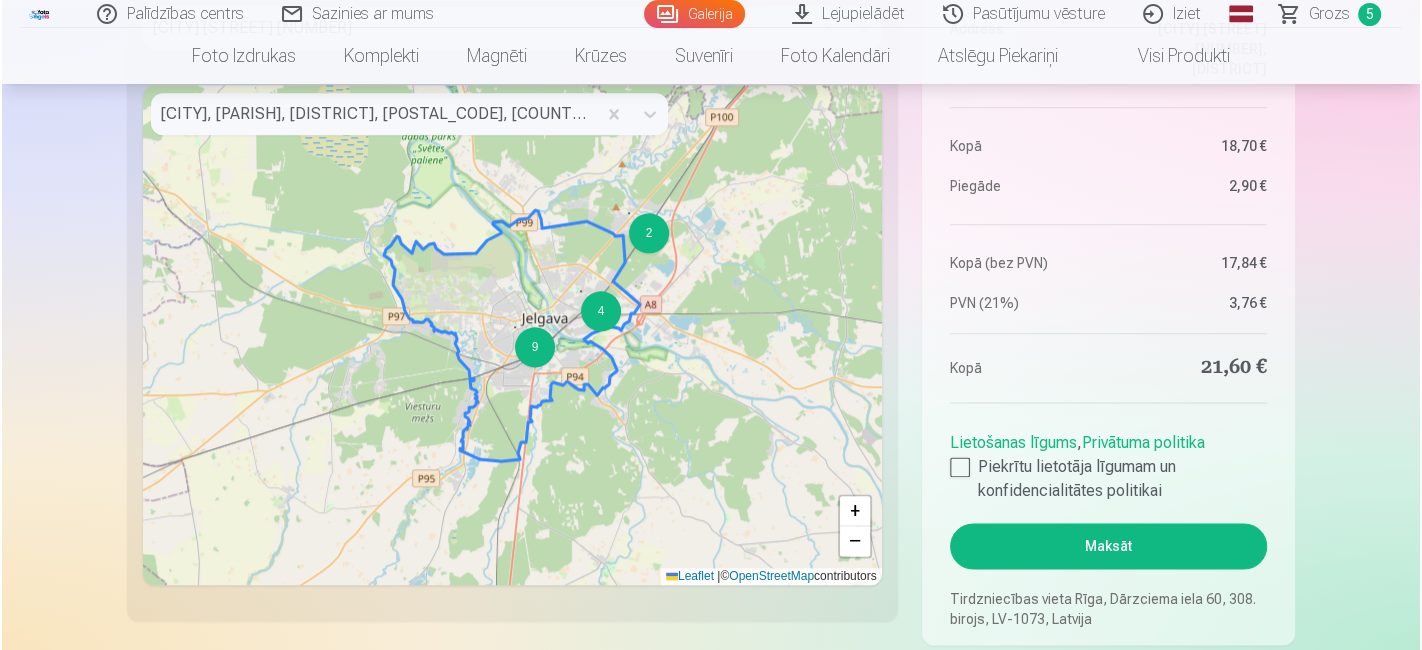 scroll, scrollTop: 2063, scrollLeft: 0, axis: vertical 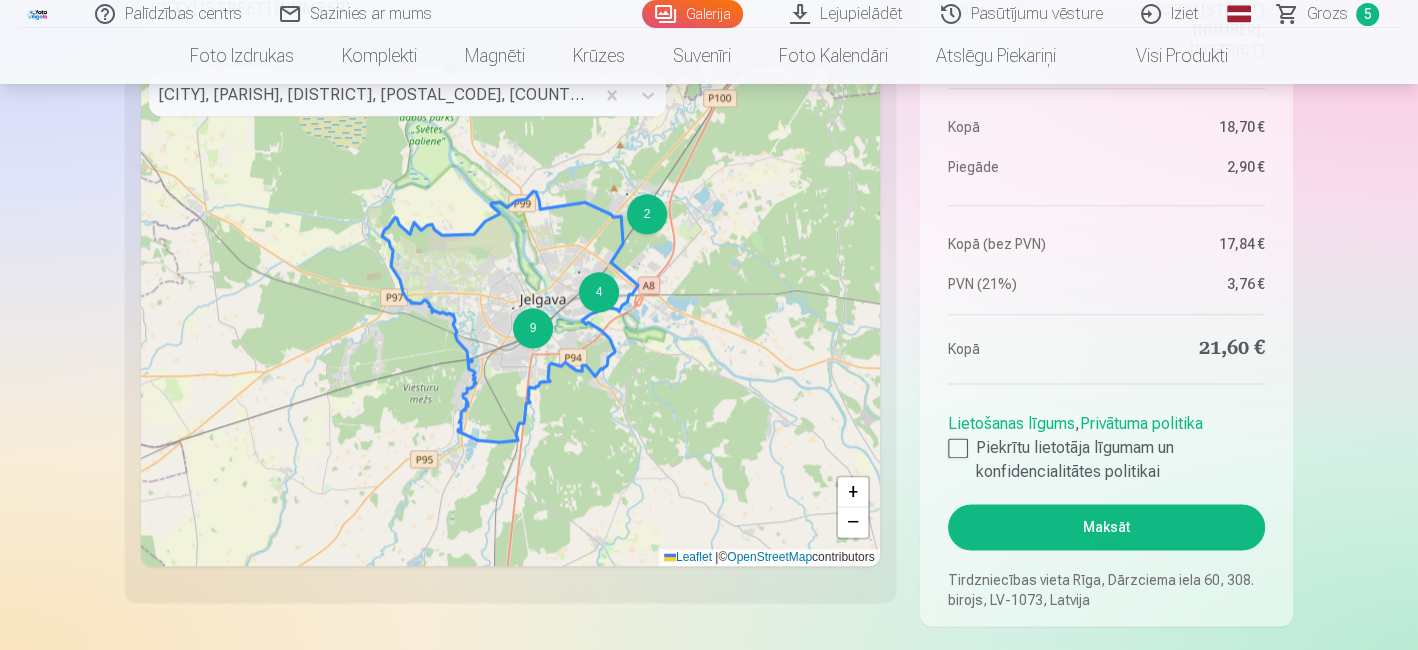 click on "Maksāt" at bounding box center [1106, 527] 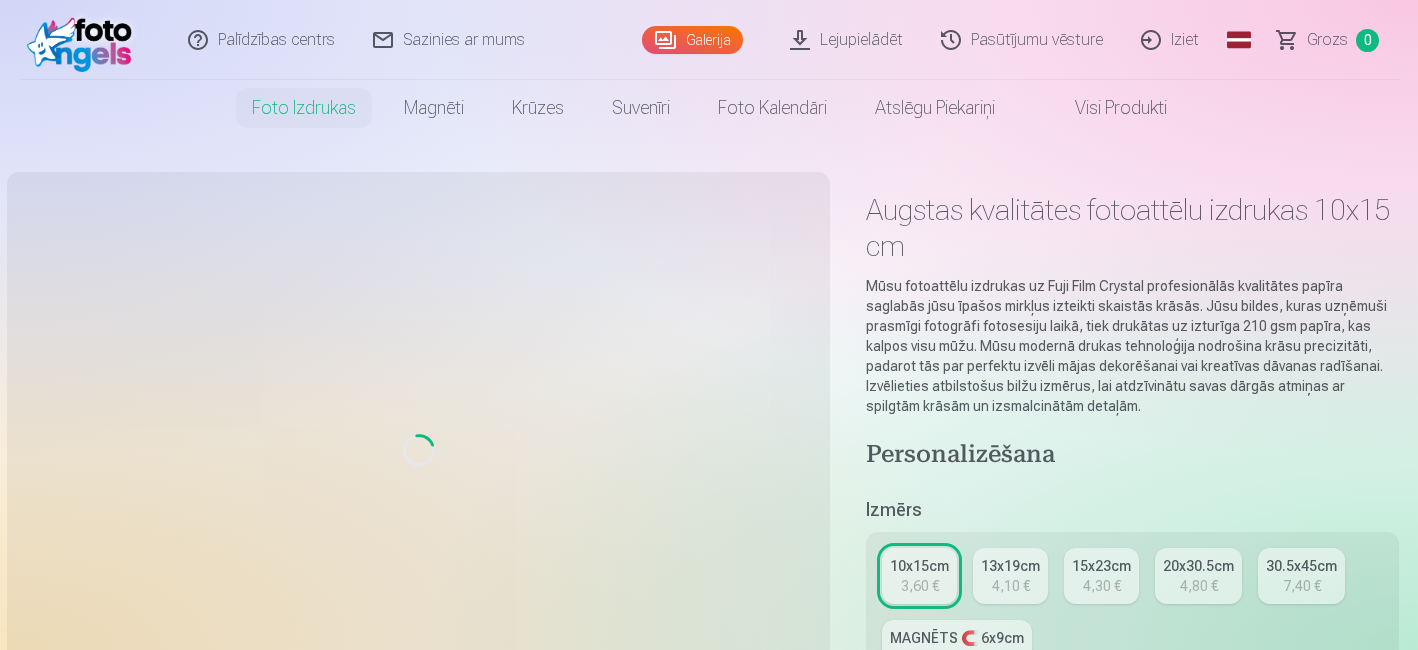 scroll, scrollTop: 0, scrollLeft: 0, axis: both 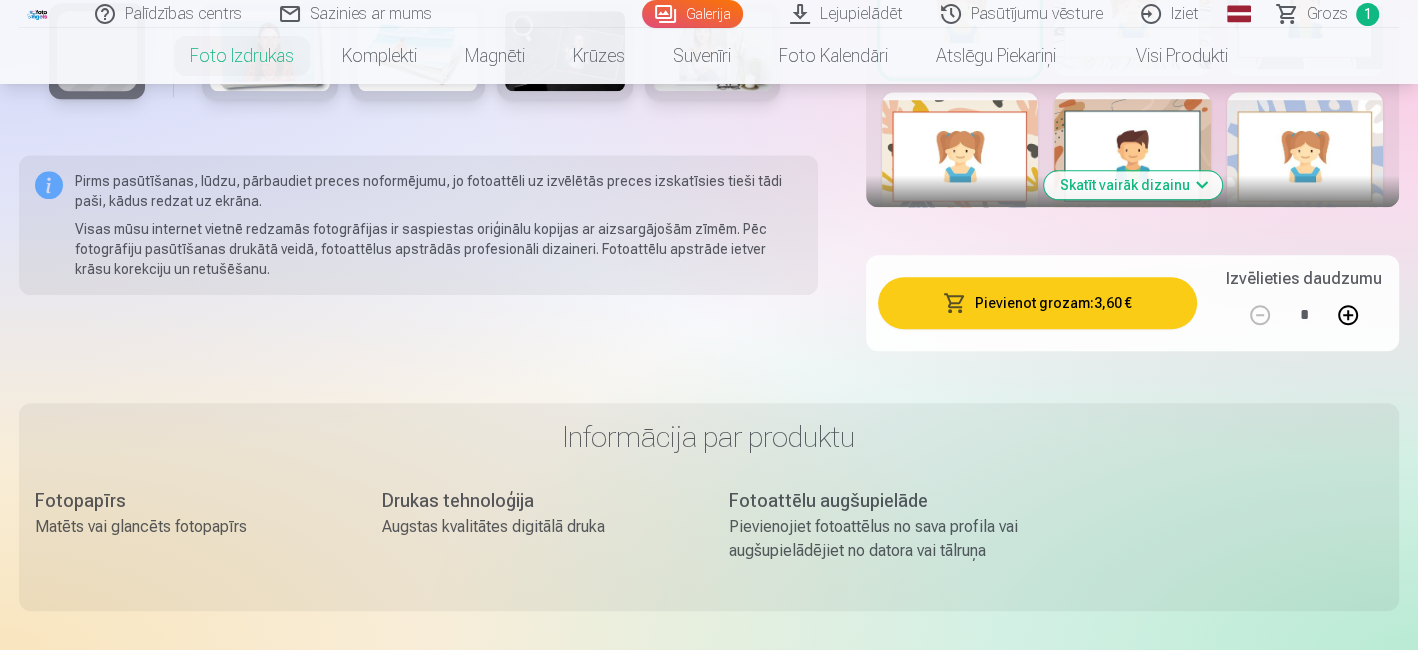 click on "Pievienot grozam :  3,60 €" at bounding box center (1037, 303) 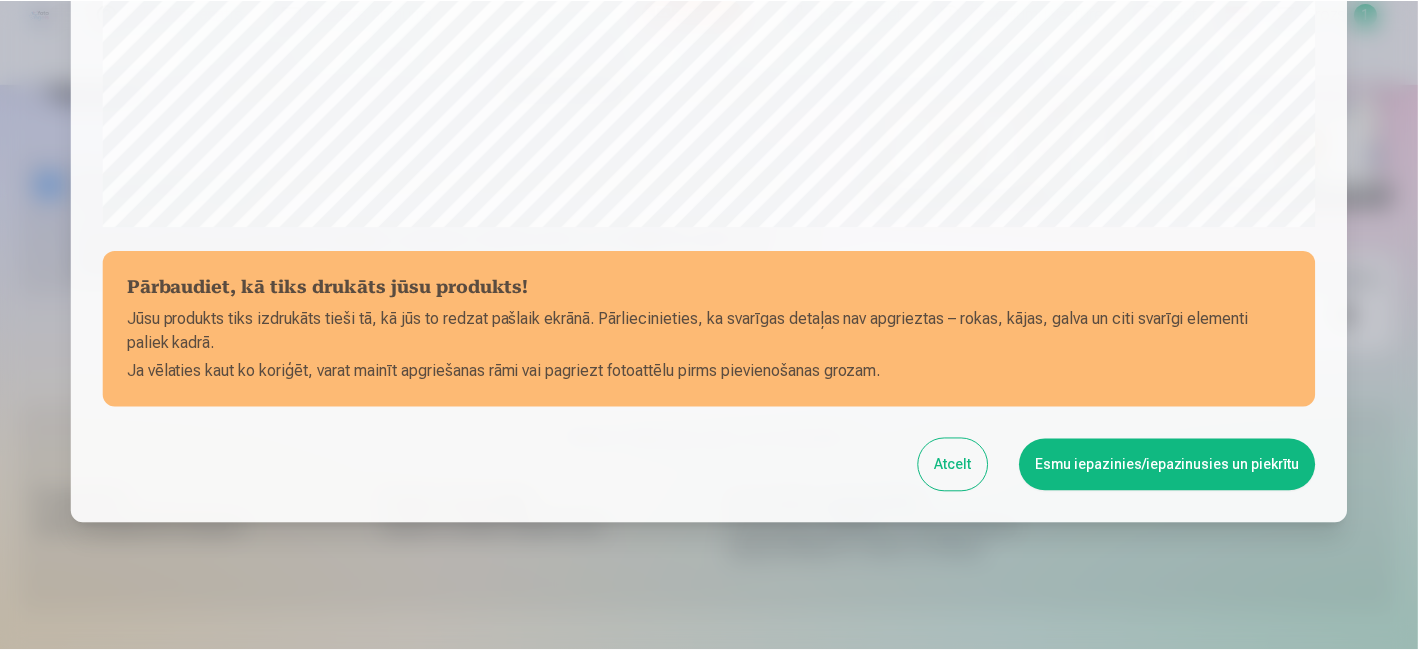 scroll, scrollTop: 789, scrollLeft: 0, axis: vertical 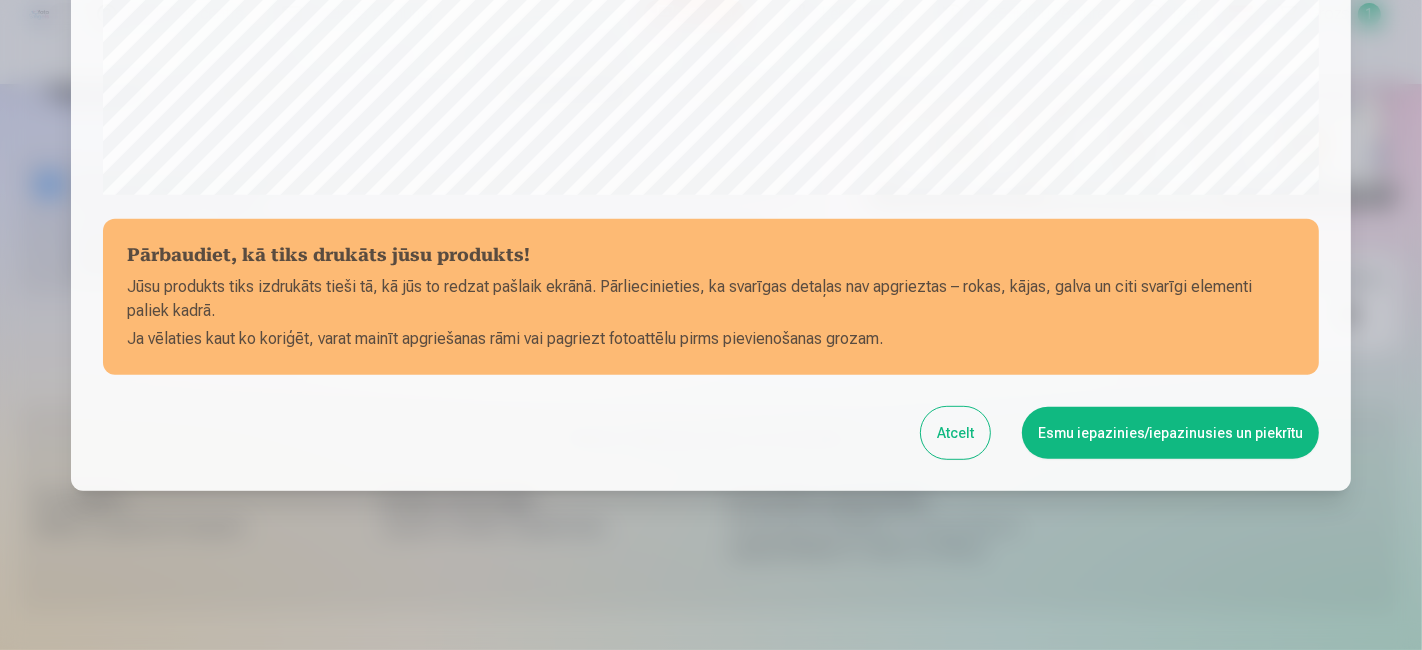 click on "Esmu iepazinies/iepazinusies un piekrītu" at bounding box center (1170, 433) 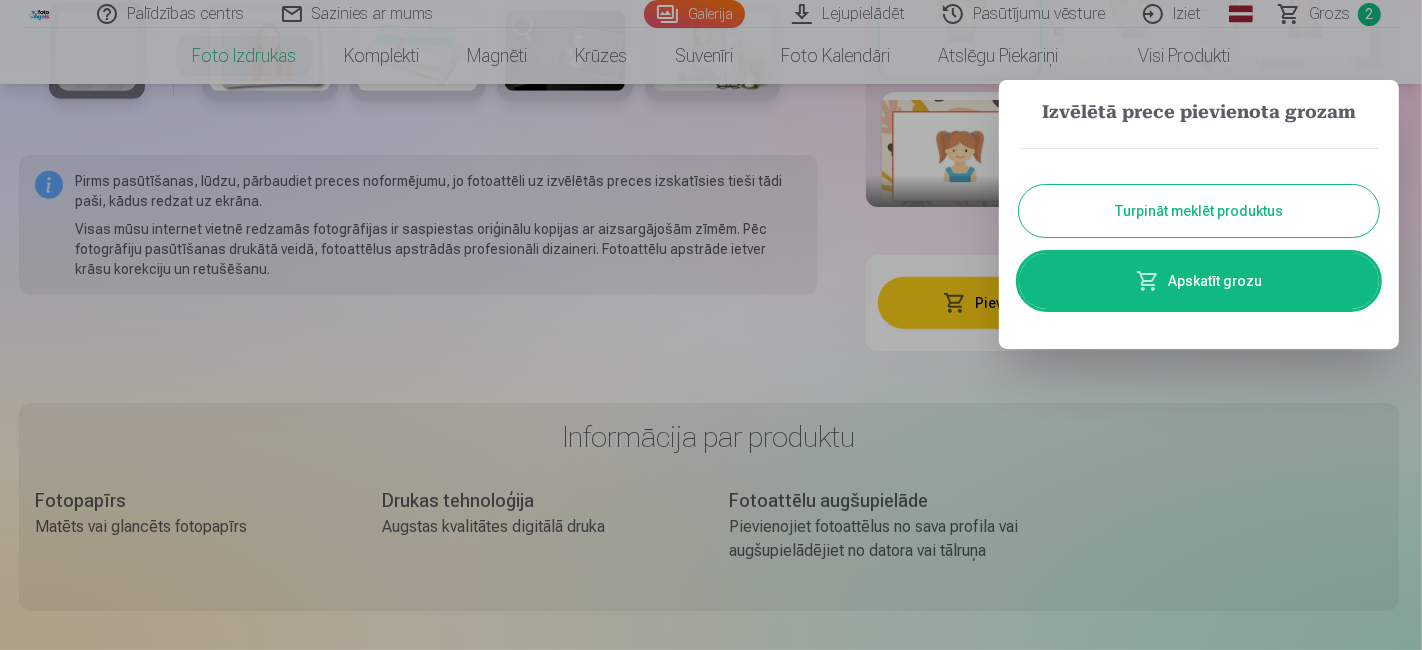click on "Turpināt meklēt produktus" at bounding box center (1199, 211) 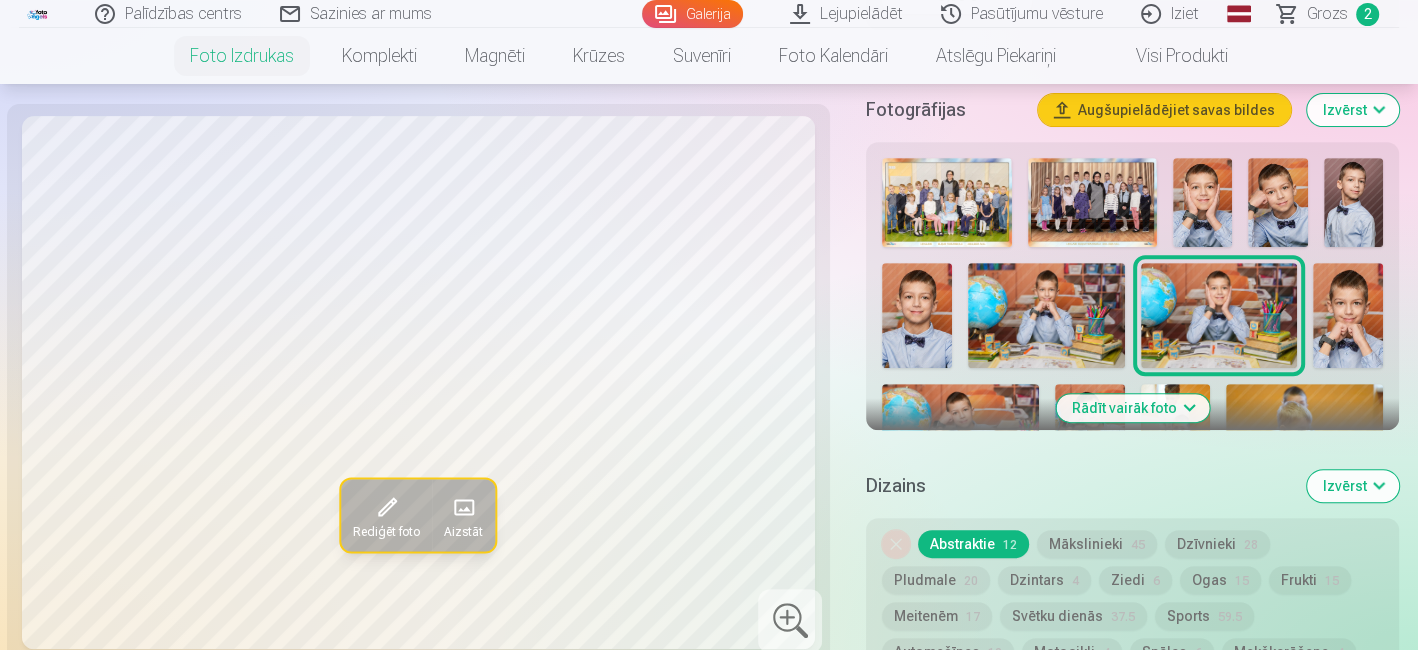 scroll, scrollTop: 575, scrollLeft: 0, axis: vertical 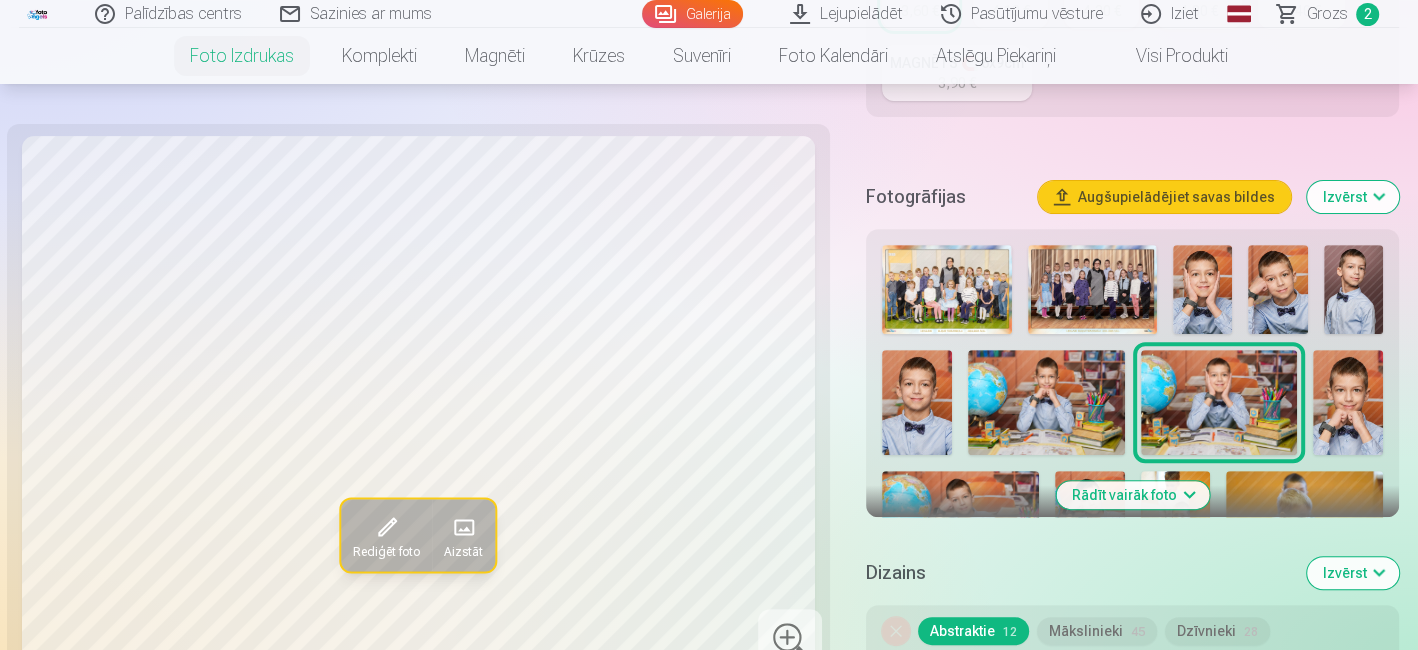 click on "Rādīt vairāk foto" at bounding box center [1132, 495] 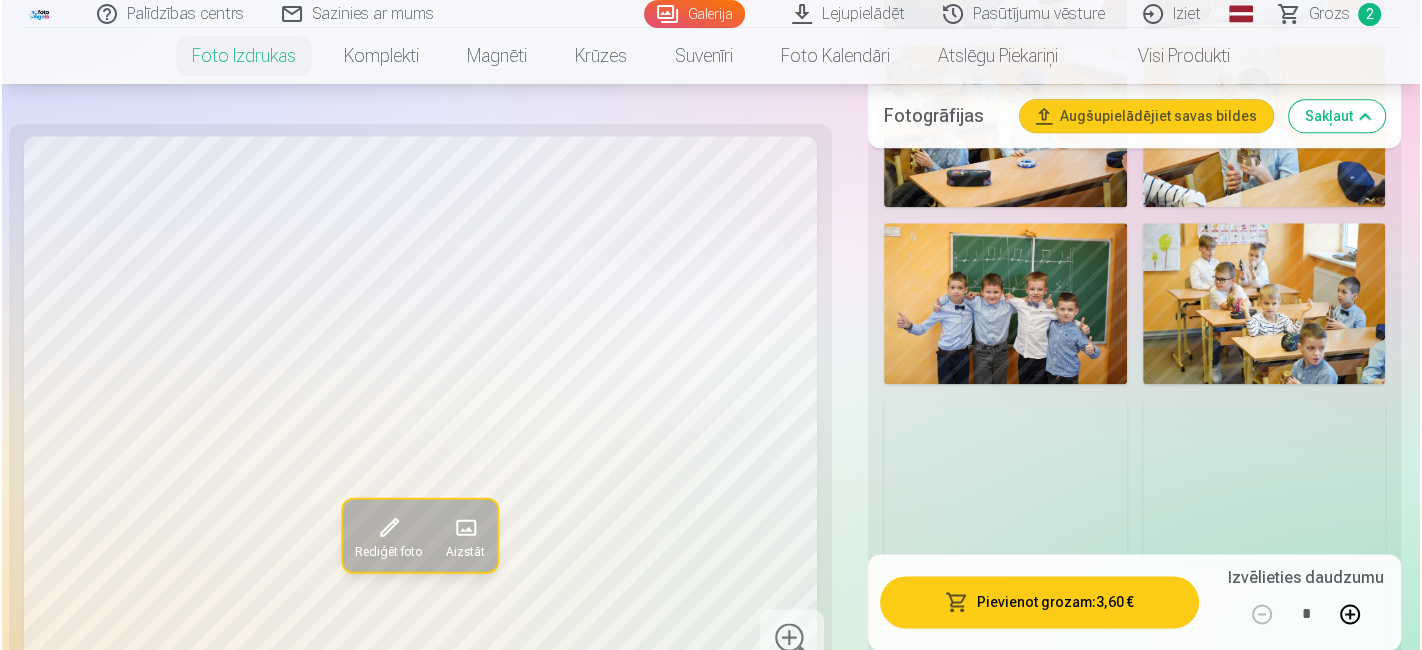 scroll, scrollTop: 1933, scrollLeft: 0, axis: vertical 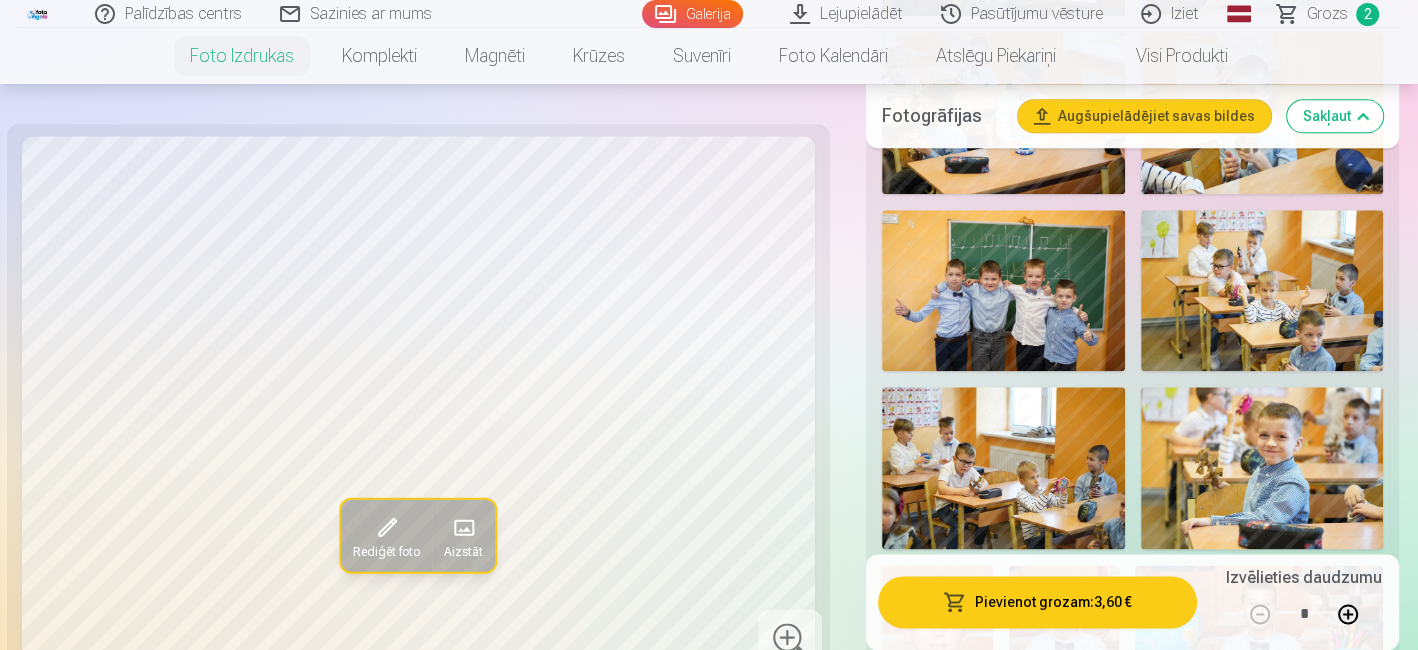 click at bounding box center [1003, 291] 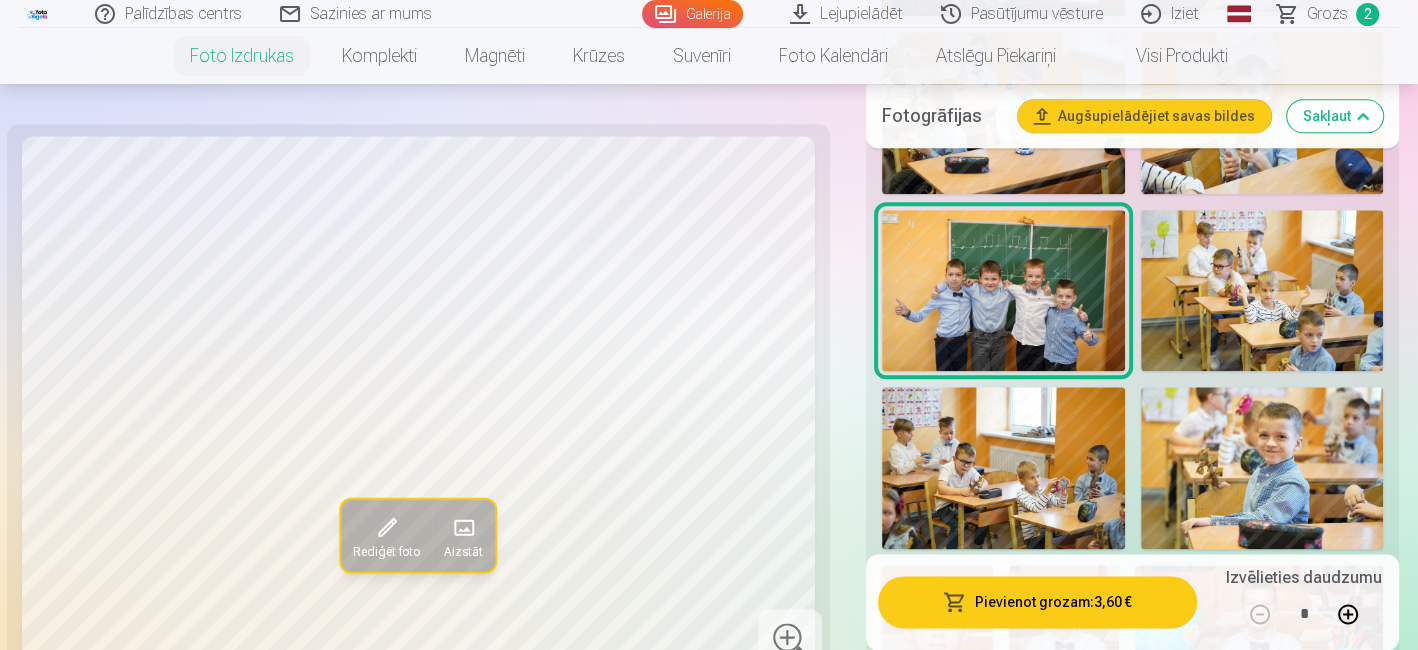 click on "Pievienot grozam :  3,60 €" at bounding box center (1037, 602) 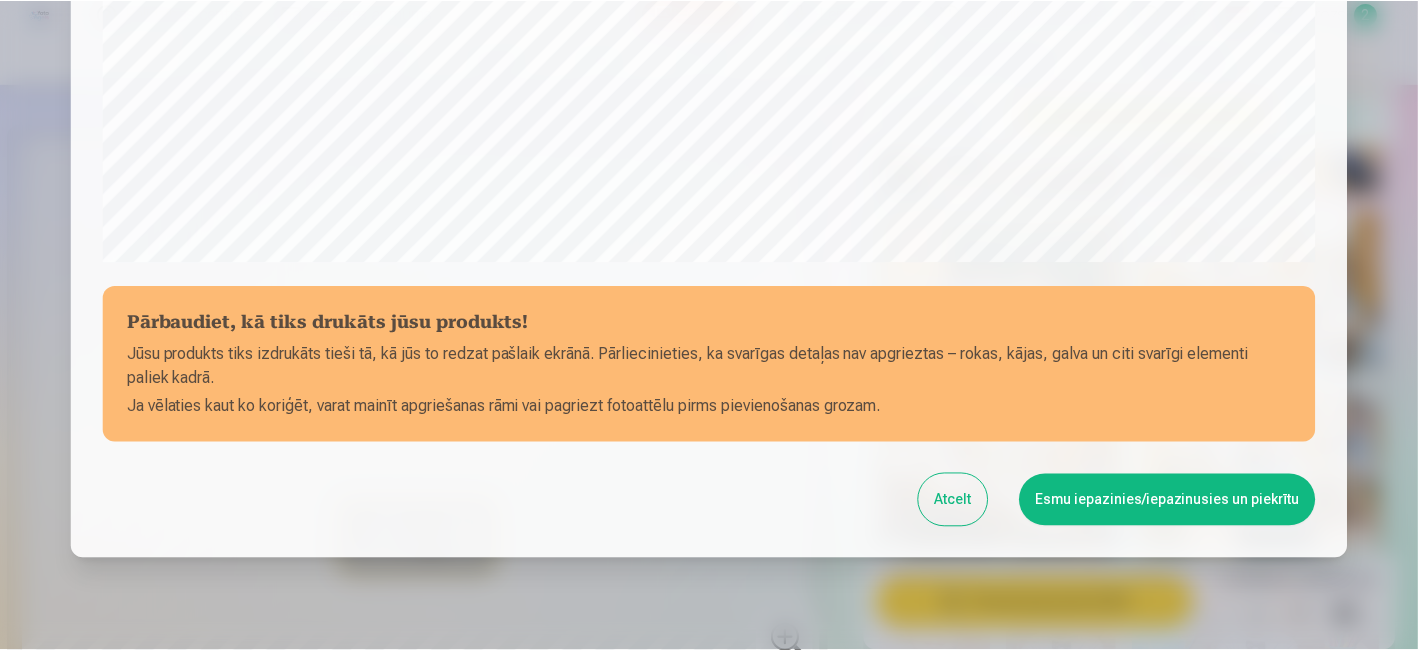 scroll, scrollTop: 789, scrollLeft: 0, axis: vertical 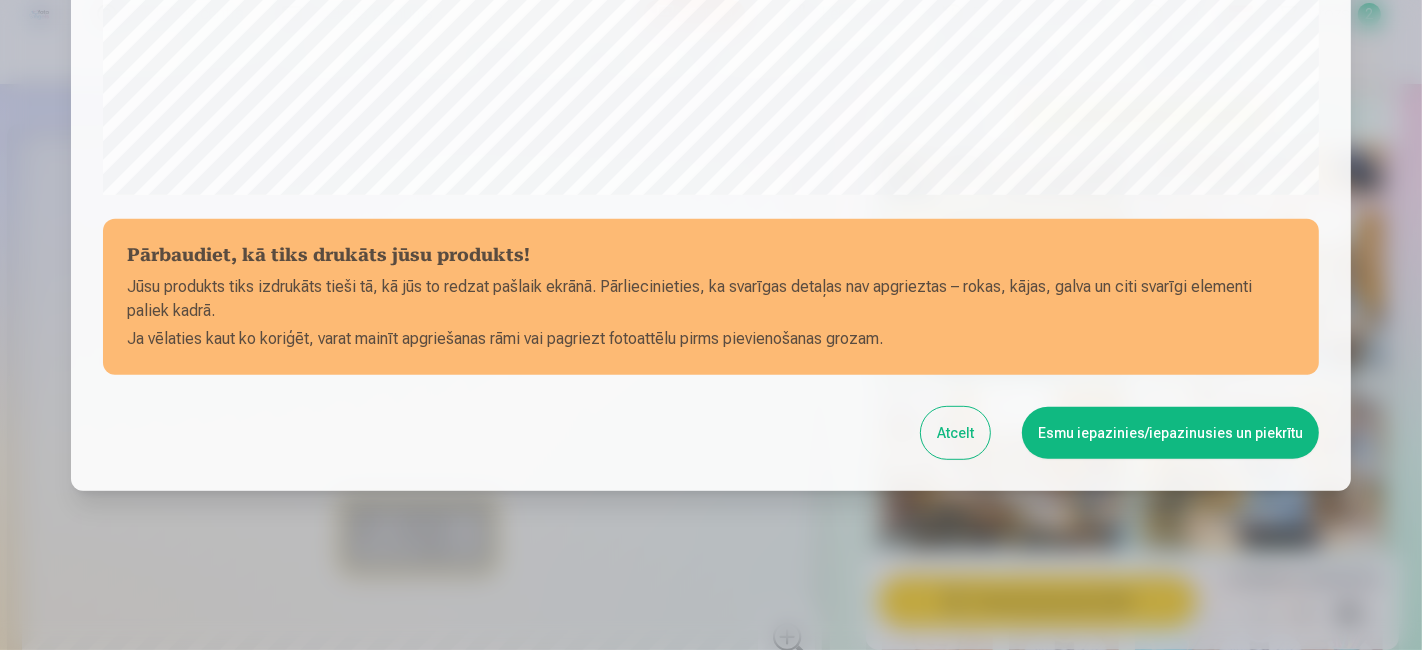 click on "Esmu iepazinies/iepazinusies un piekrītu" at bounding box center [1170, 433] 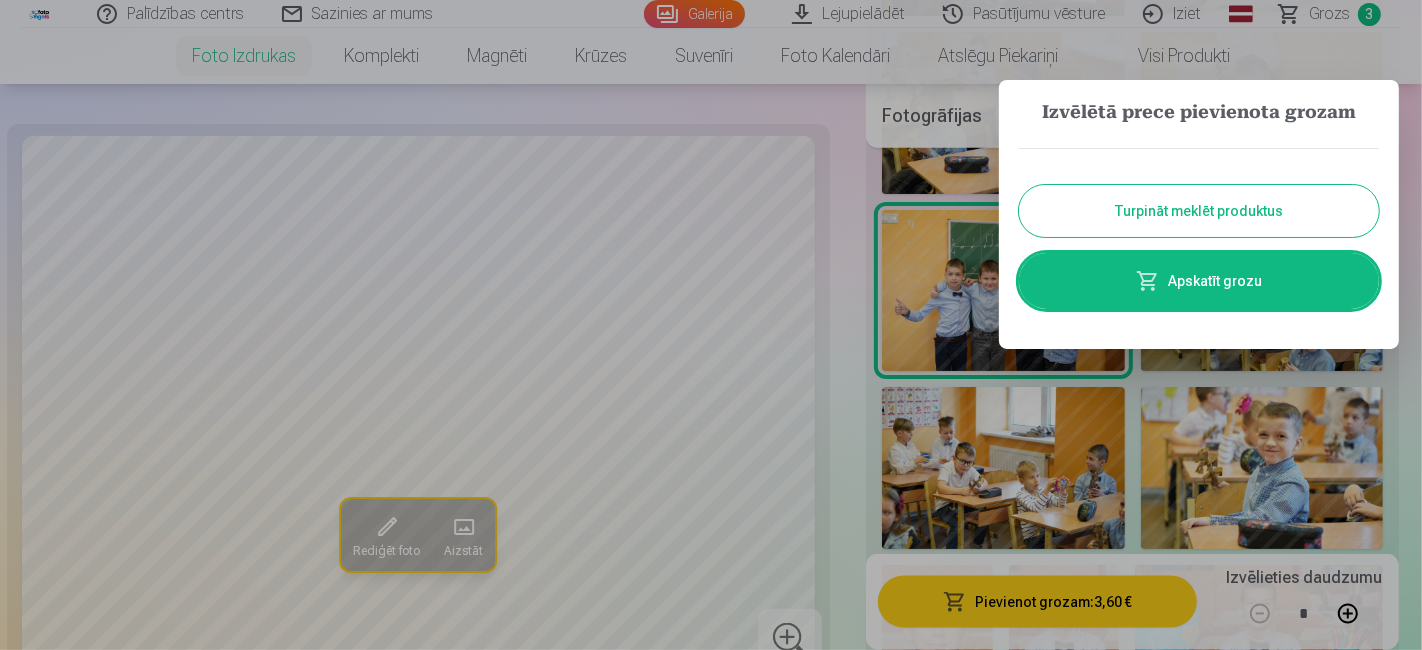 click on "Turpināt meklēt produktus" at bounding box center (1199, 211) 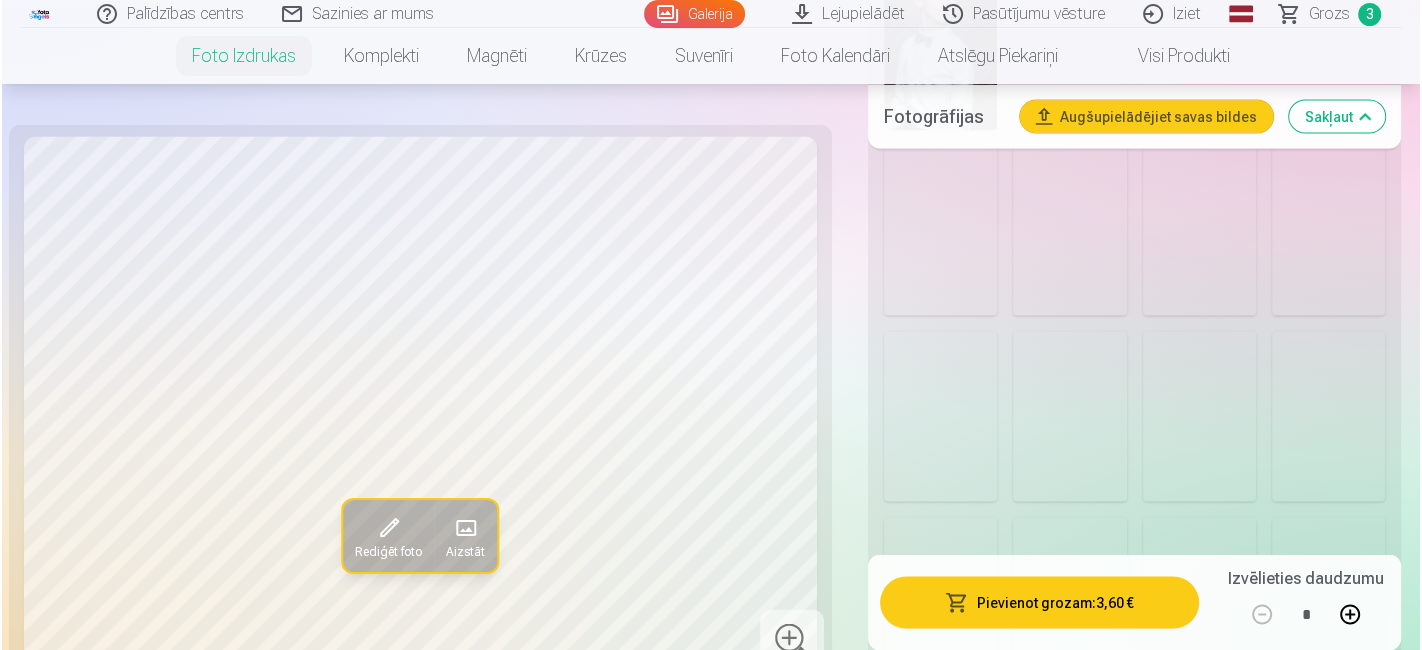 scroll, scrollTop: 3151, scrollLeft: 0, axis: vertical 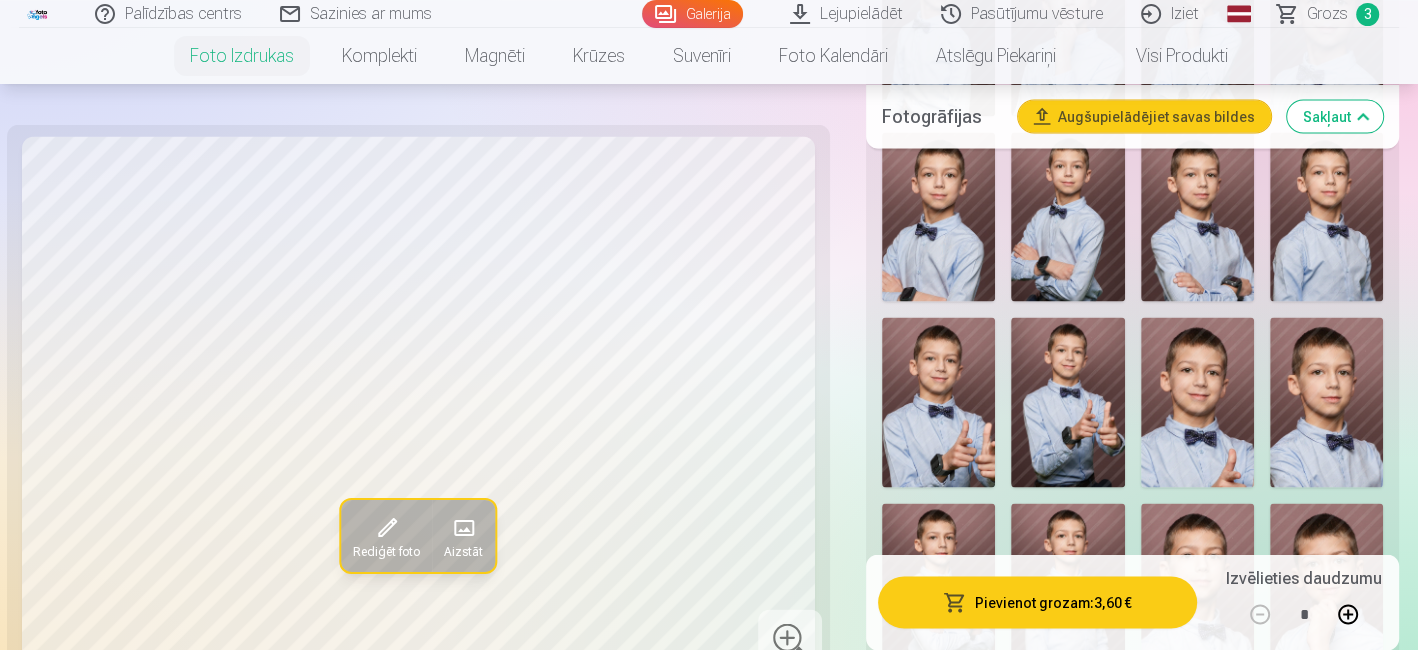 click at bounding box center (1067, 402) 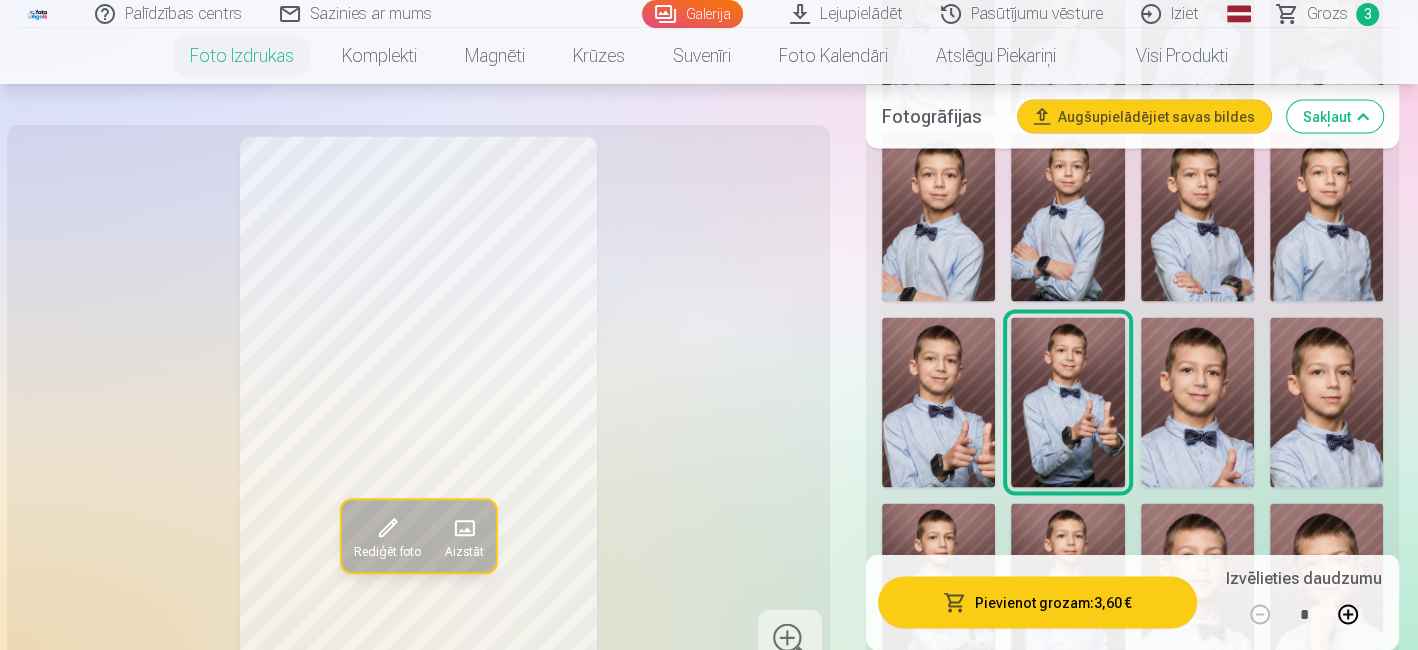 click on "Pievienot grozam :  3,60 €" at bounding box center [1037, 602] 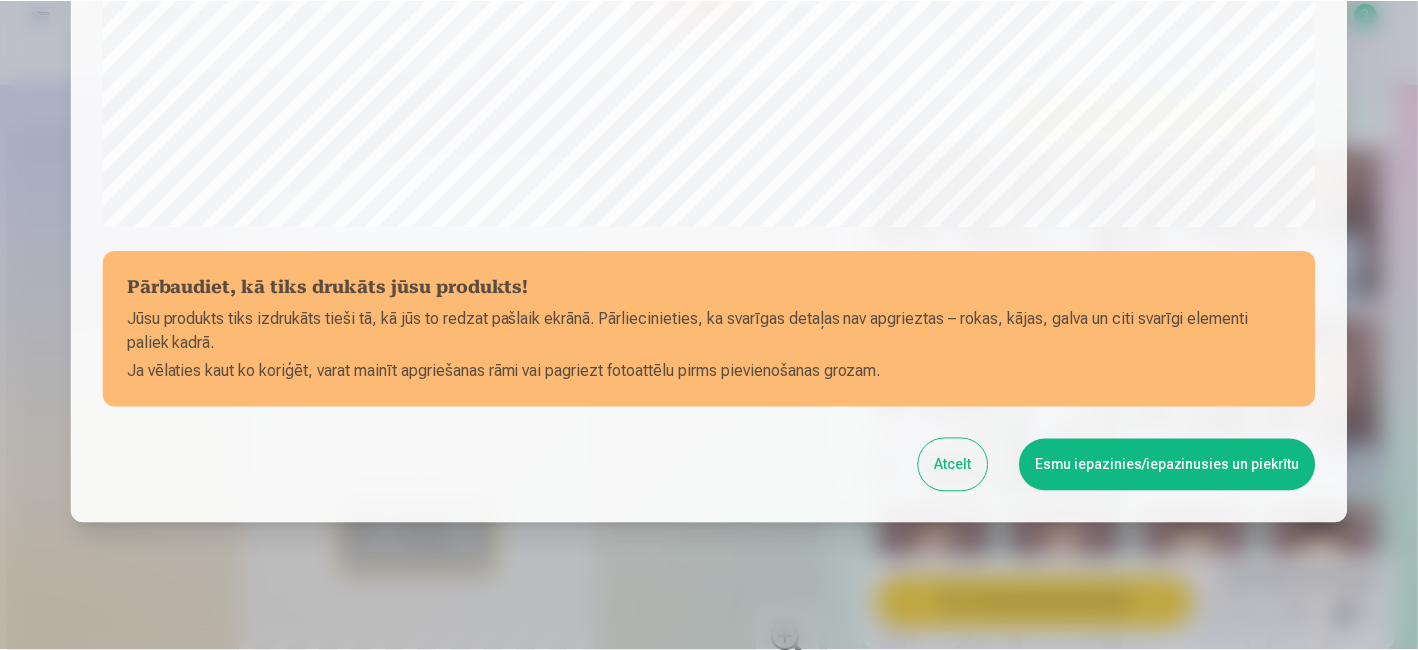 scroll, scrollTop: 789, scrollLeft: 0, axis: vertical 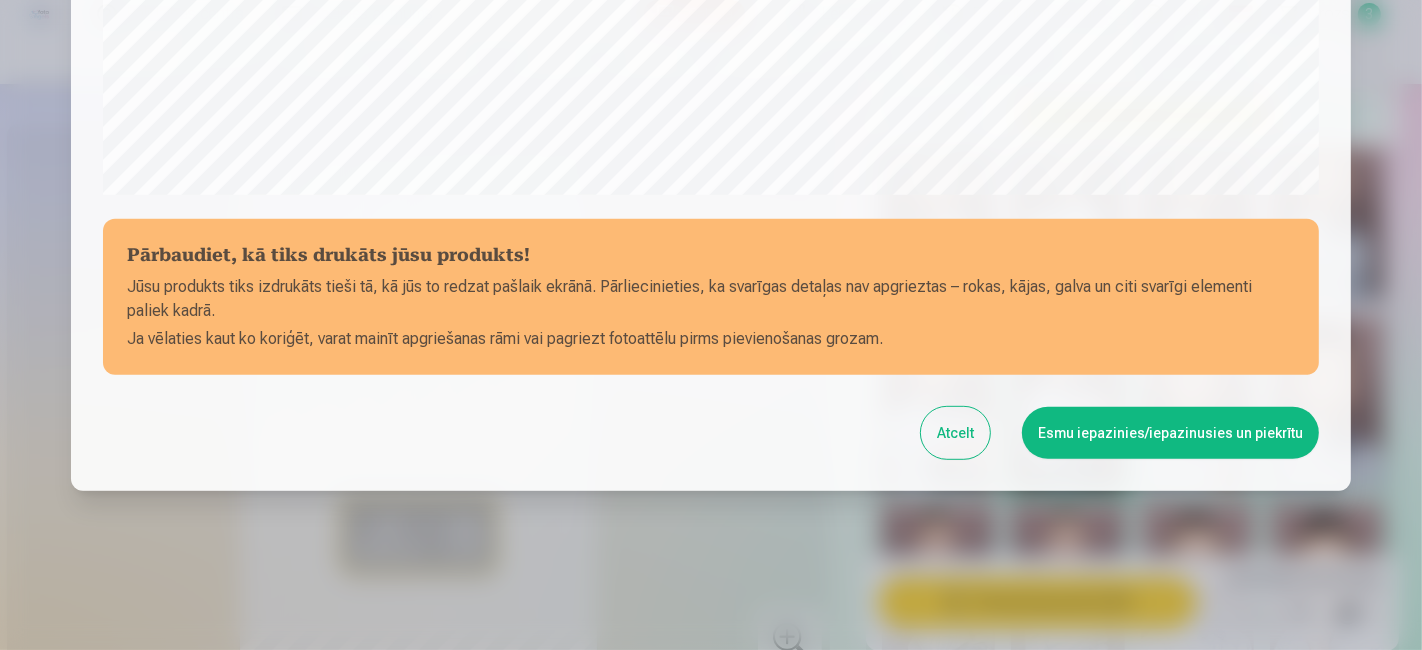 click on "Esmu iepazinies/iepazinusies un piekrītu" at bounding box center (1170, 433) 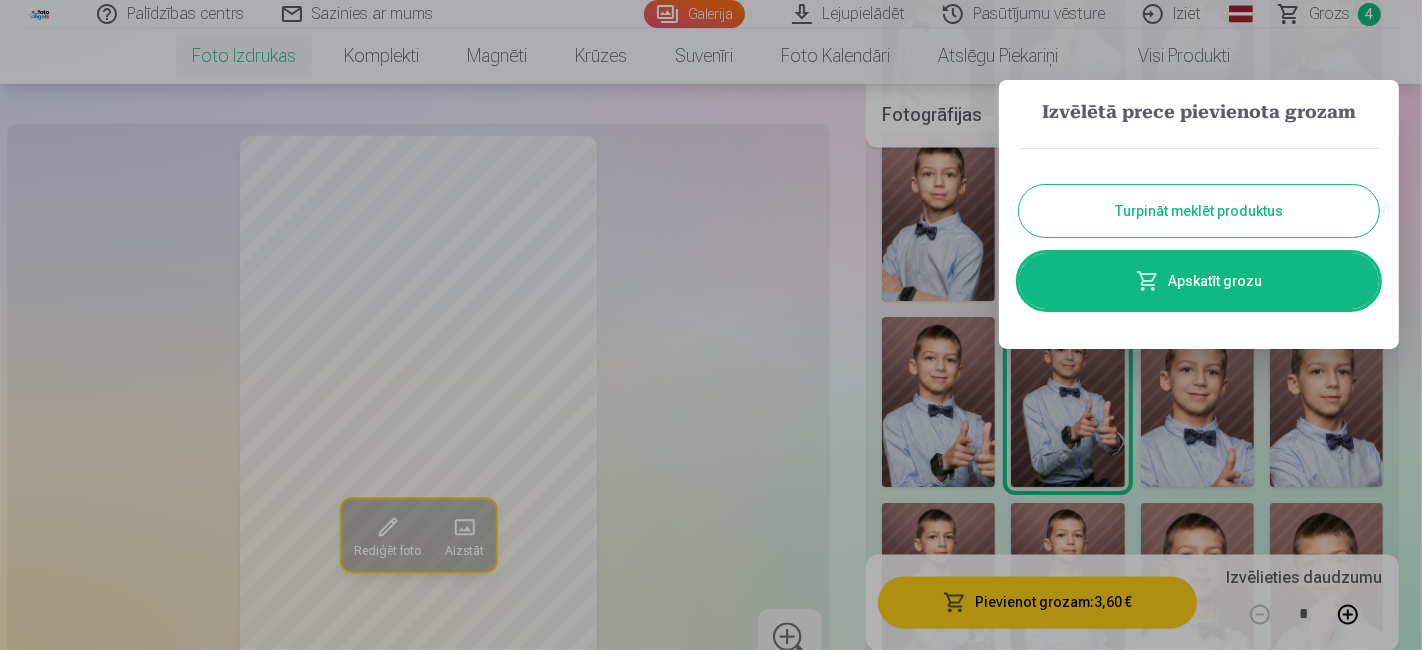 click on "Turpināt meklēt produktus" at bounding box center [1199, 211] 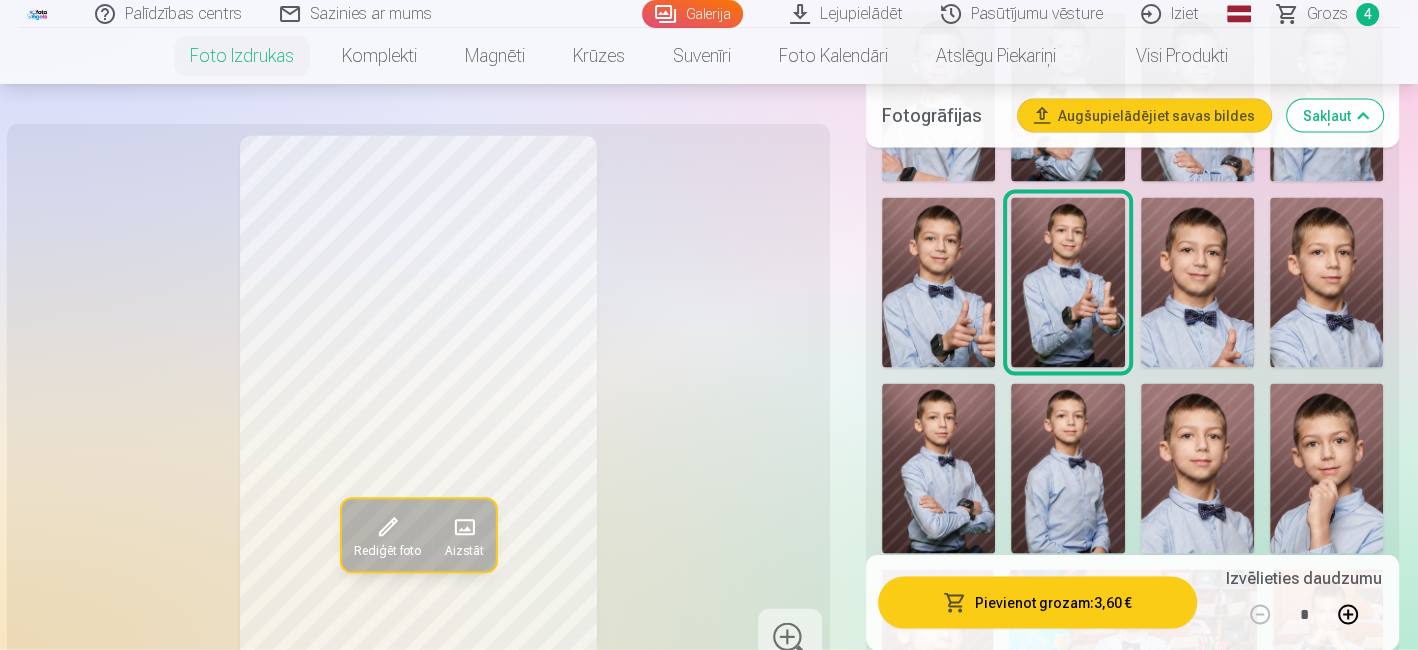 scroll, scrollTop: 3296, scrollLeft: 0, axis: vertical 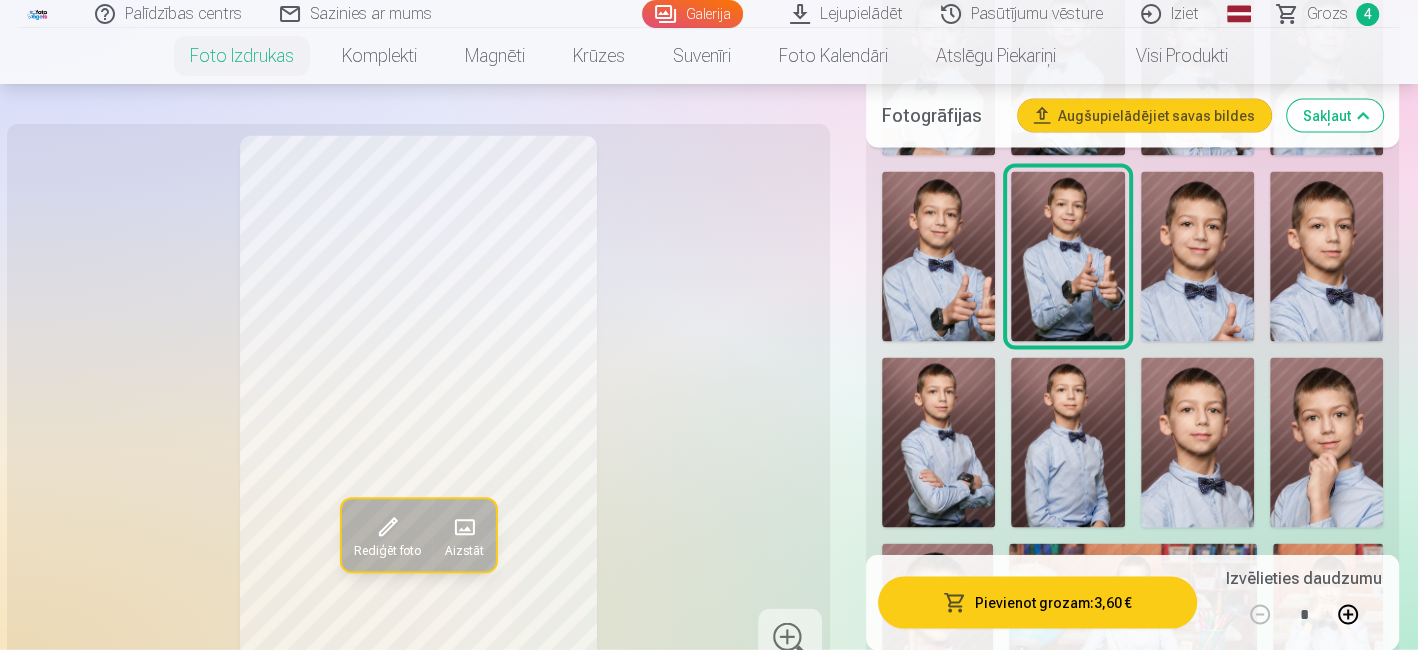 click at bounding box center [938, 443] 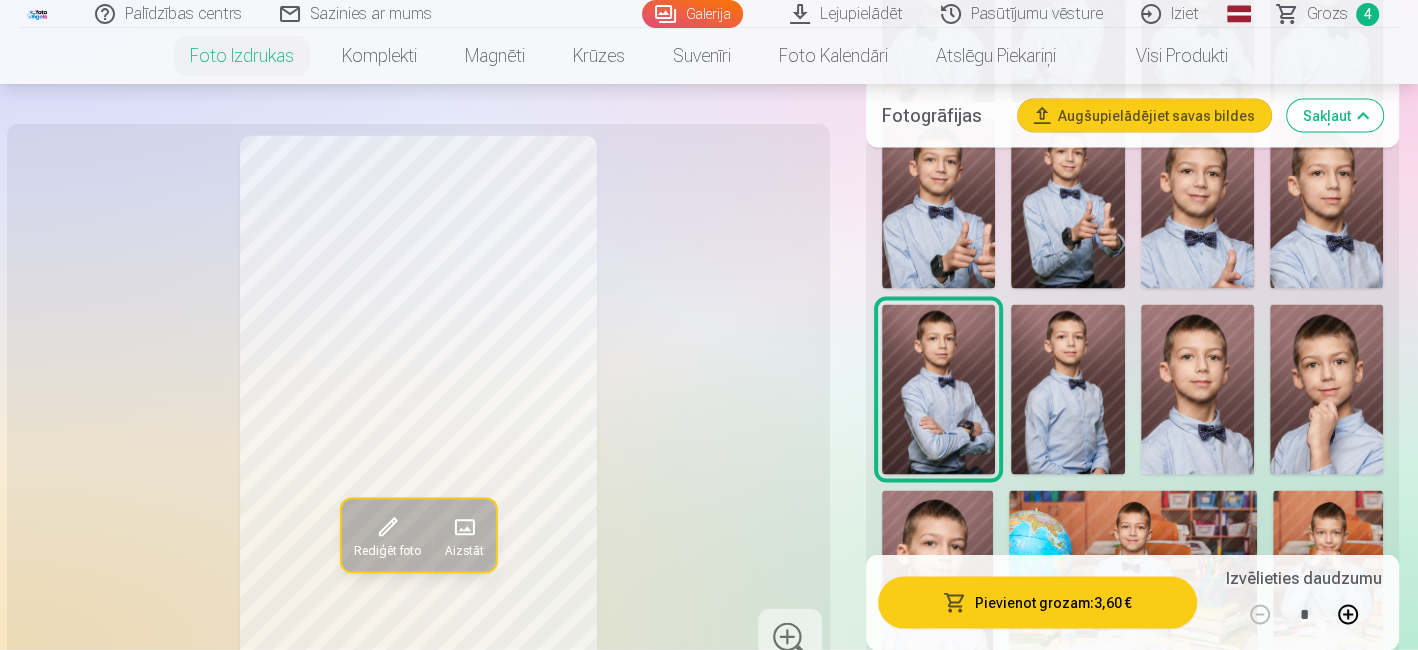 scroll, scrollTop: 3402, scrollLeft: 0, axis: vertical 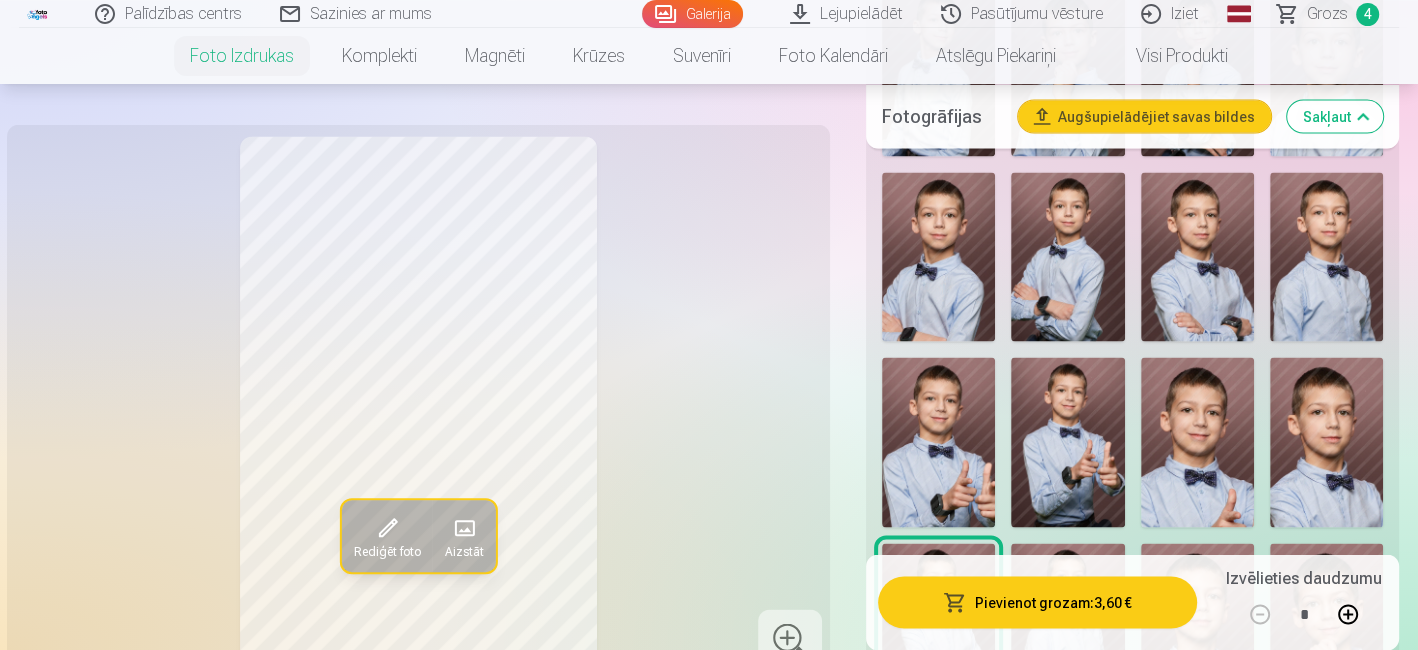 click on "Pievienot grozam :  3,60 €" at bounding box center [1037, 602] 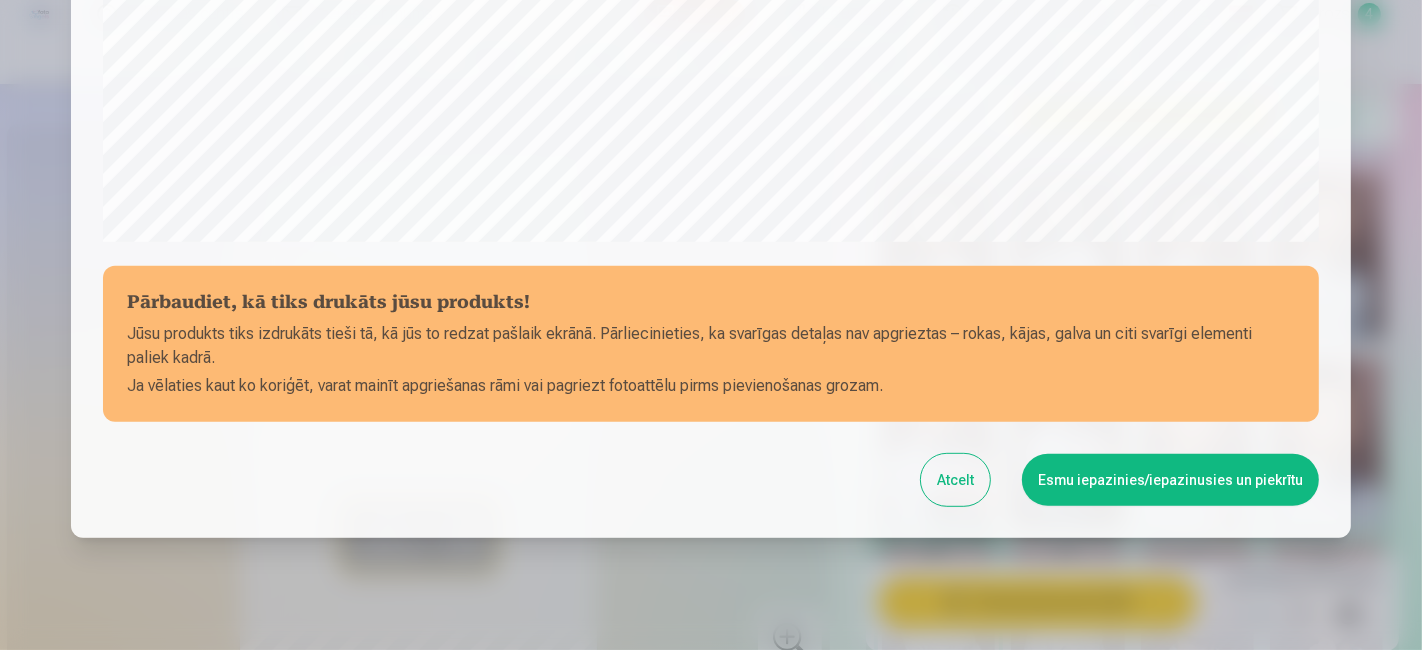 scroll, scrollTop: 789, scrollLeft: 0, axis: vertical 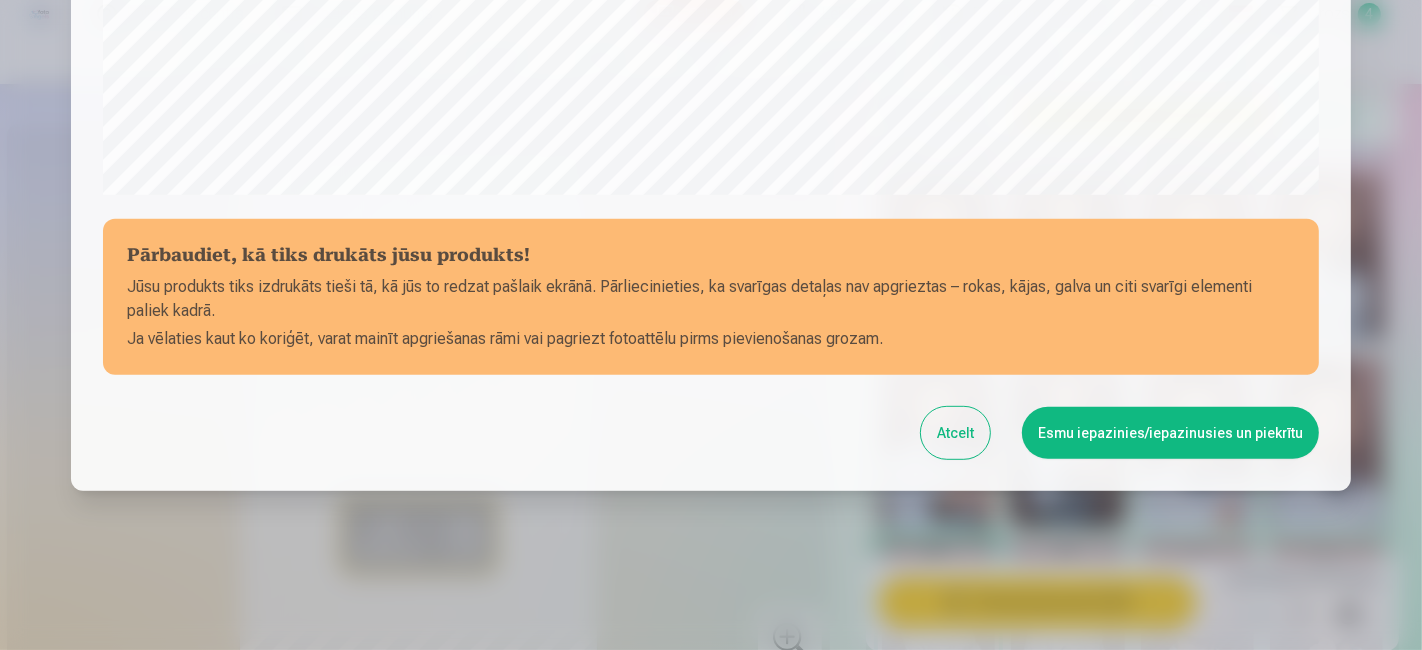 click on "Esmu iepazinies/iepazinusies un piekrītu" at bounding box center [1170, 433] 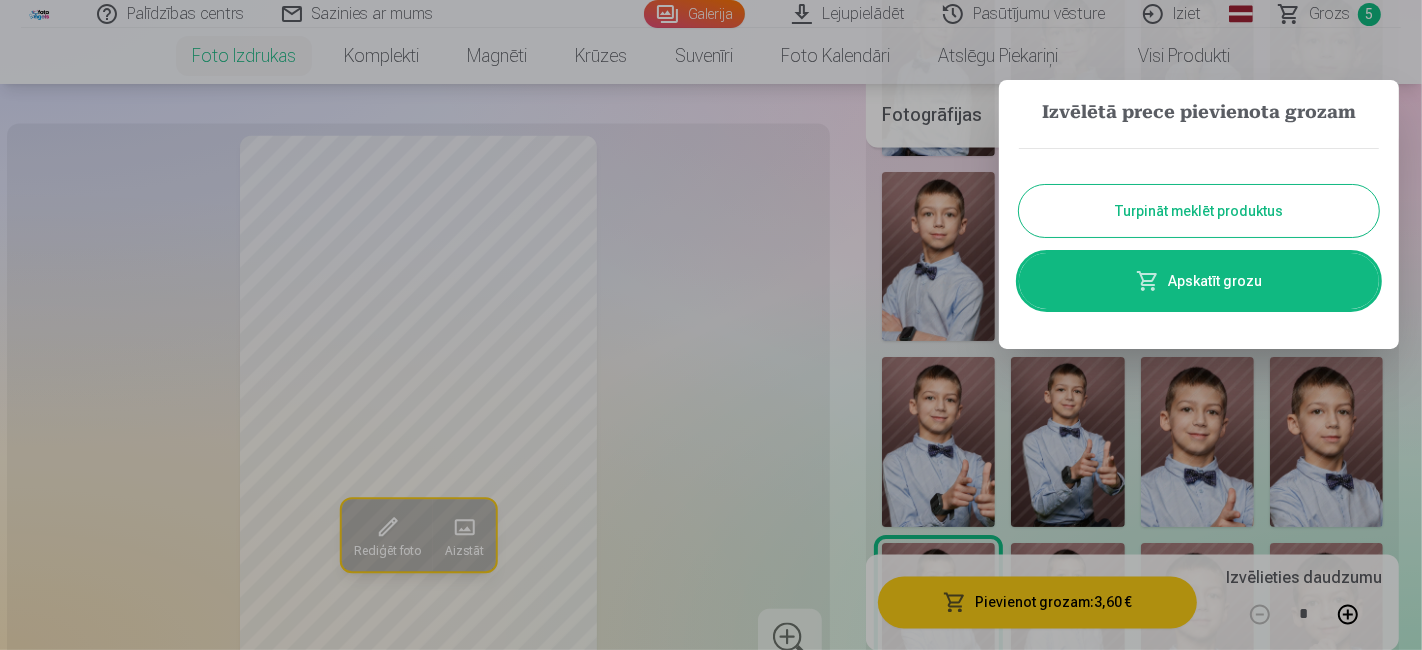 click on "Apskatīt grozu" at bounding box center (1199, 281) 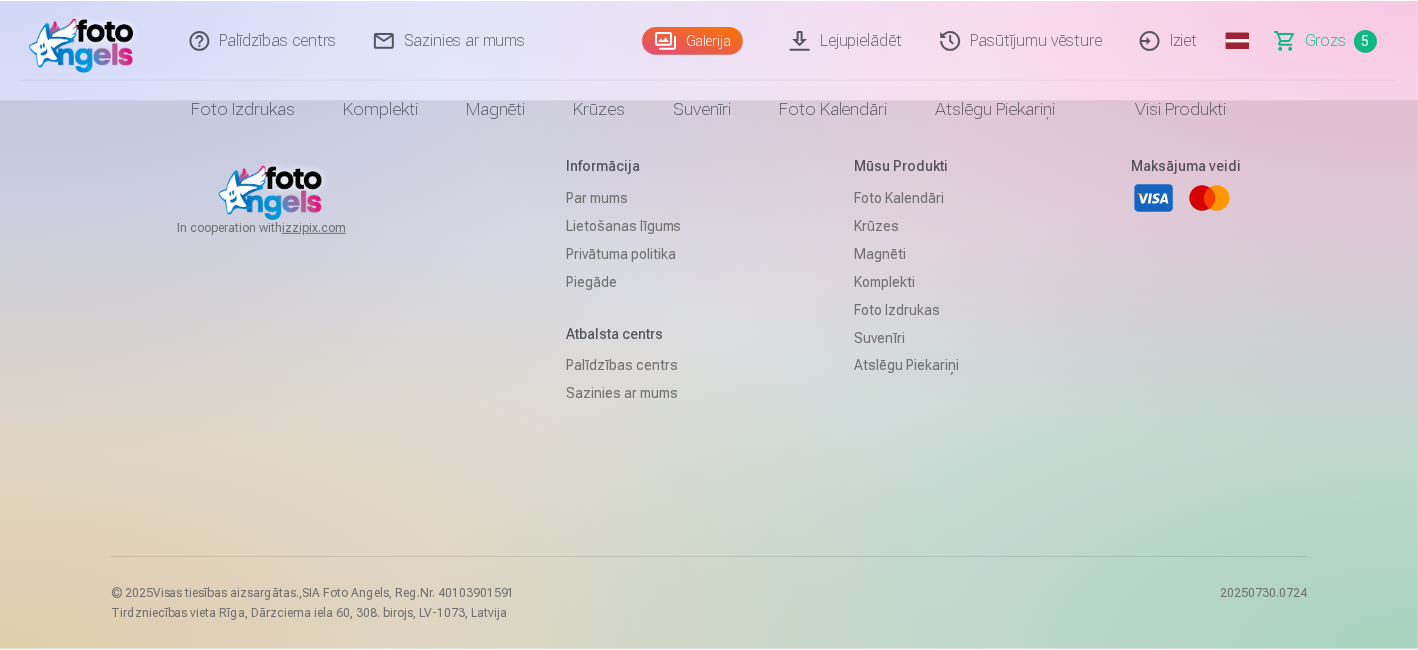 scroll, scrollTop: 0, scrollLeft: 0, axis: both 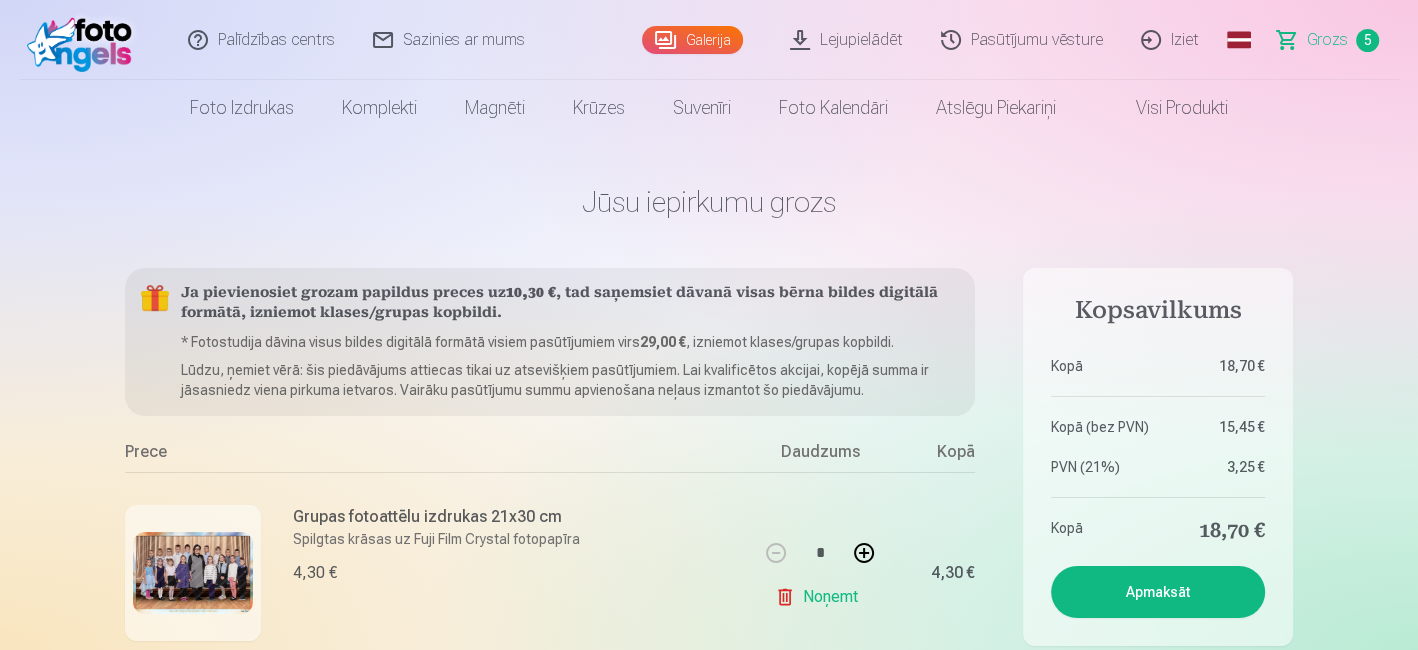 drag, startPoint x: 1417, startPoint y: 24, endPoint x: 1417, endPoint y: 58, distance: 34 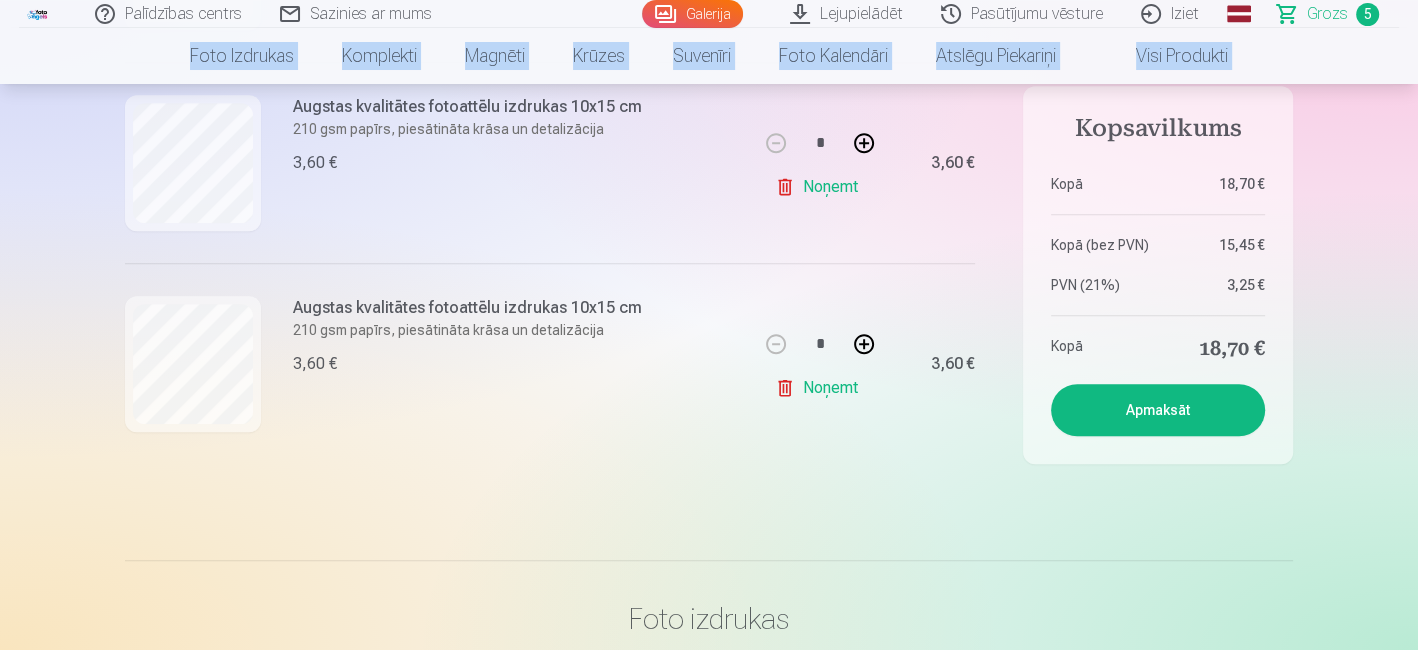 scroll, scrollTop: 1021, scrollLeft: 0, axis: vertical 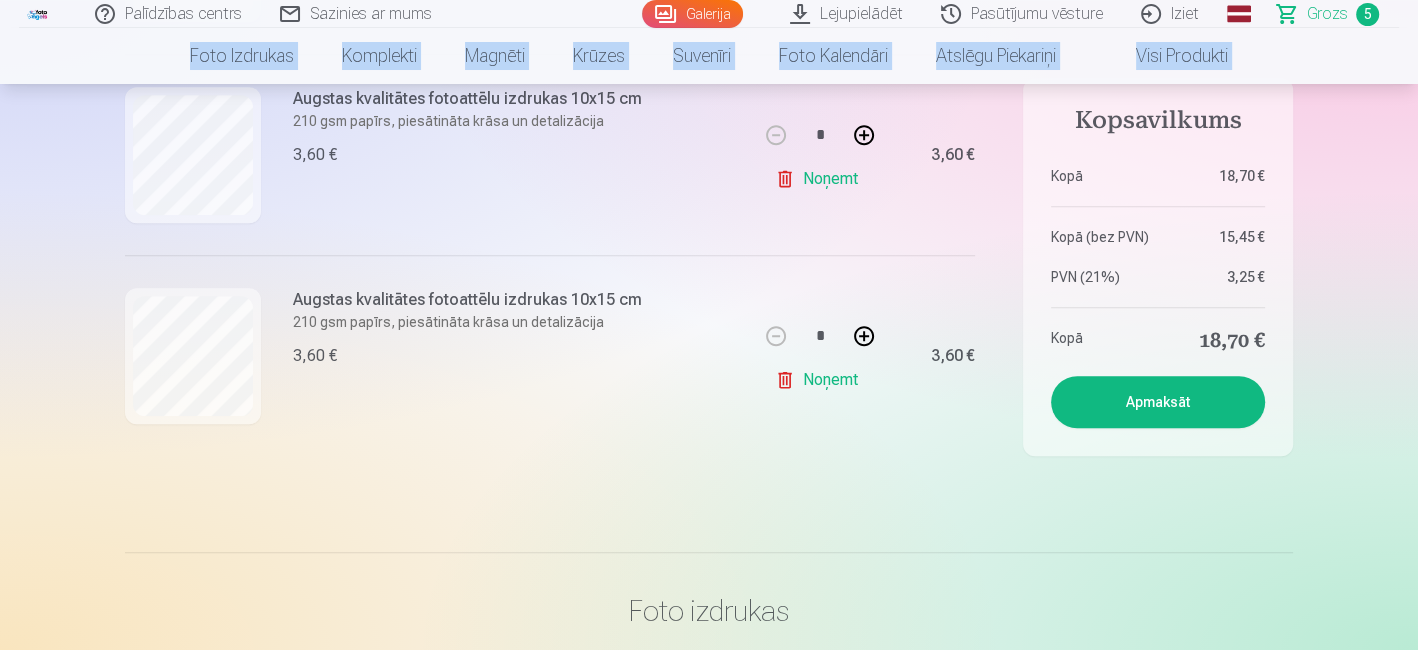 click on "Apmaksāt" at bounding box center (1158, 402) 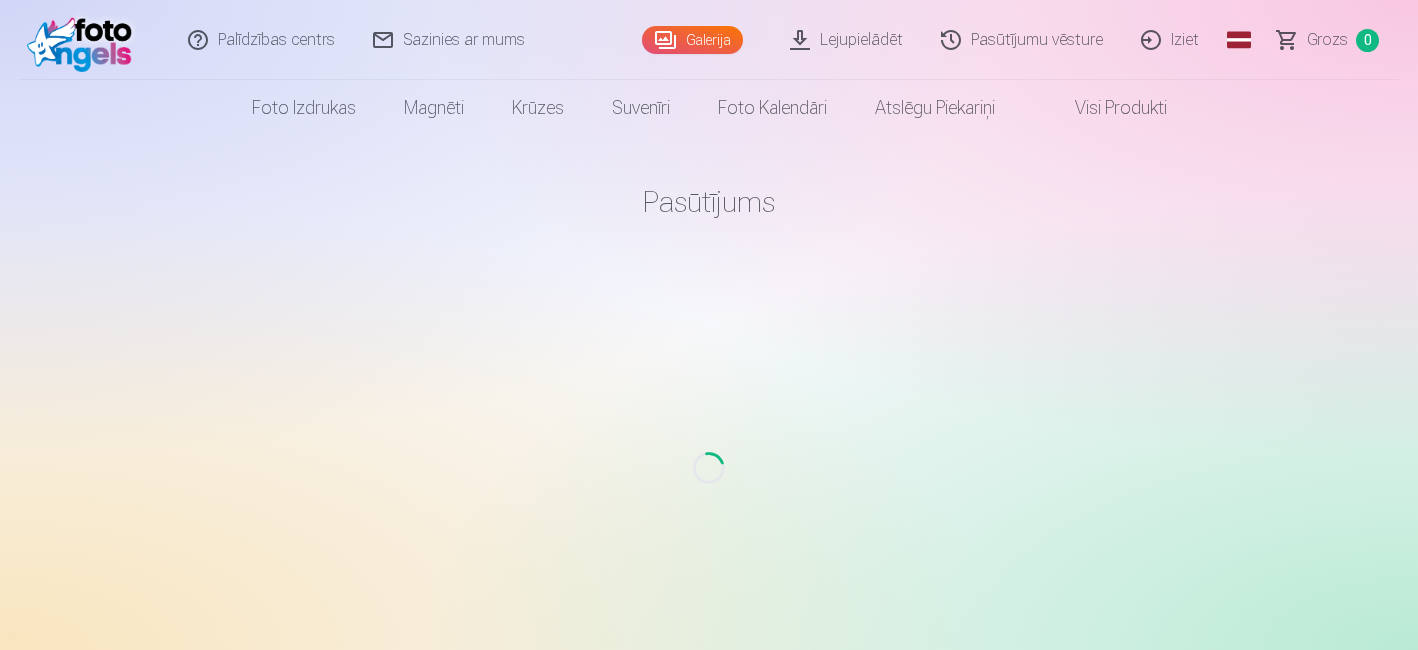 scroll, scrollTop: 0, scrollLeft: 0, axis: both 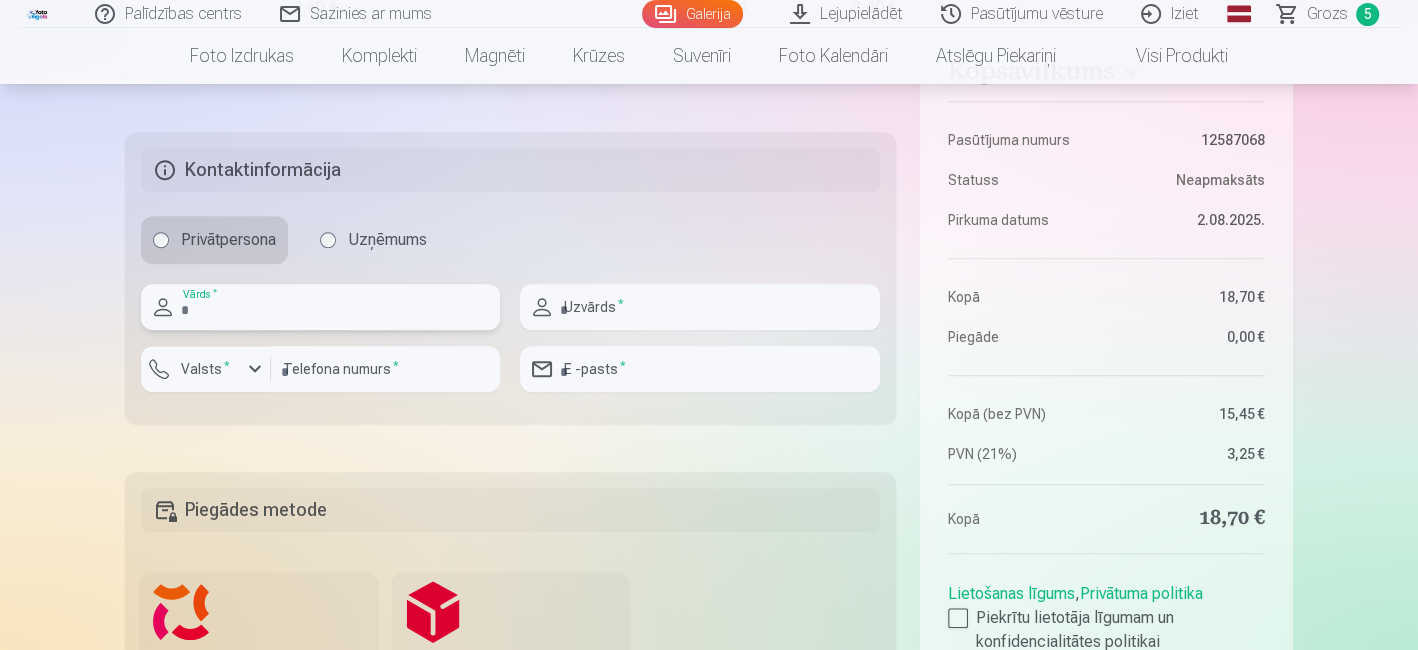 click at bounding box center [320, 307] 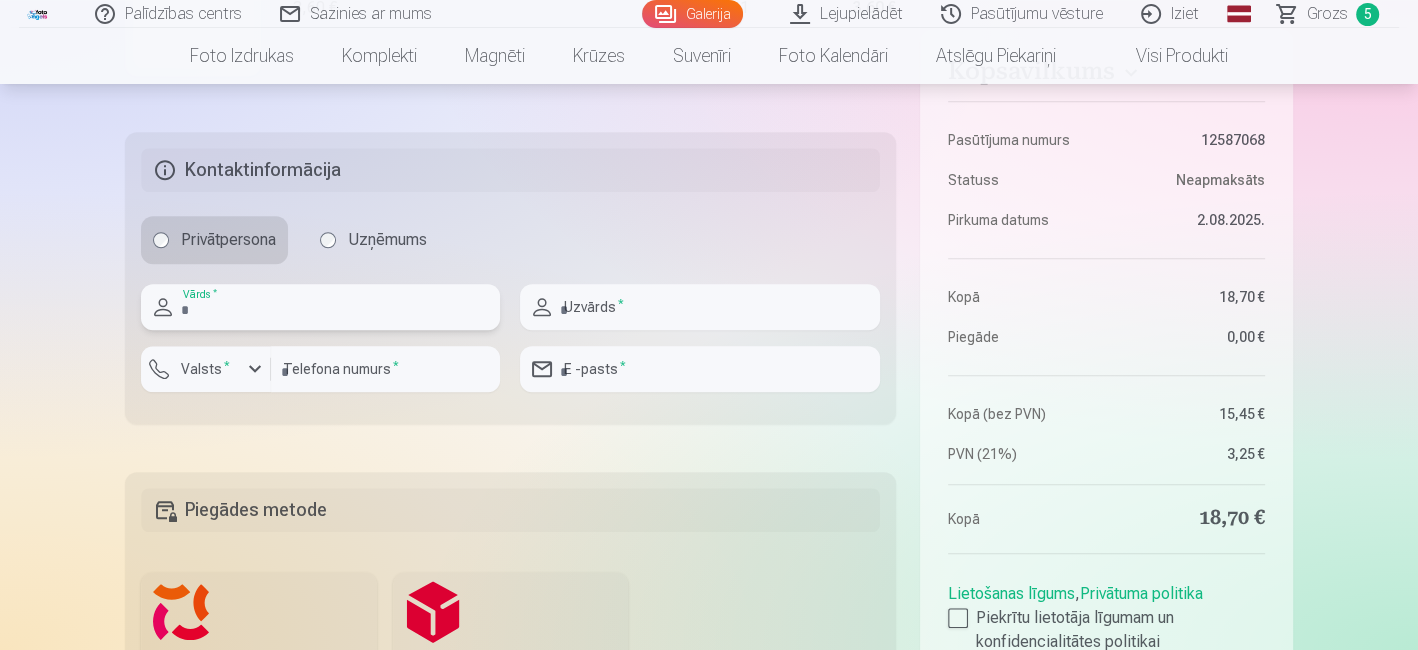 type on "********" 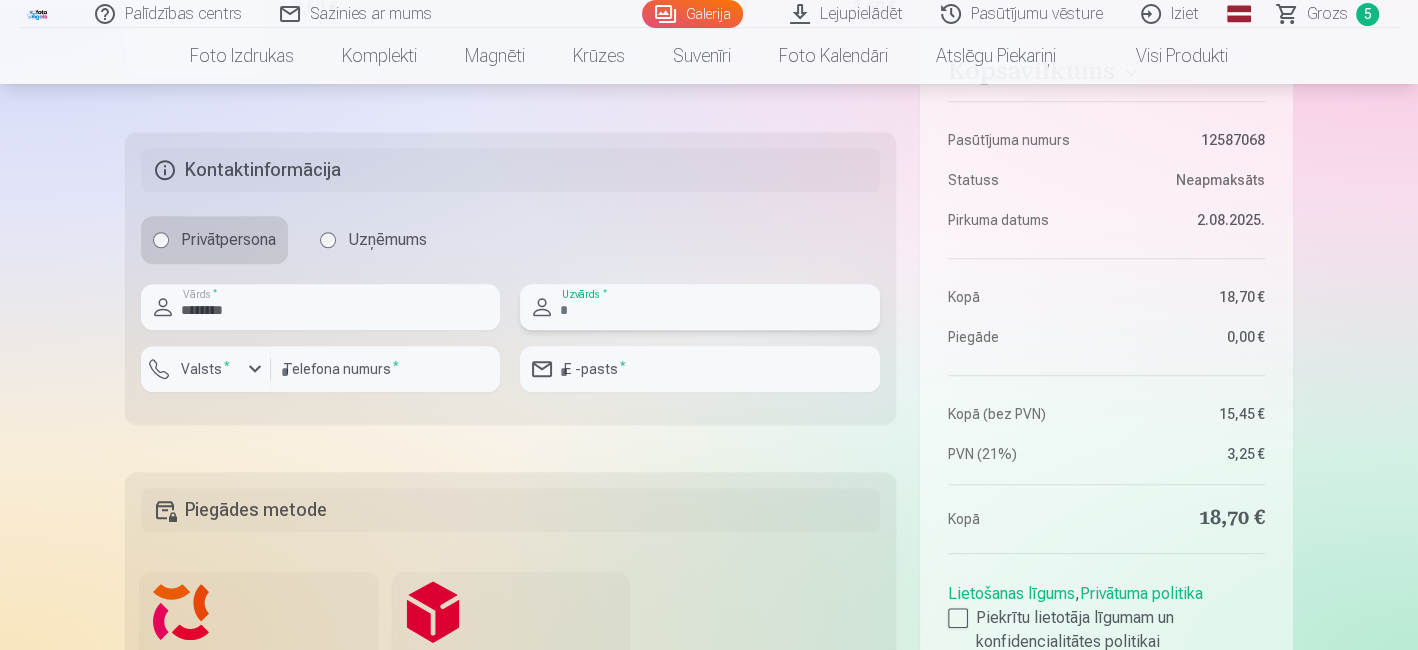 click at bounding box center (699, 307) 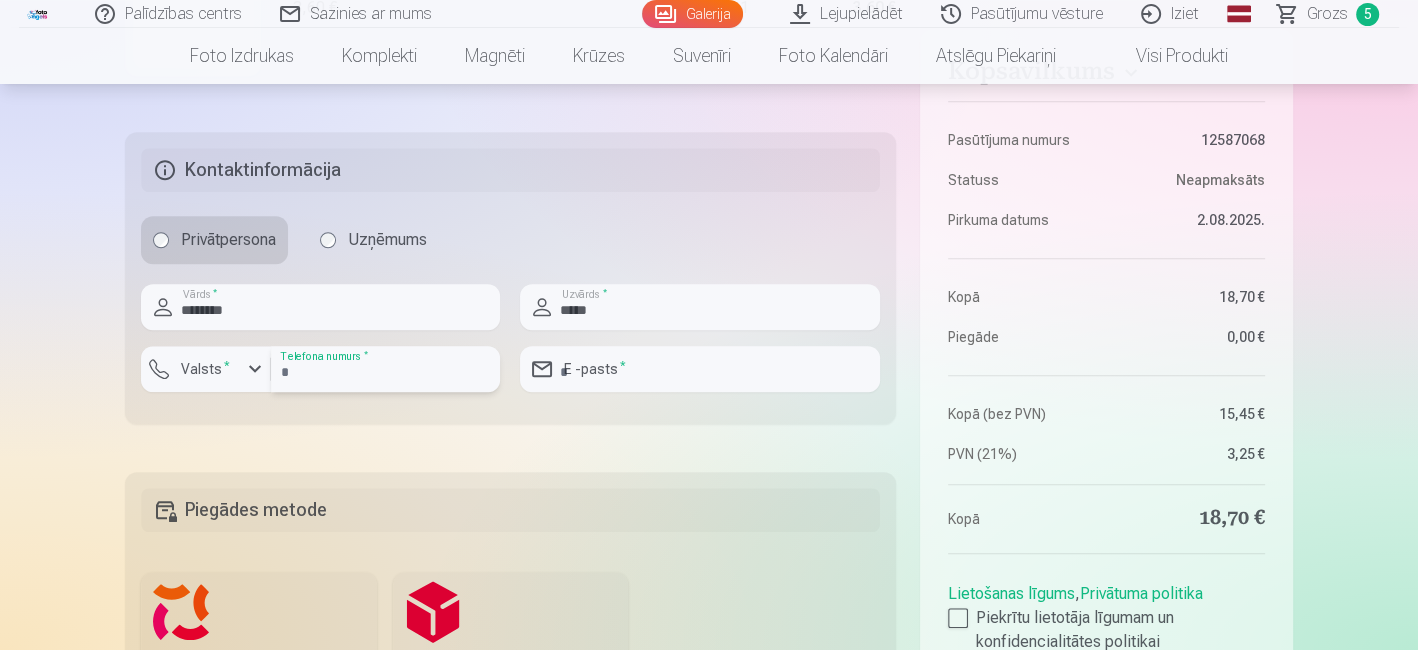 click at bounding box center (385, 369) 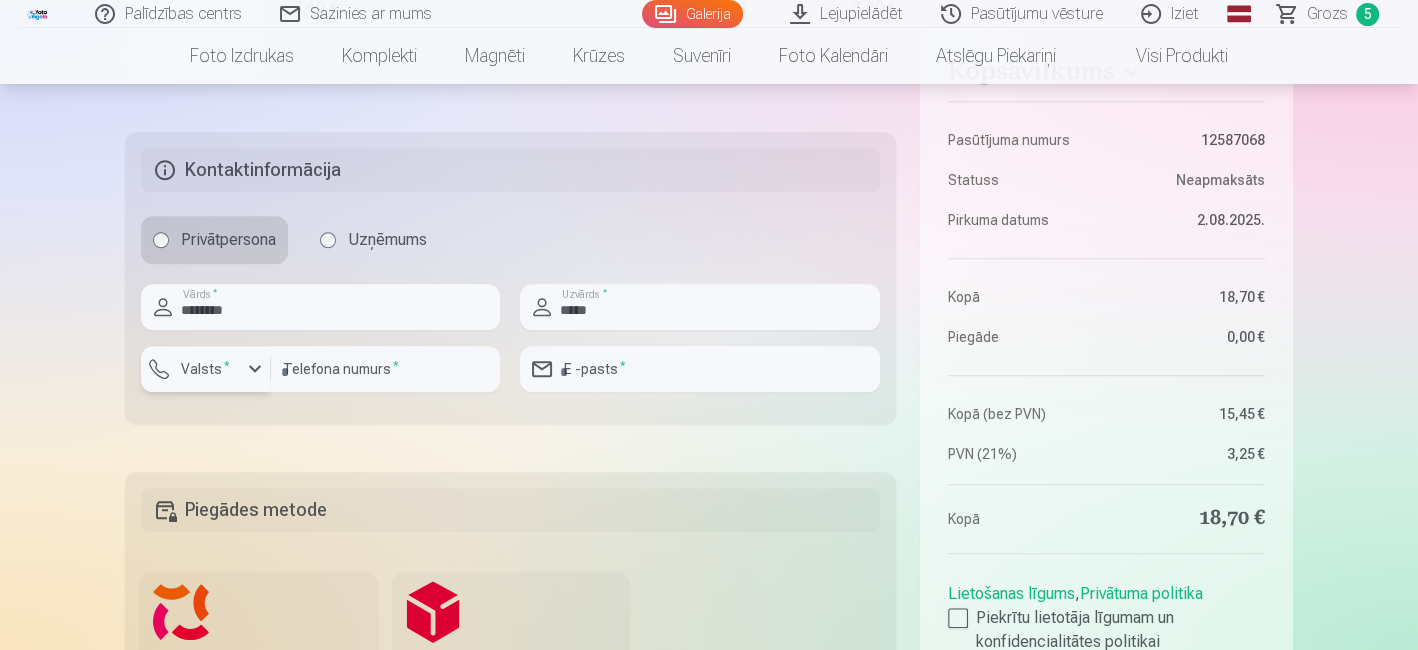 click on "Valsts *" at bounding box center (206, 369) 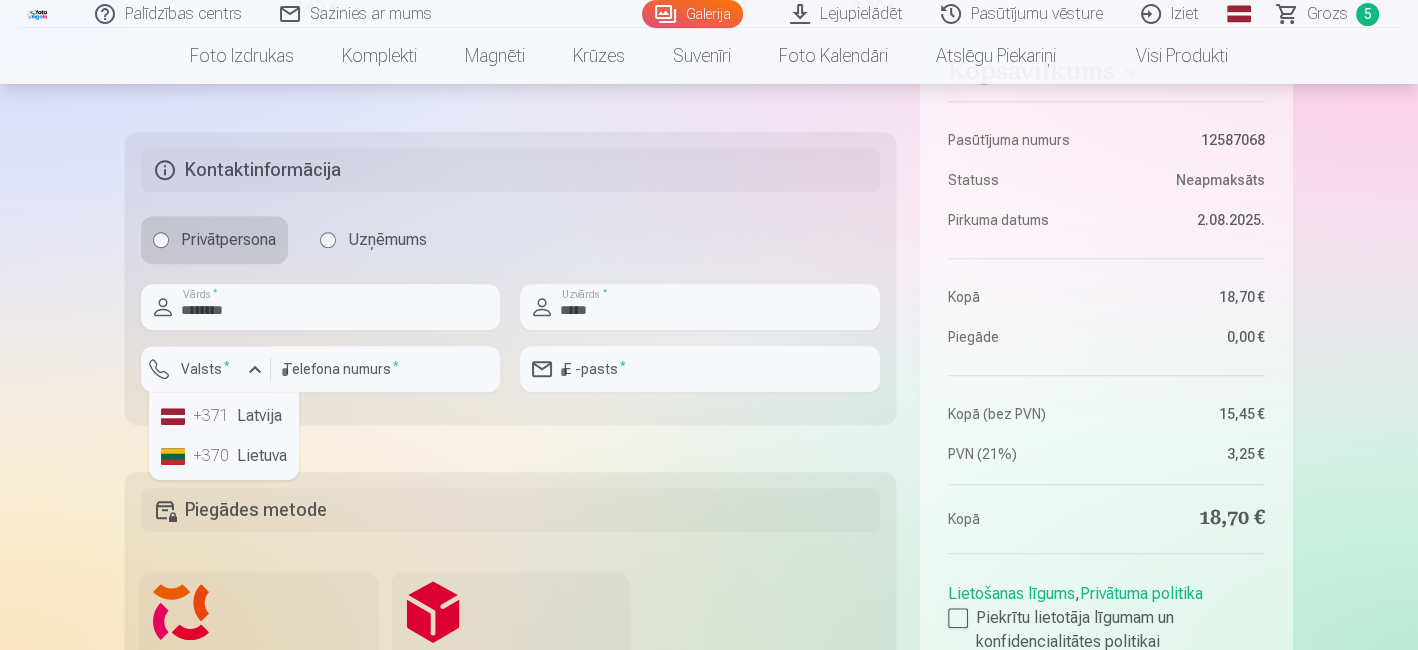 click on "+371 Latvija" at bounding box center [224, 416] 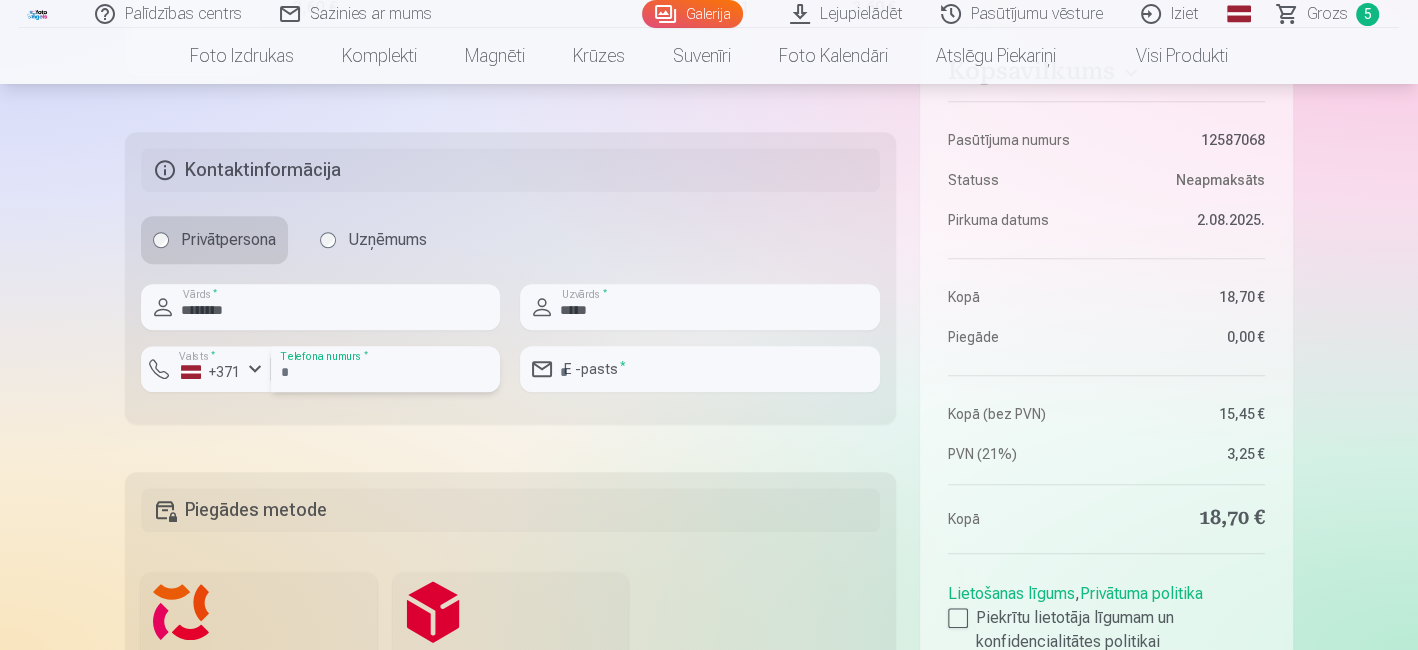 click at bounding box center (385, 369) 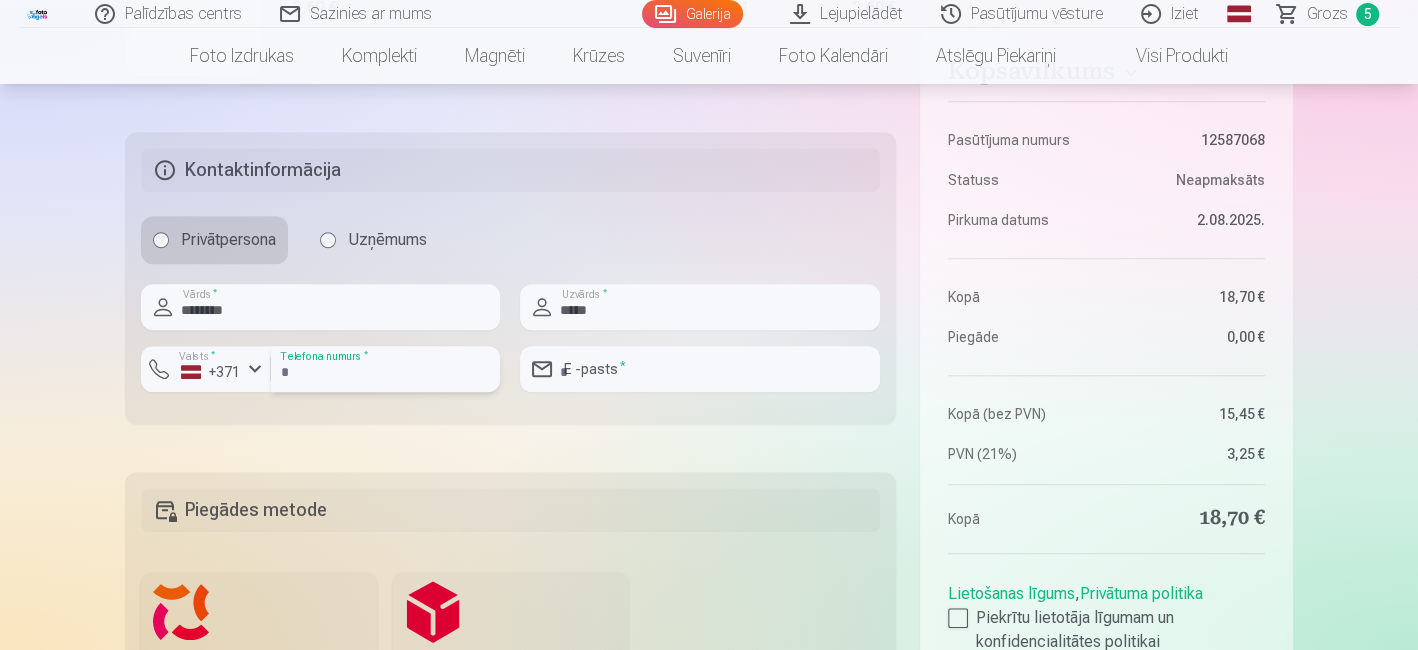 type on "********" 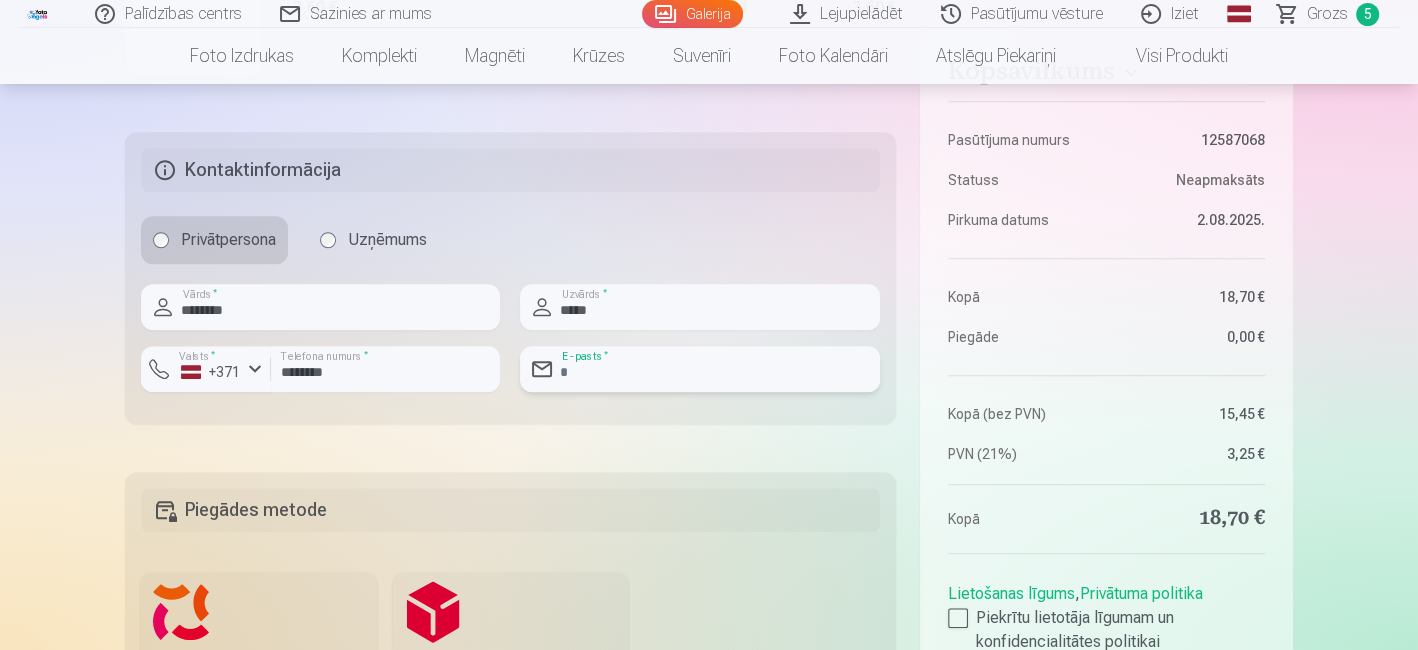 click at bounding box center (699, 369) 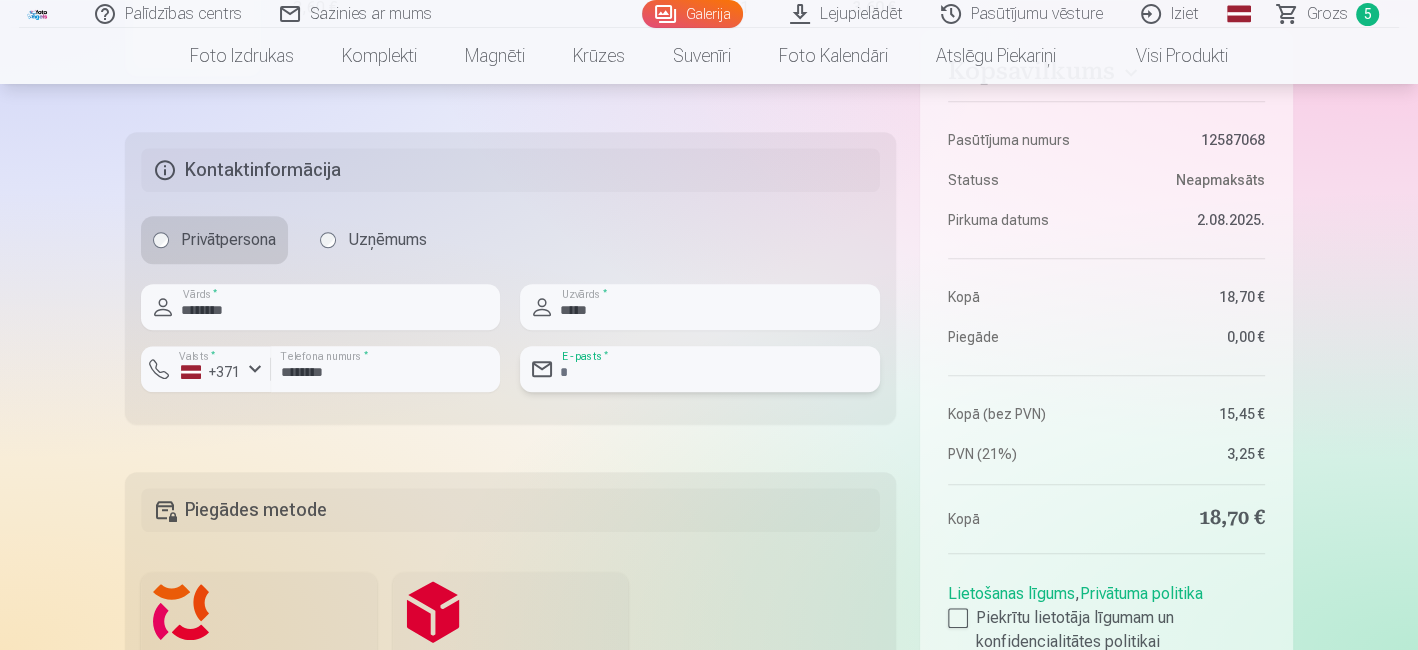 type on "**********" 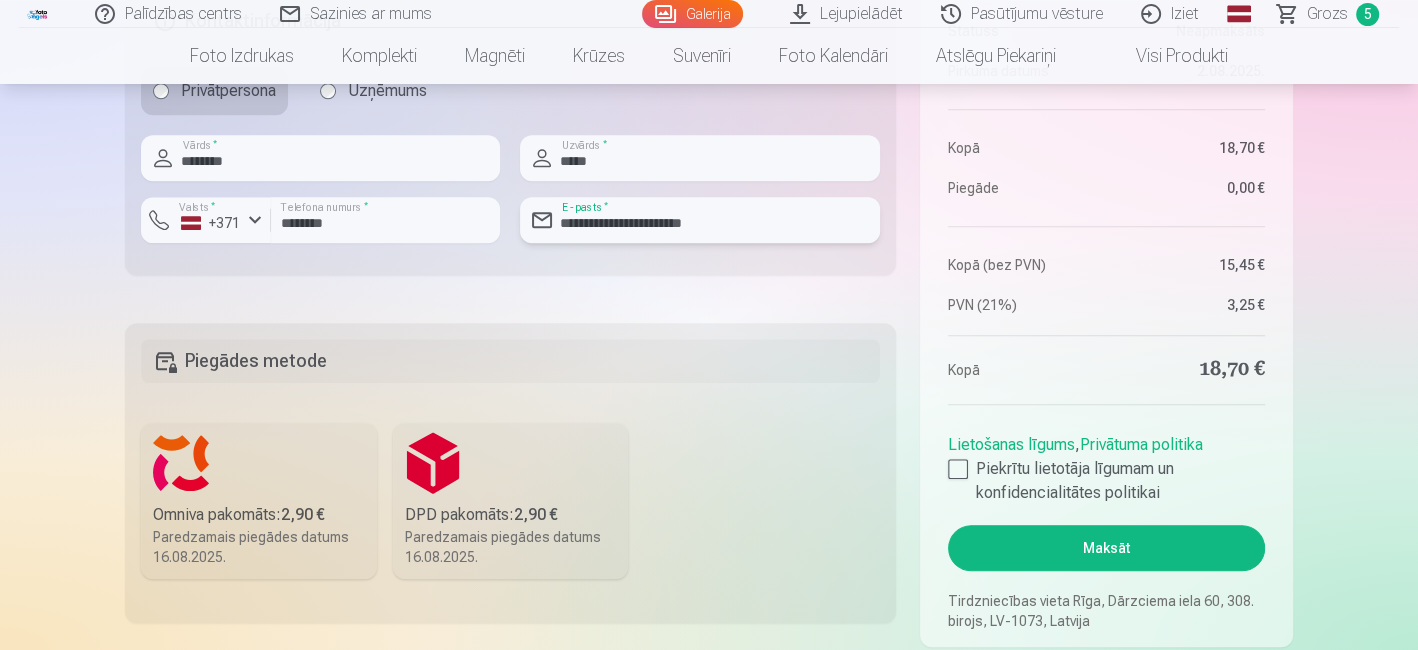 scroll, scrollTop: 1422, scrollLeft: 0, axis: vertical 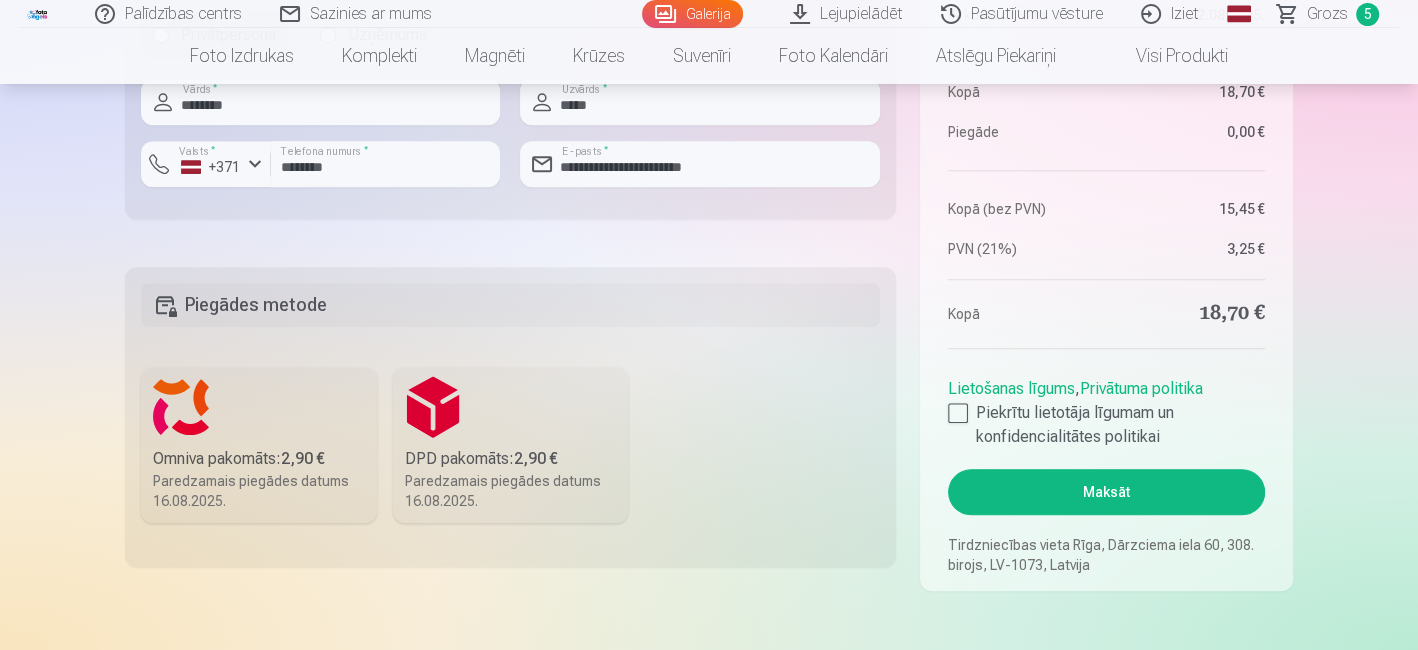 click on "Omniva pakomāts :  2,90 € Paredzamais piegādes datums 16.08.2025." at bounding box center [259, 445] 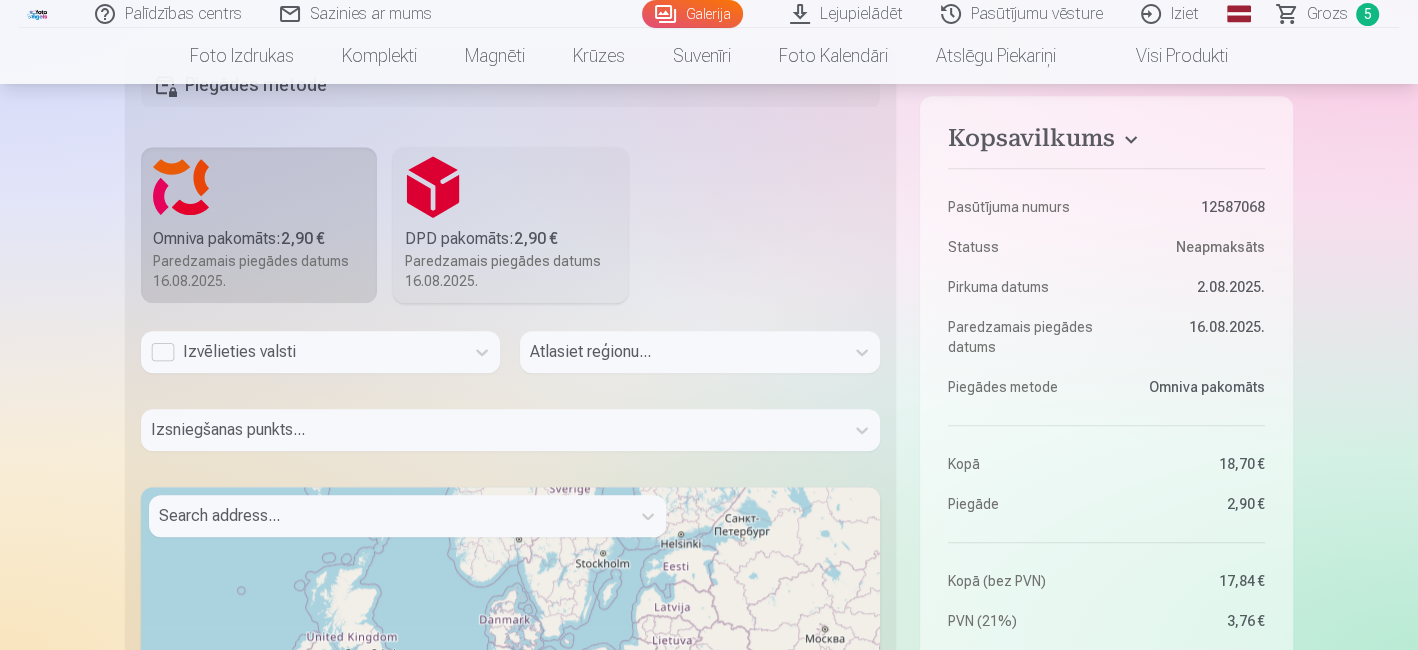 scroll, scrollTop: 1662, scrollLeft: 0, axis: vertical 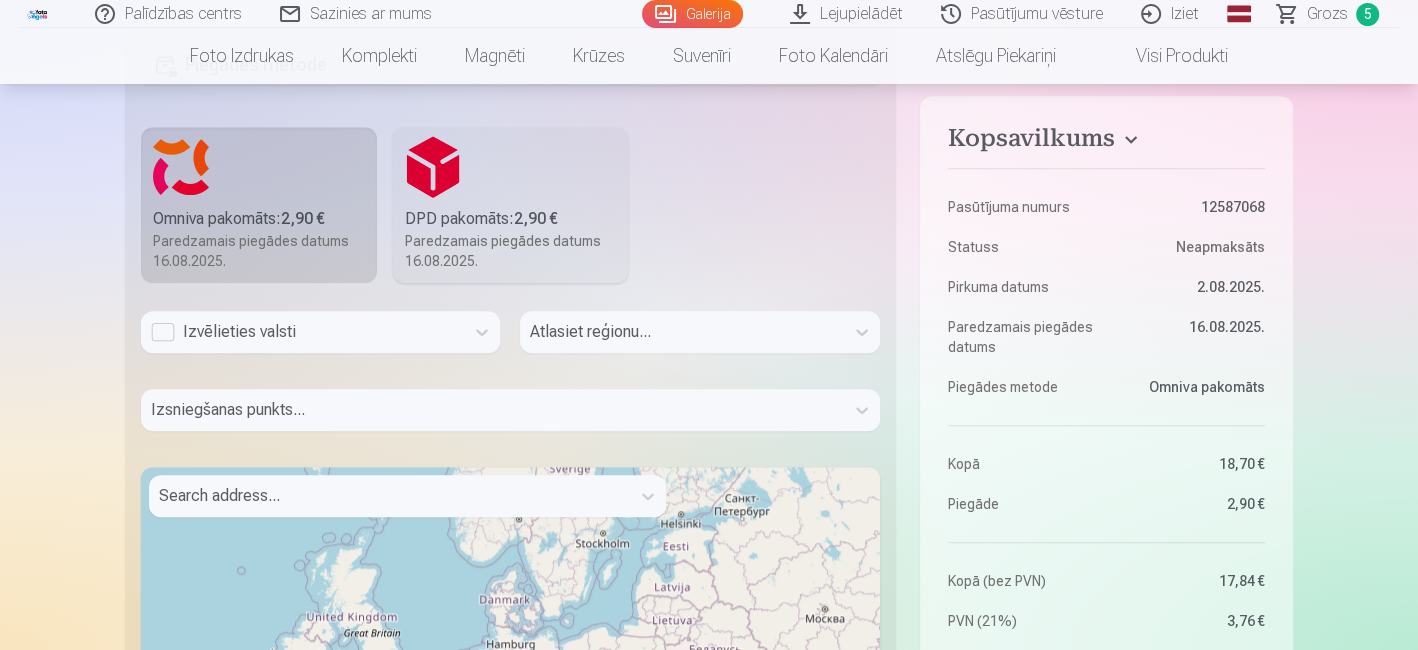 click on "Izsniegšanas punkts..." at bounding box center [510, 418] 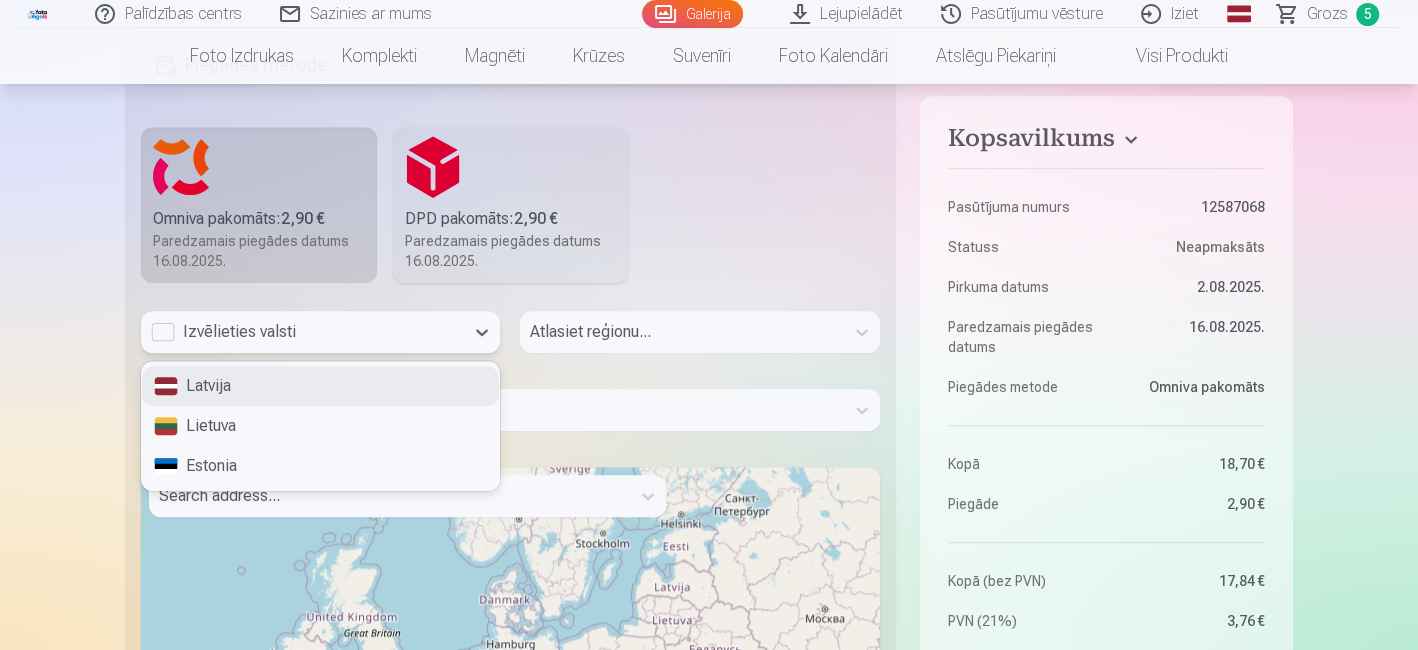 click on "Izvēlieties valsti" at bounding box center (302, 332) 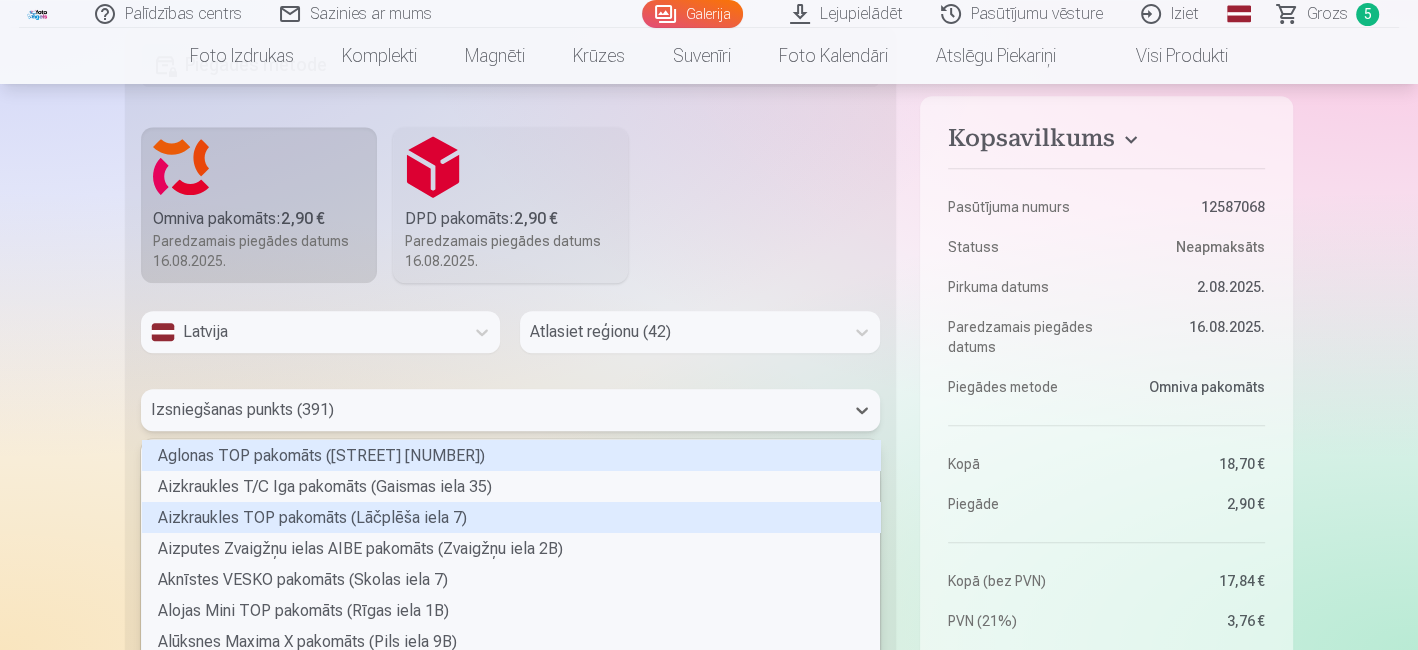 scroll, scrollTop: 1758, scrollLeft: 0, axis: vertical 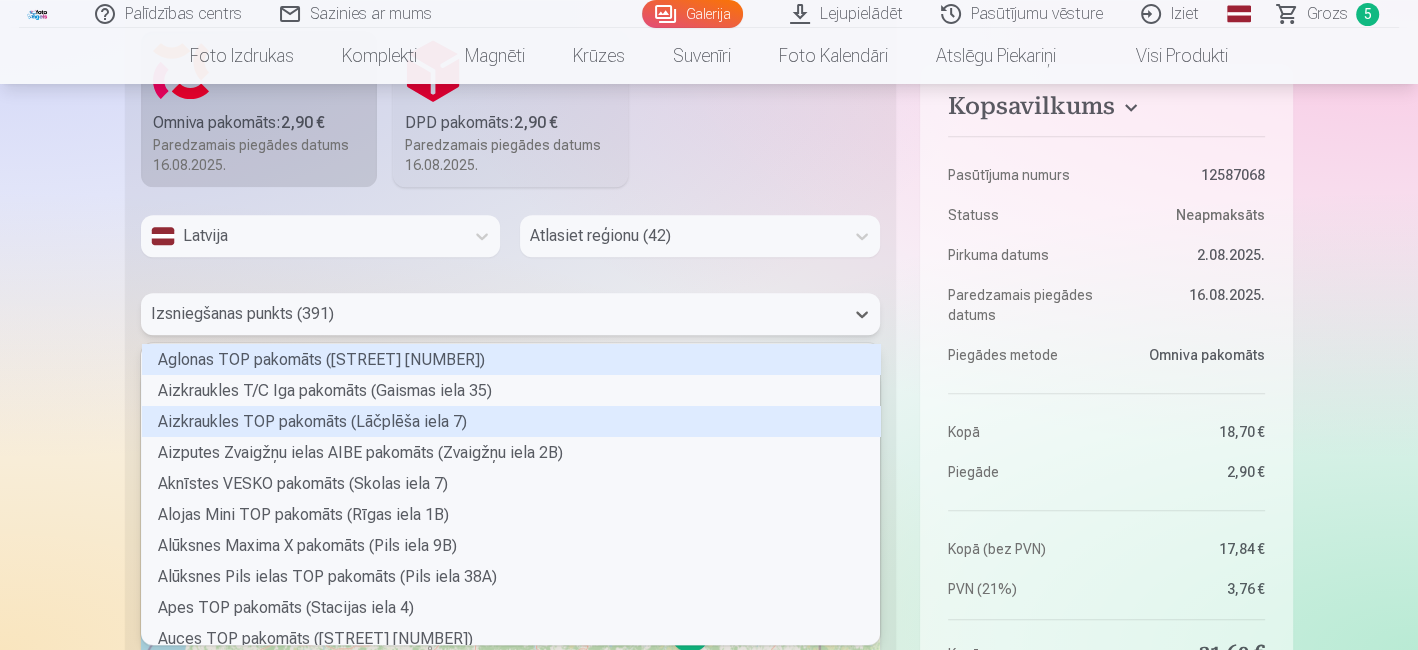 click on "391 results available. Use Up and Down to choose options, press Enter to select the currently focused option, press Escape to exit the menu, press Tab to select the option and exit the menu. Izsniegšanas punkts (391) Aglonas TOP pakomāts (Somersētas iela 33) Aizkraukles T/C Iga pakomāts (Gaismas iela 35) Aizkraukles TOP pakomāts (Lāčplēša iela 7) Aizputes Zvaigžņu ielas AIBE pakomāts (Zvaigžņu iela 2B) Aknīstes VESKO pakomāts (Skolas iela 7) Alojas Mini TOP pakomāts (Rīgas iela 1B) Alūksnes Maxima X pakomāts (Pils iela 9B) Alūksnes Pils ielas TOP pakomāts (Pils iela 38A) Apes TOP pakomāts (Stacijas iela 4) Auces TOP pakomāts (Baznīcas iela 1) Augšlīgatnes ELVI pakomāts (Nītaures iela 5) Babītes ELVI pakomāts (Liepu aleja 15A) Baldones Mego pakomāts (Rīgas iela 79) Baldones TOP pakomāts (Pārupes iela 6) Baložu Mego pakomāts (Rīgas iela 14) Balvu TOP pakomāts (Partizānu iela 8) Balvu Tautas ielas 1 pakomāts (Tautas iela 1) Bauskas Mini RIMI pakomāts (Zaļā iela 3)" at bounding box center [510, 314] 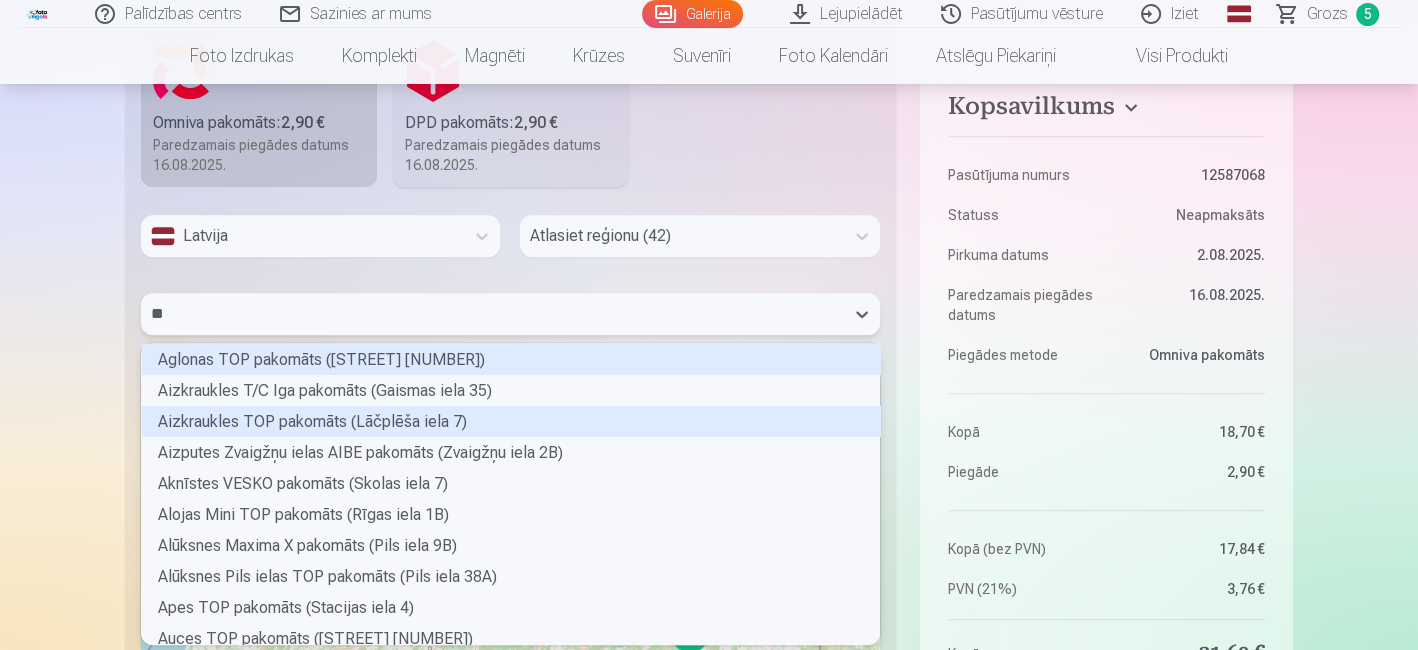 type on "***" 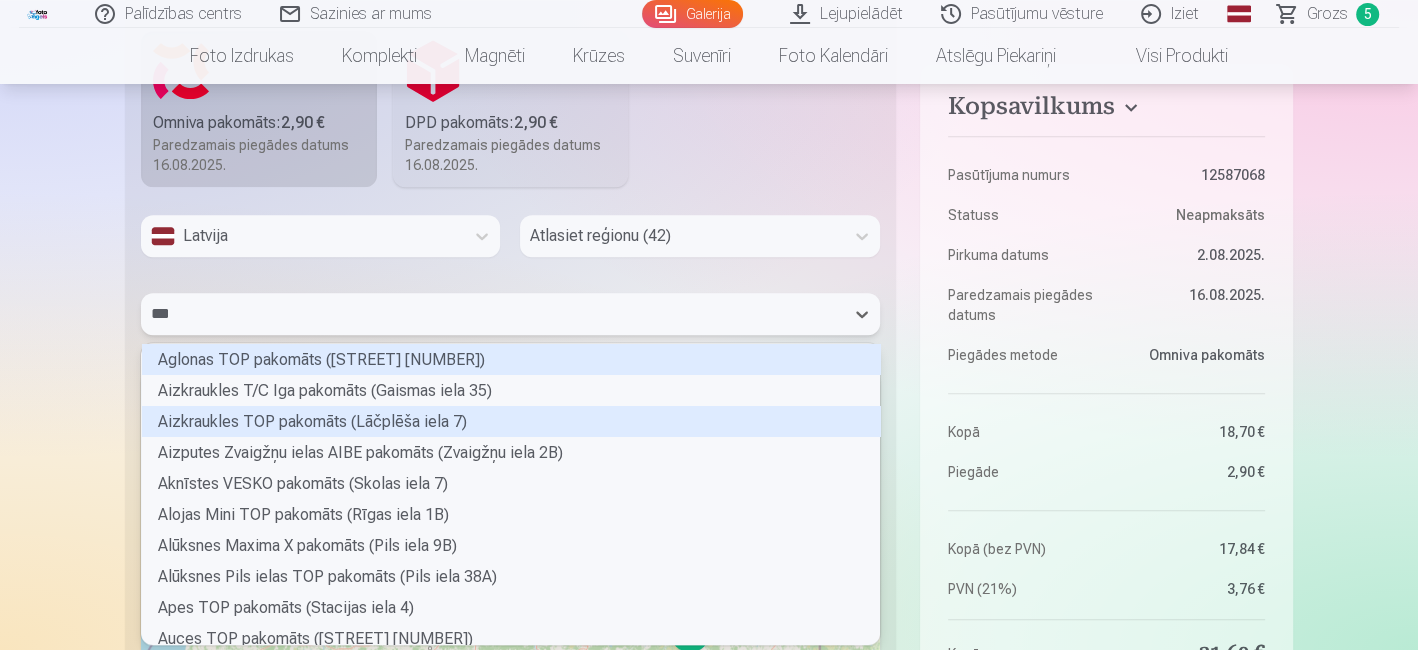 scroll, scrollTop: 150, scrollLeft: 732, axis: both 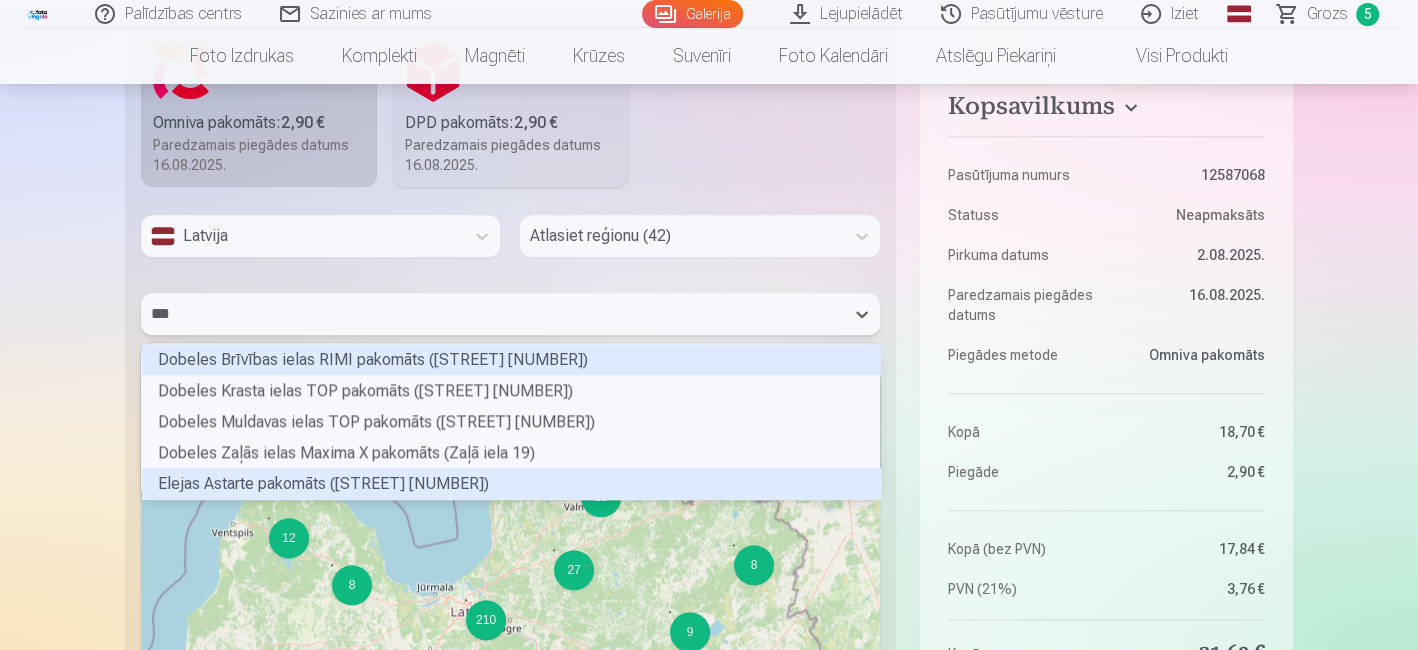 click on "Elejas Astarte pakomāts (Lietuvas iela 28)" at bounding box center [511, 483] 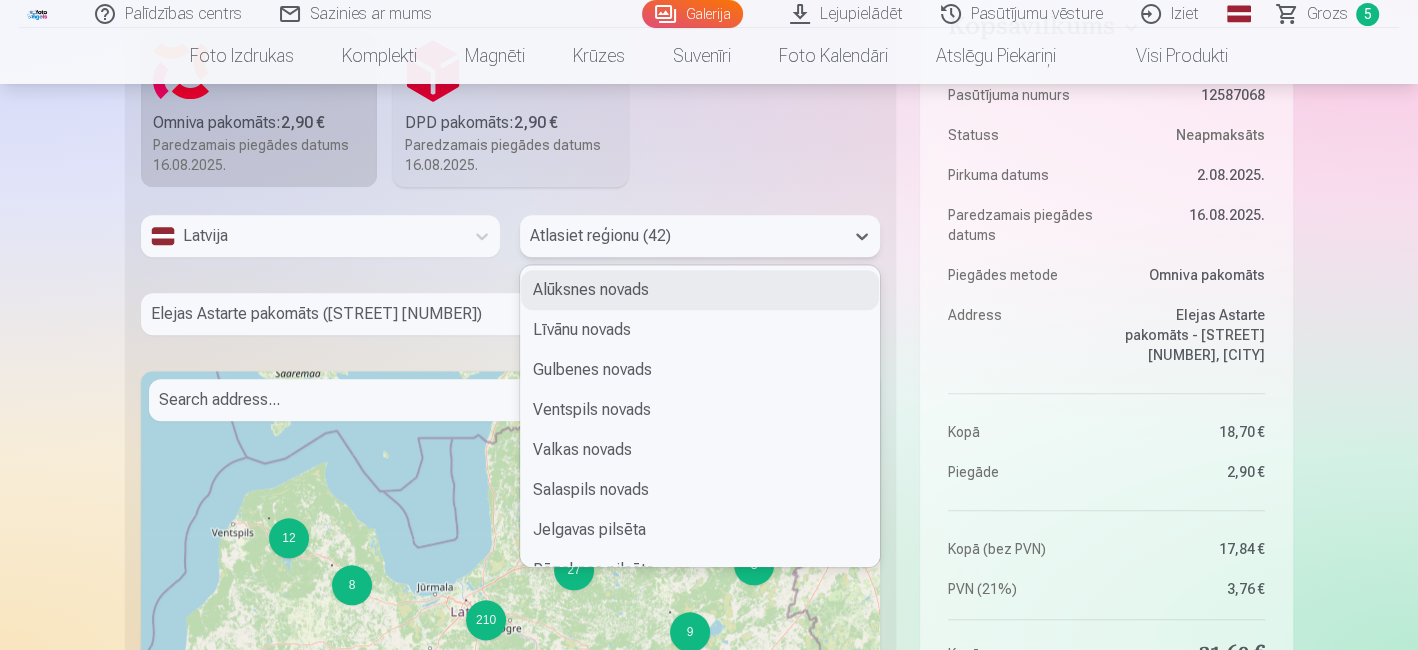 click at bounding box center (681, 236) 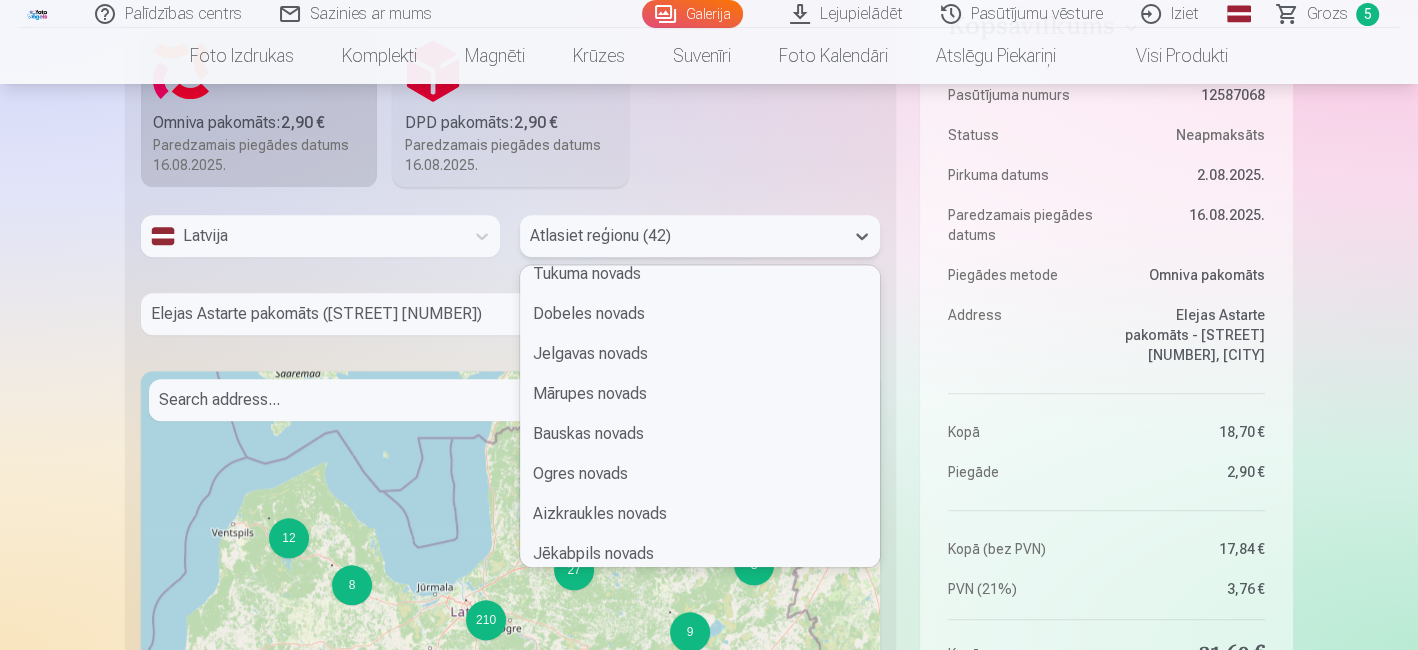 scroll, scrollTop: 682, scrollLeft: 0, axis: vertical 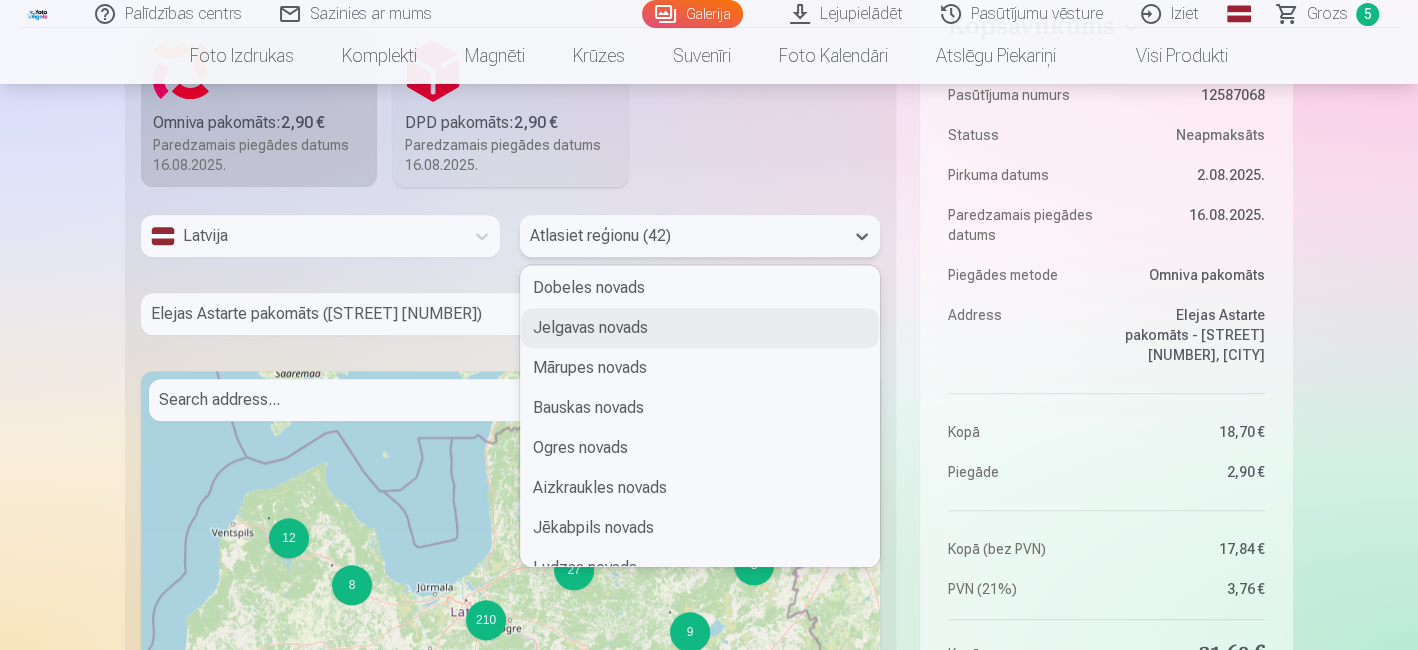click on "Jelgavas novads" at bounding box center [699, 328] 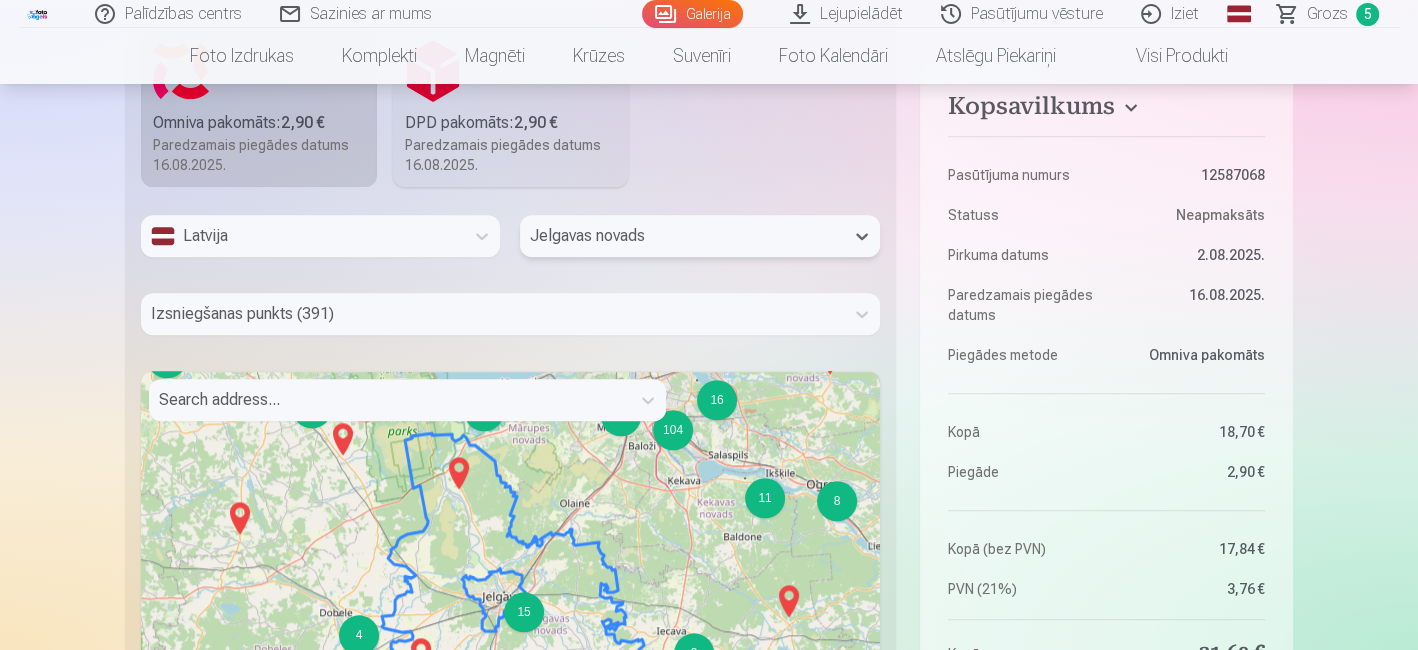 click at bounding box center [492, 314] 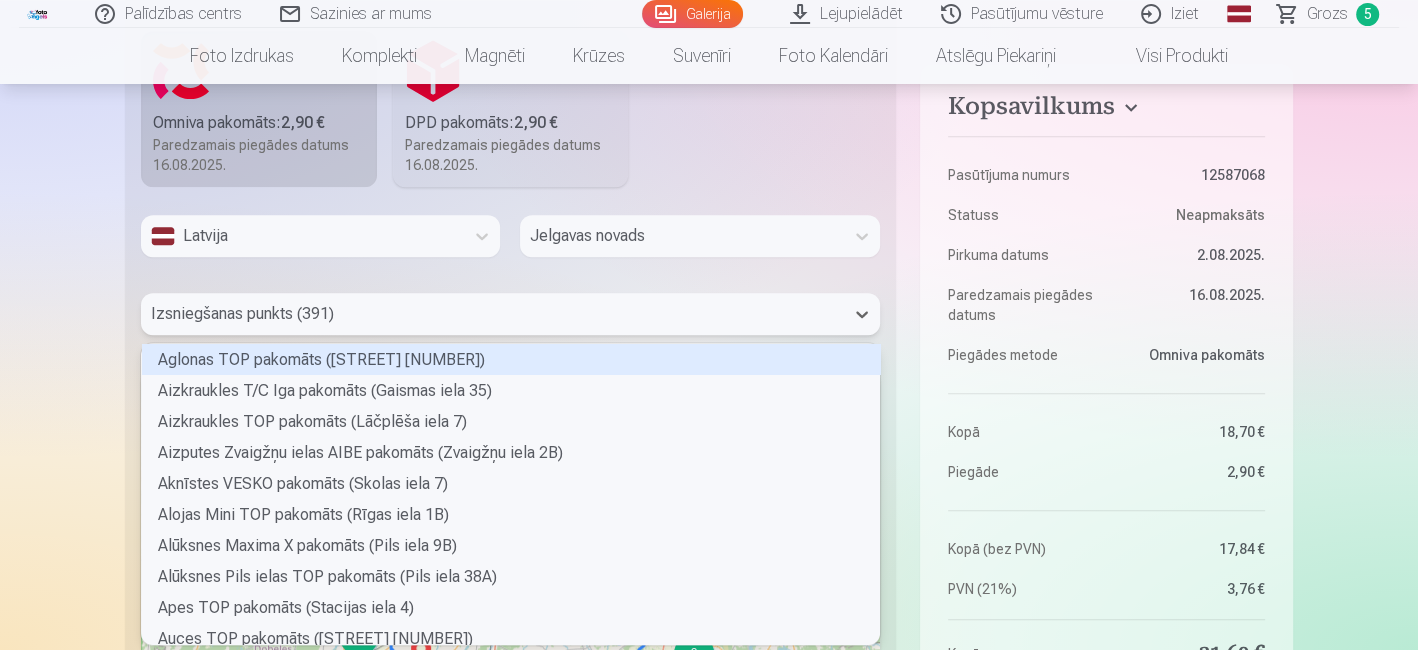 scroll, scrollTop: 5, scrollLeft: 5, axis: both 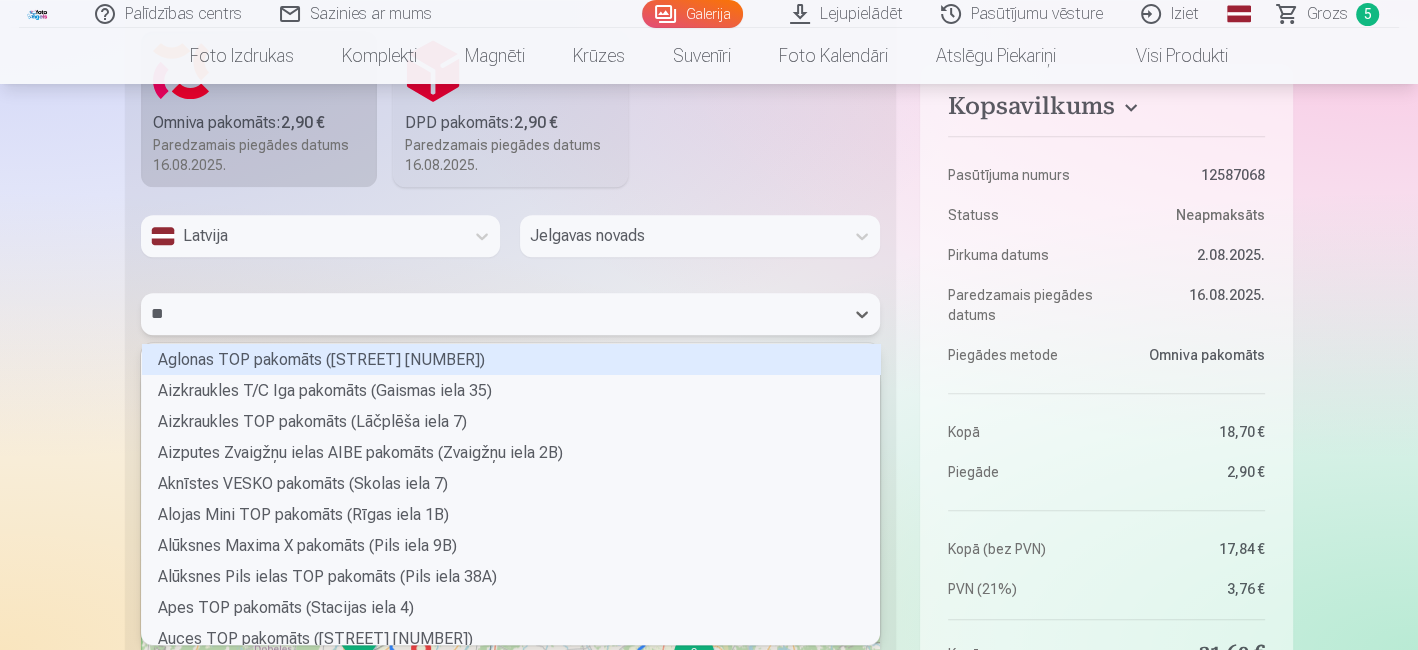 type on "***" 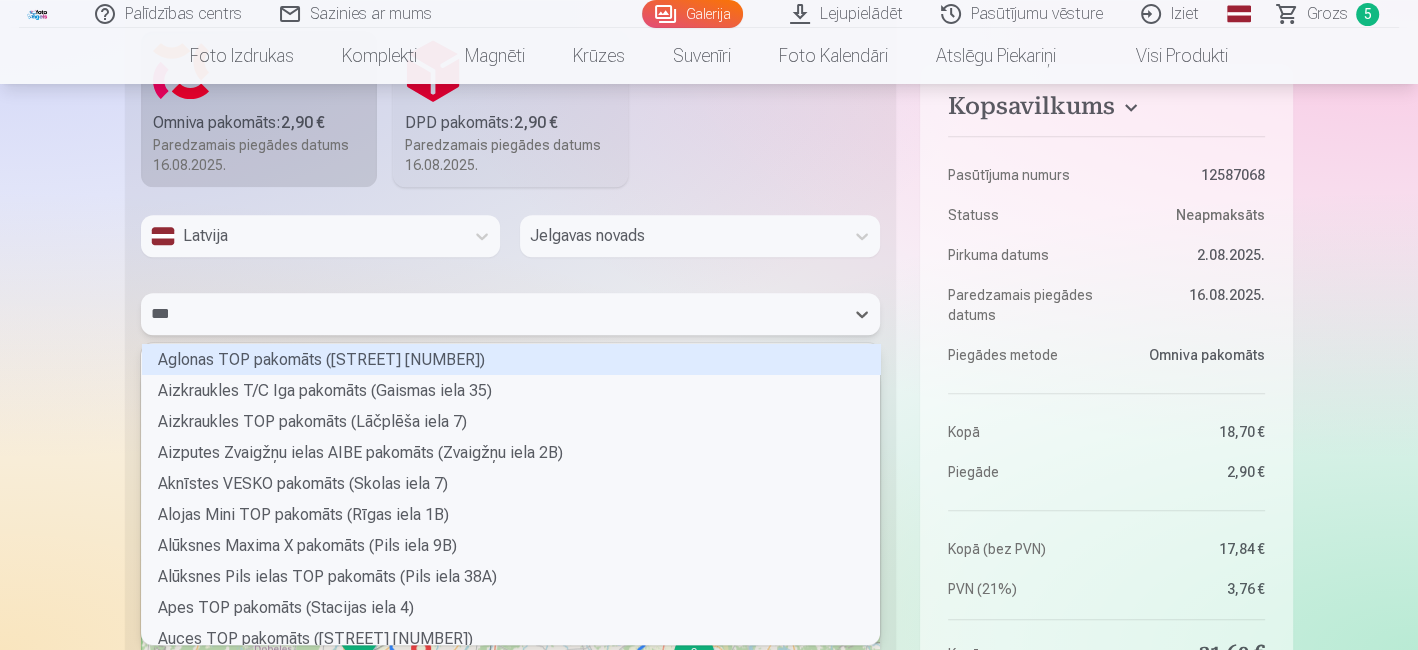 scroll, scrollTop: 150, scrollLeft: 732, axis: both 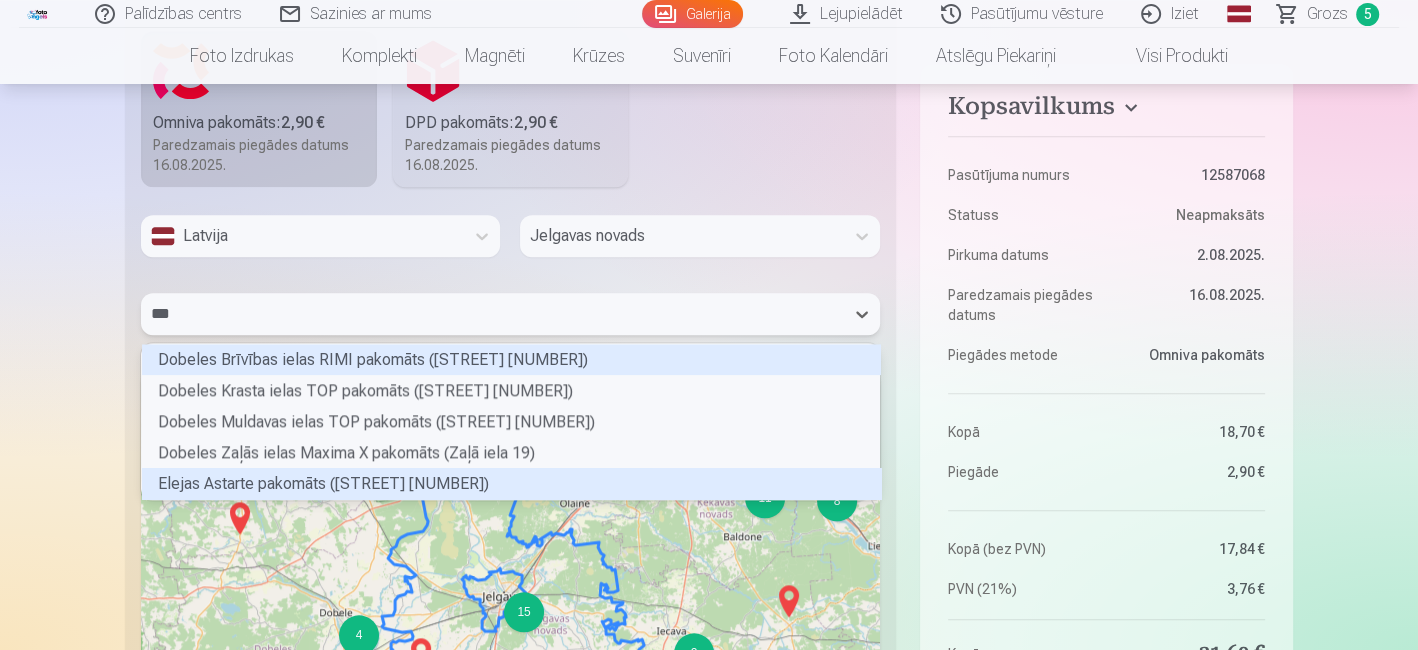 click on "Elejas Astarte pakomāts (Lietuvas iela 28)" at bounding box center [511, 483] 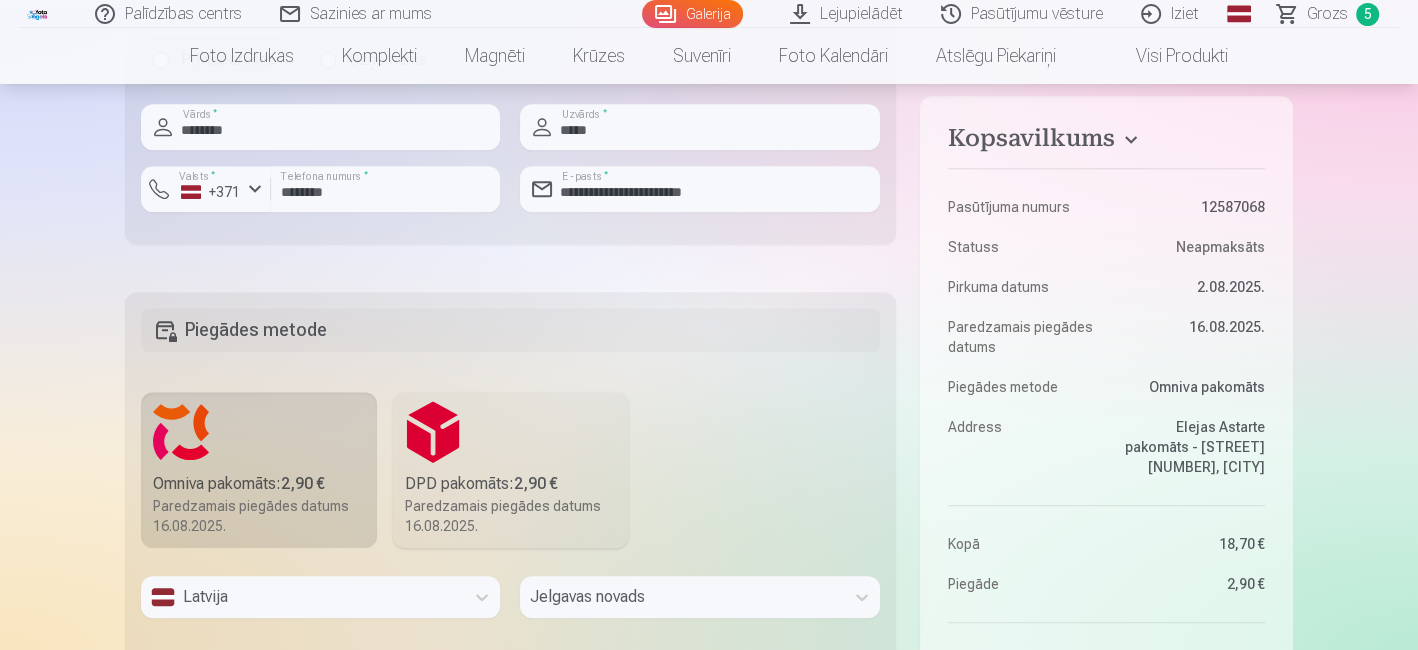 scroll, scrollTop: 1385, scrollLeft: 0, axis: vertical 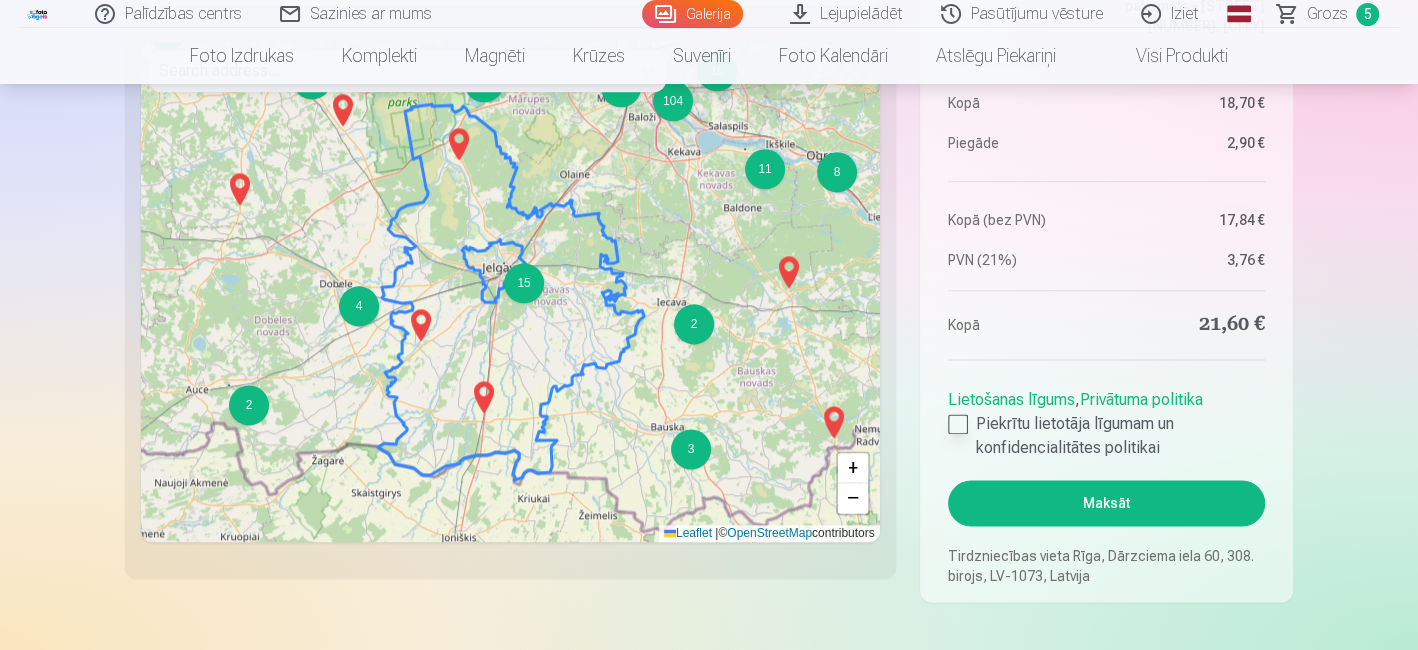 click at bounding box center (958, 424) 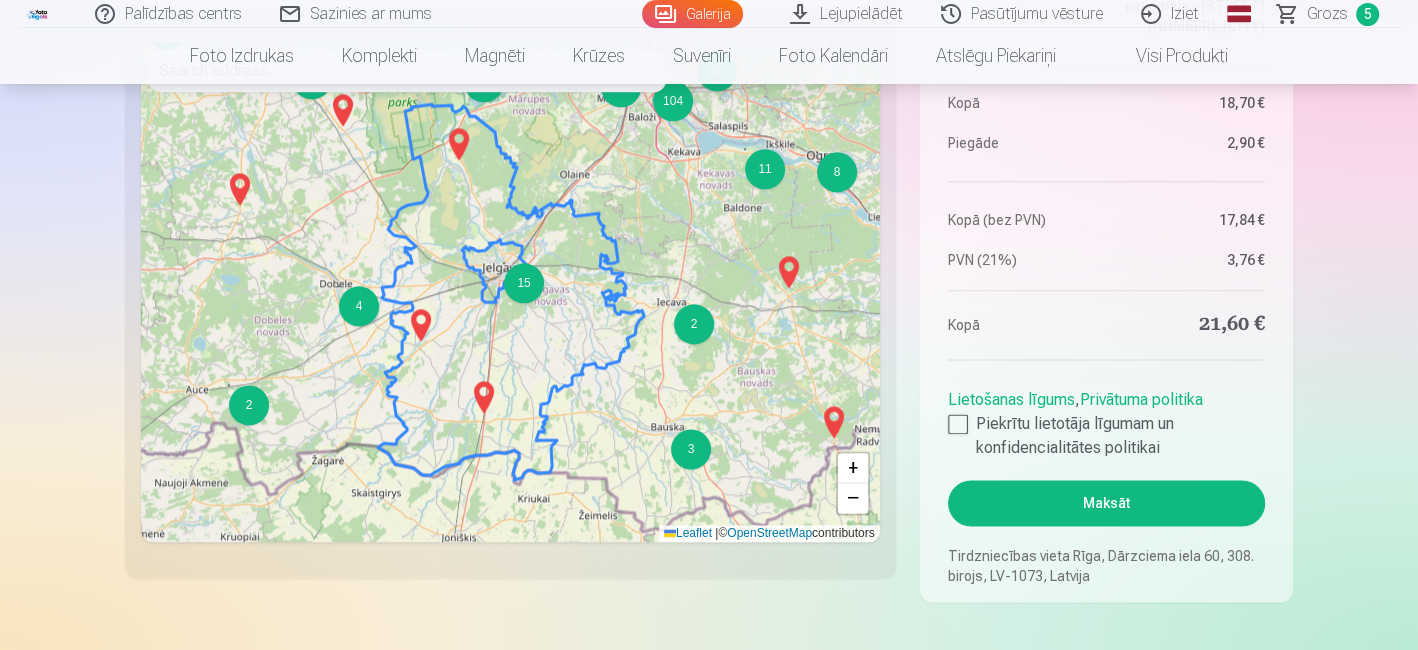 click on "Maksāt" at bounding box center [1106, 503] 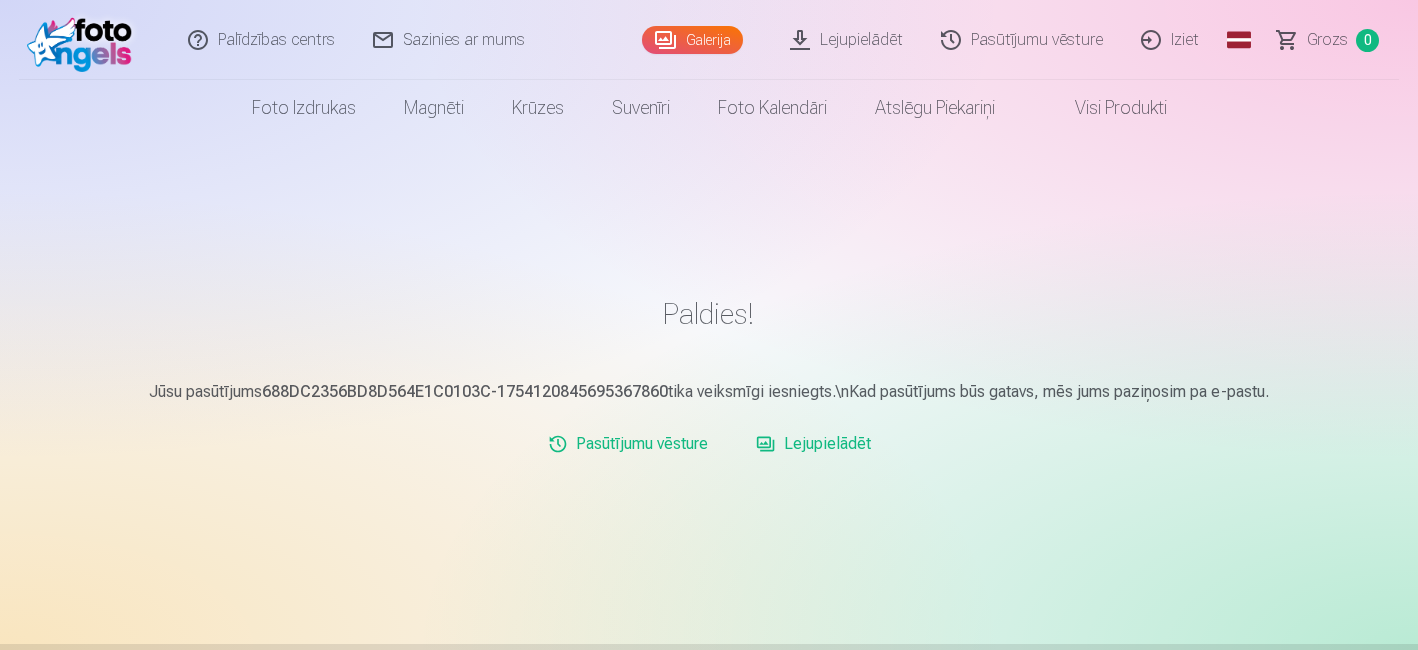 scroll, scrollTop: 0, scrollLeft: 0, axis: both 